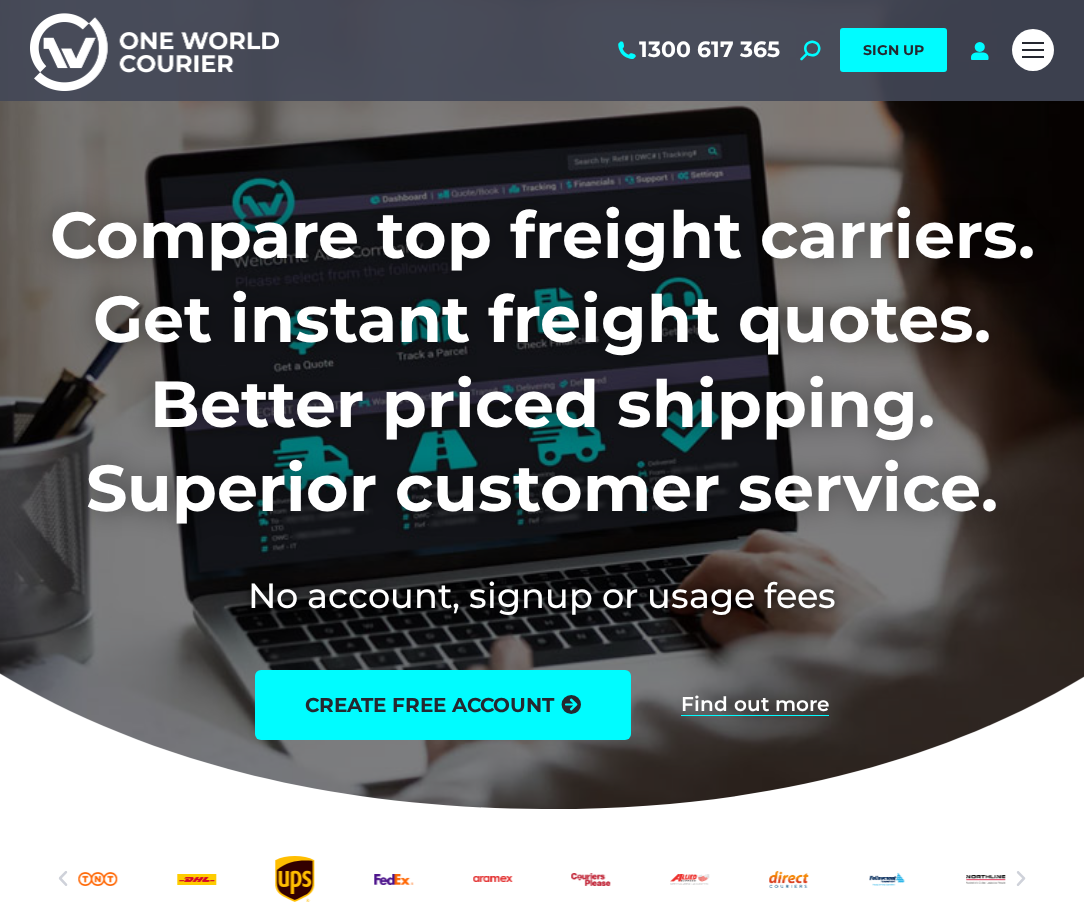 scroll, scrollTop: 0, scrollLeft: 0, axis: both 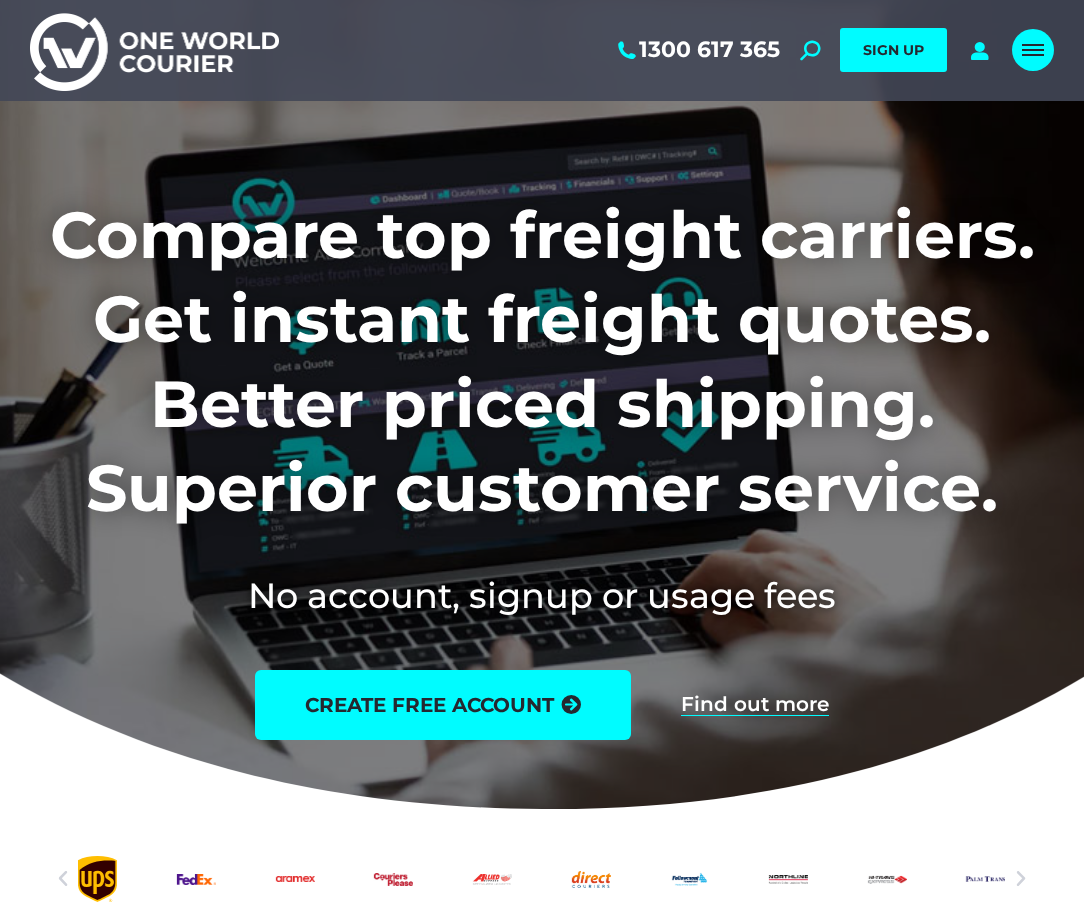 click at bounding box center [1033, 50] 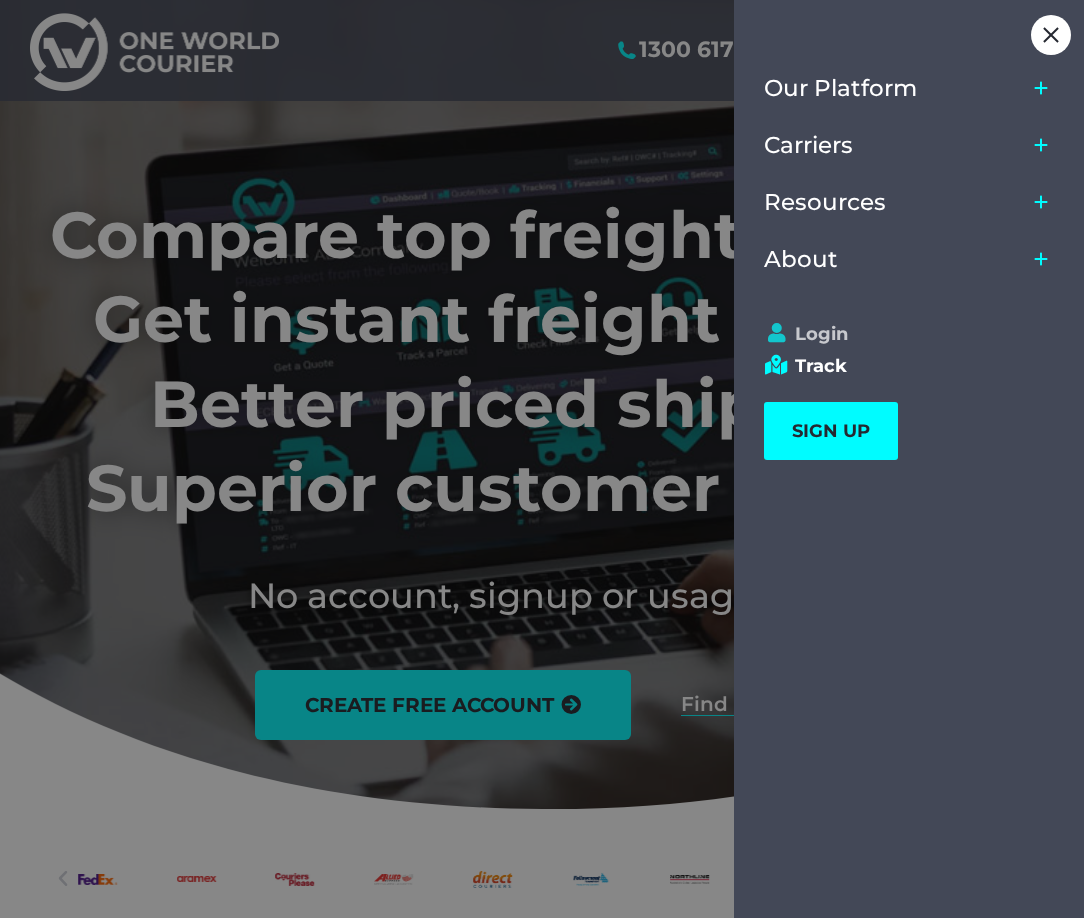 click on "Login" at bounding box center [900, 334] 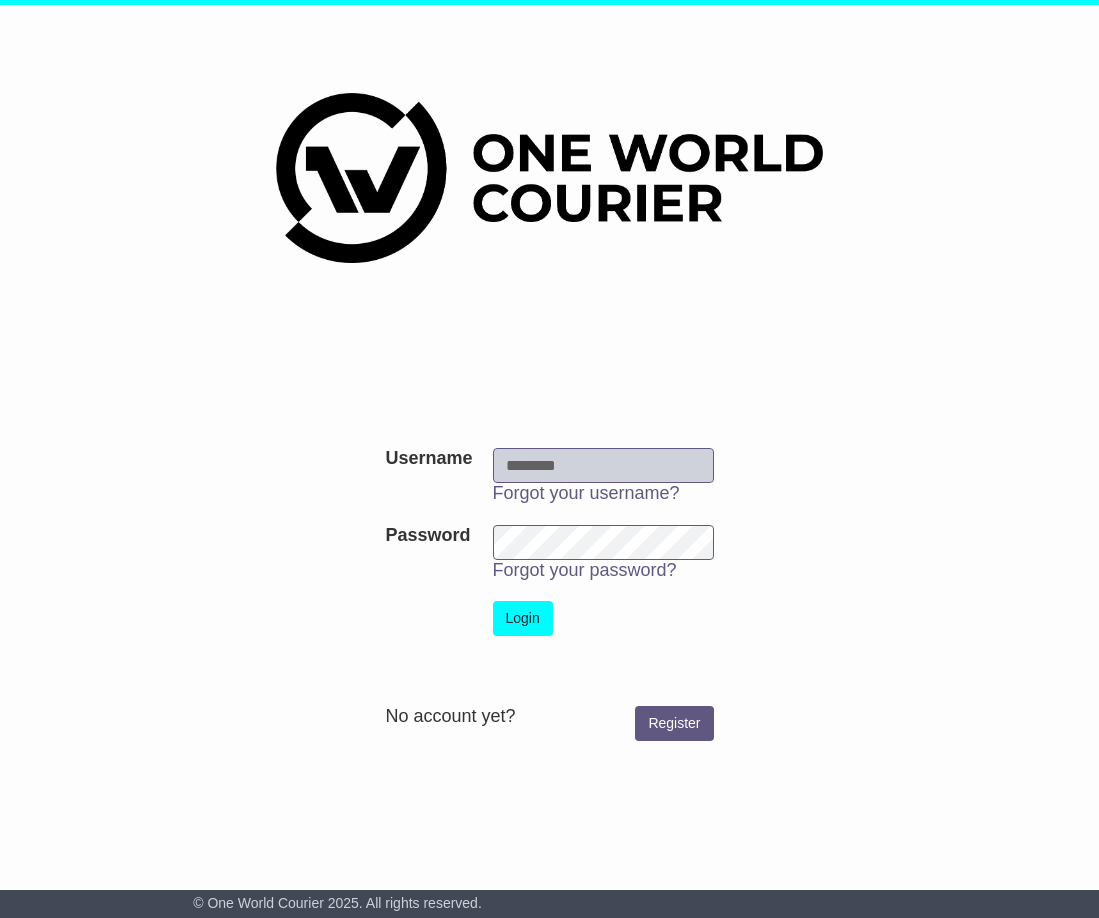 scroll, scrollTop: 0, scrollLeft: 0, axis: both 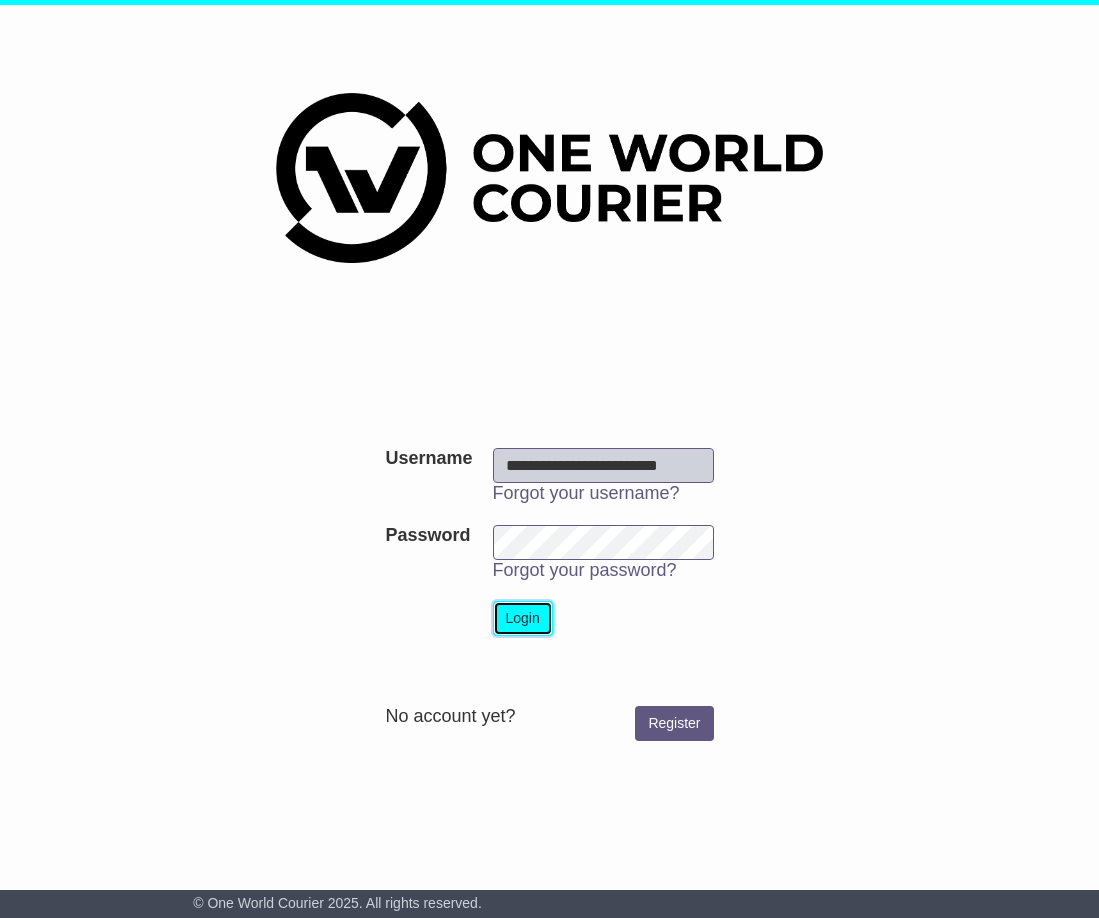 click on "Login" at bounding box center (523, 618) 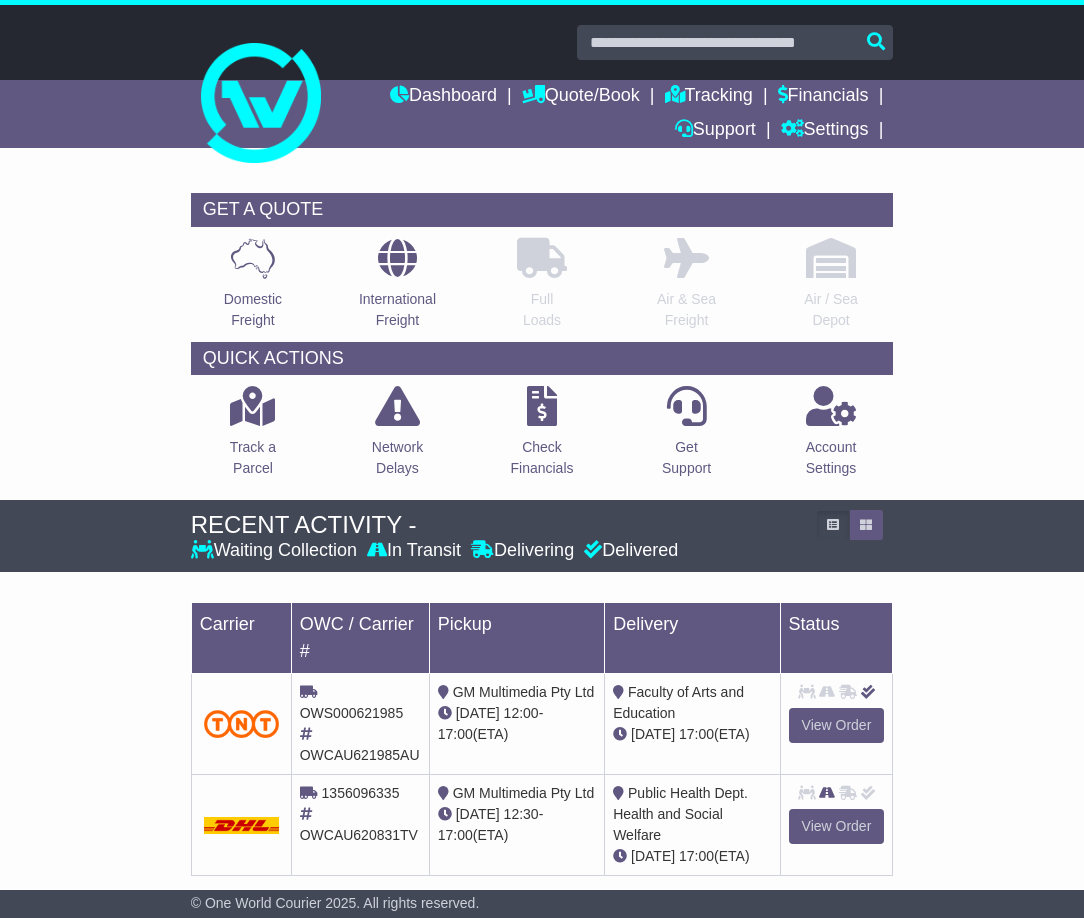 scroll, scrollTop: 0, scrollLeft: 0, axis: both 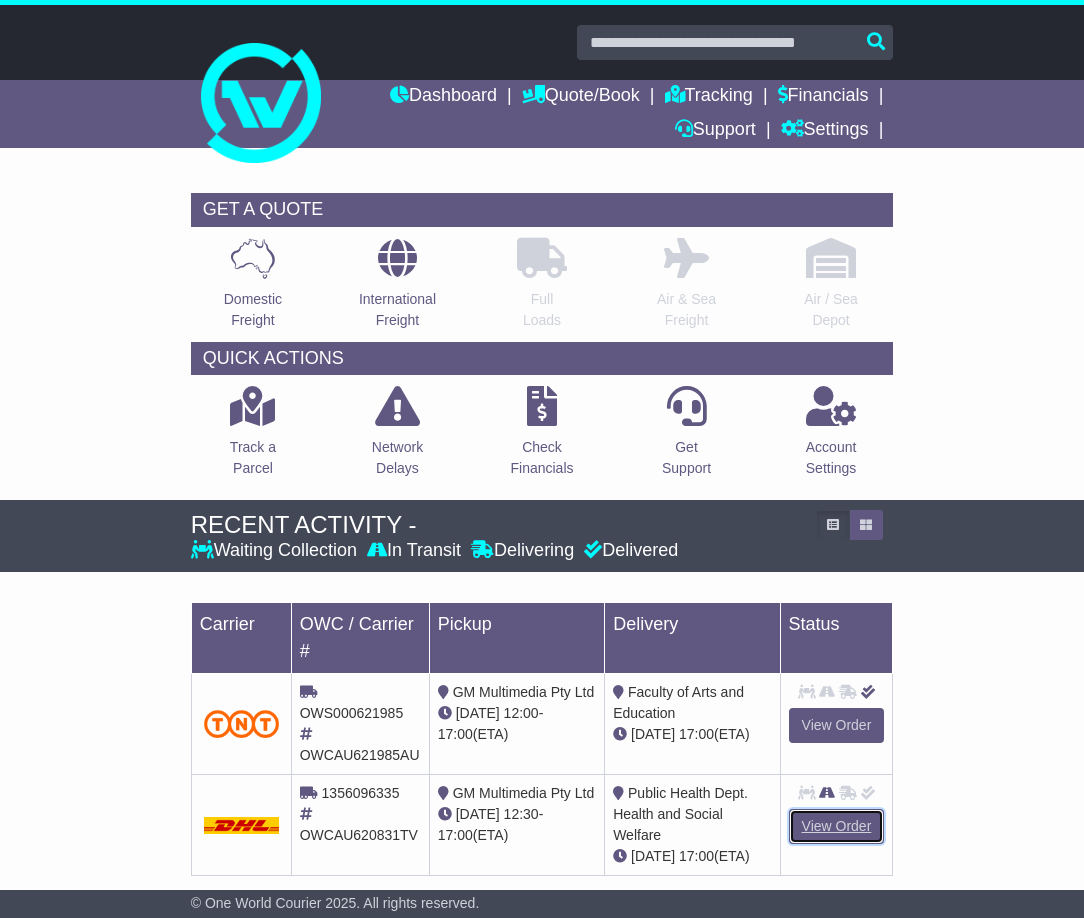 click on "View Order" at bounding box center [837, 826] 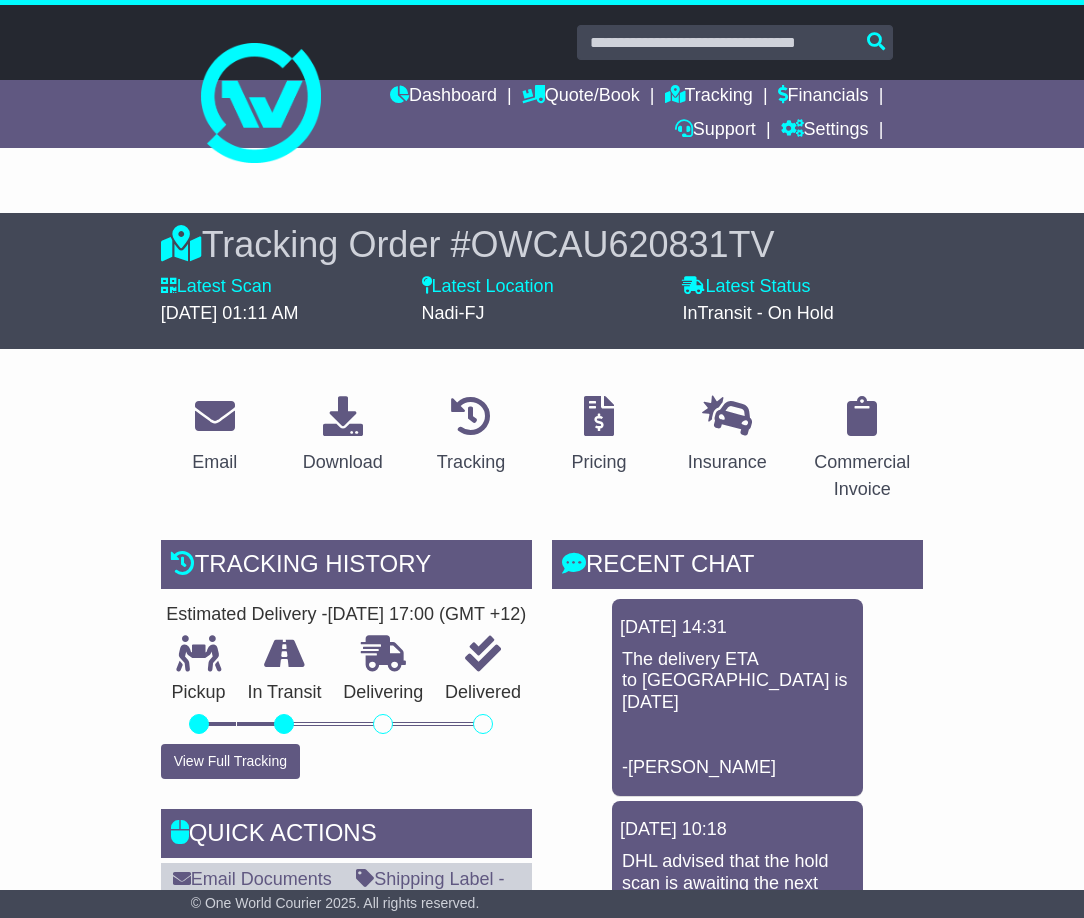 scroll, scrollTop: 0, scrollLeft: 0, axis: both 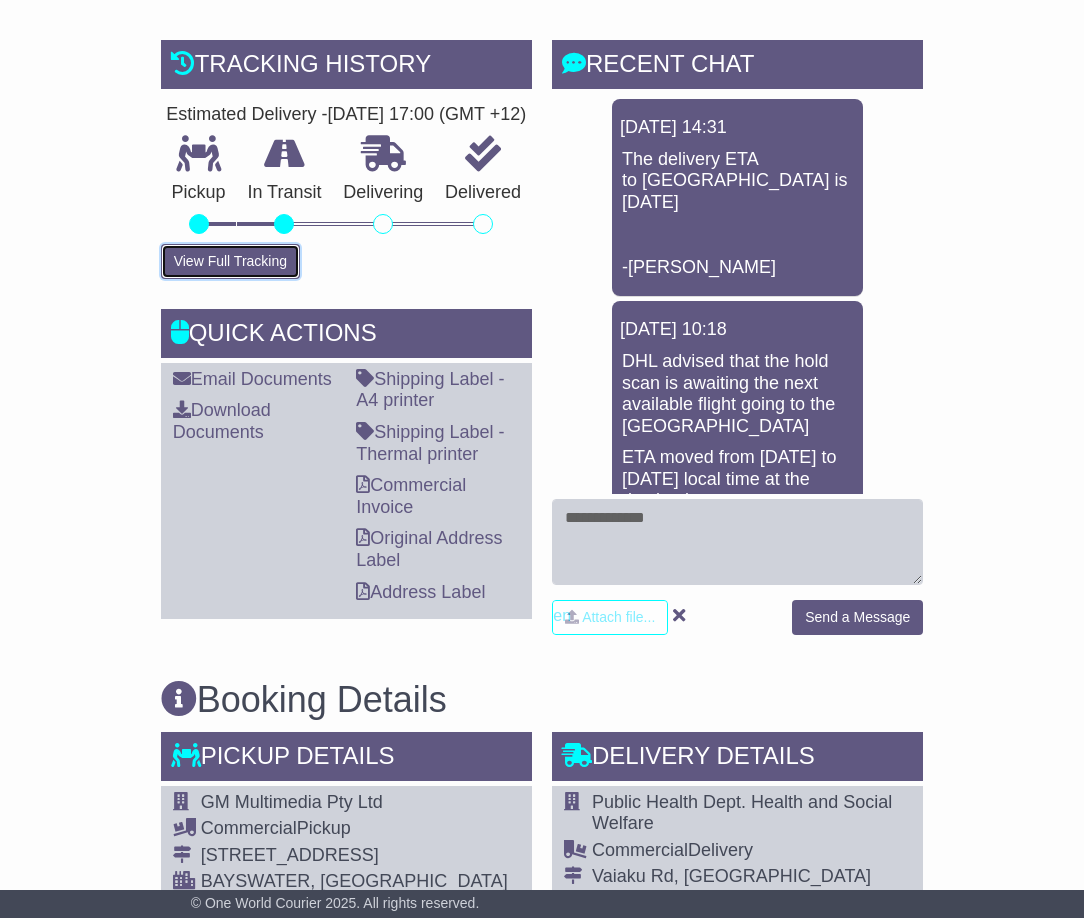 click on "View Full Tracking" at bounding box center (230, 261) 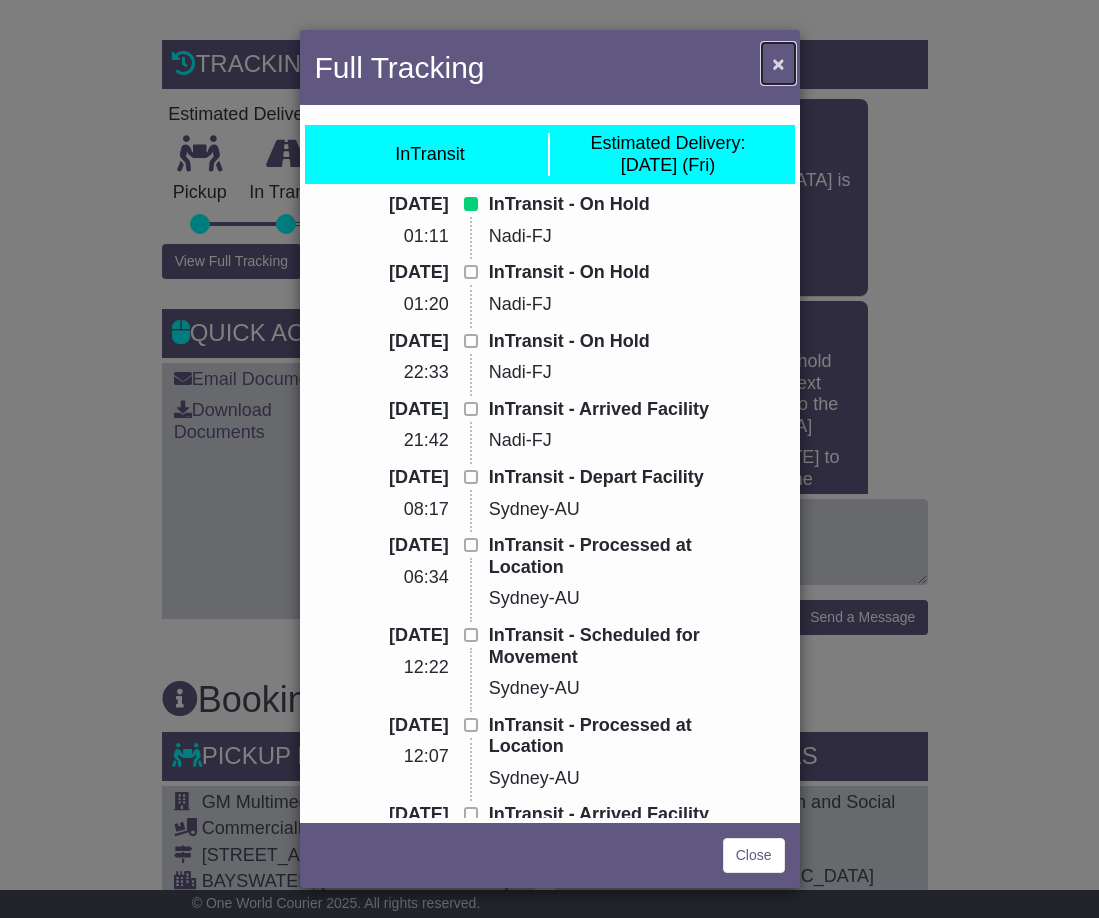 click on "×" at bounding box center [778, 63] 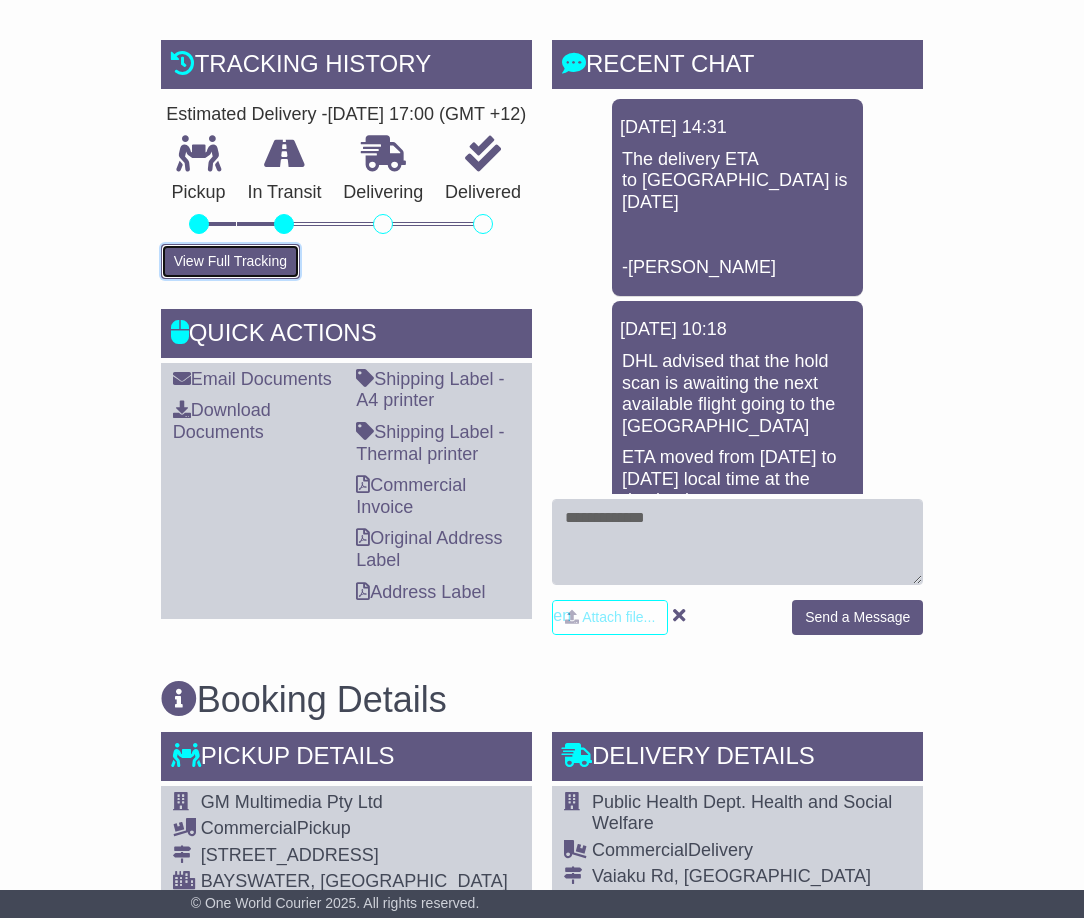 scroll, scrollTop: 0, scrollLeft: 0, axis: both 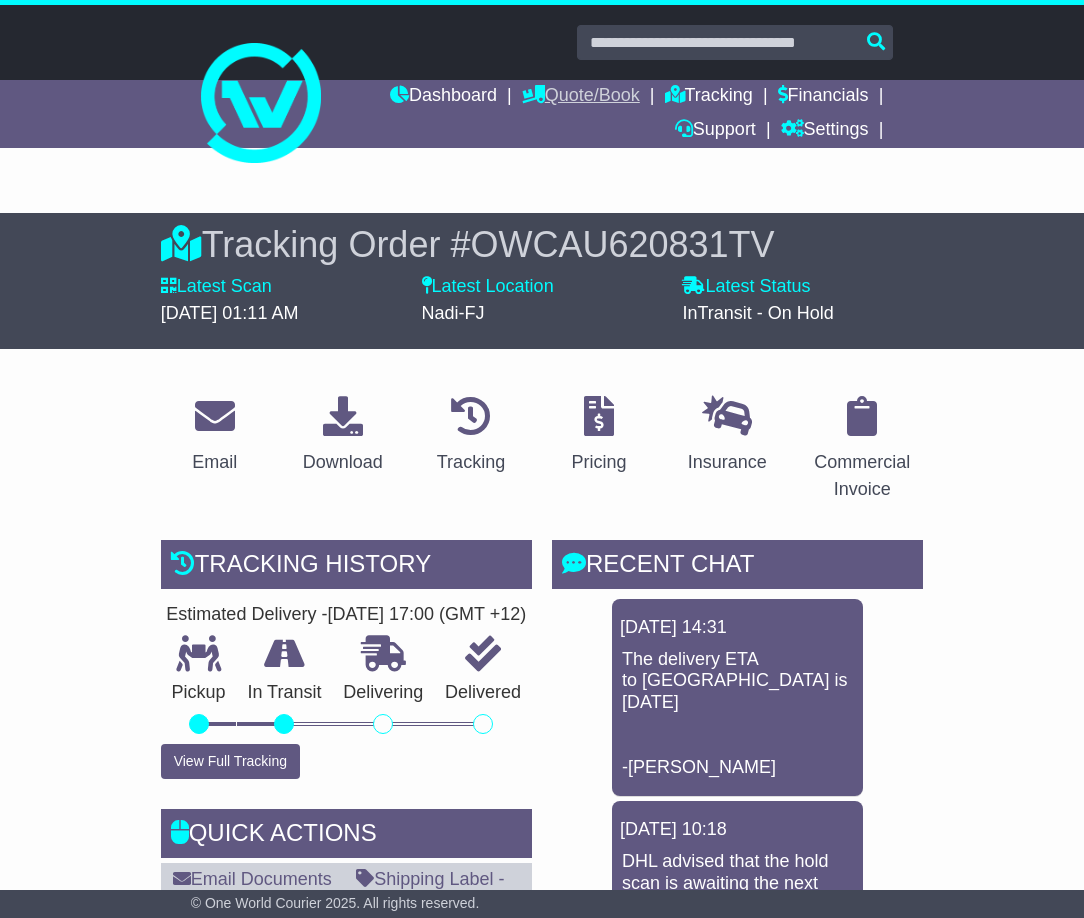 click on "Quote/Book" at bounding box center [581, 97] 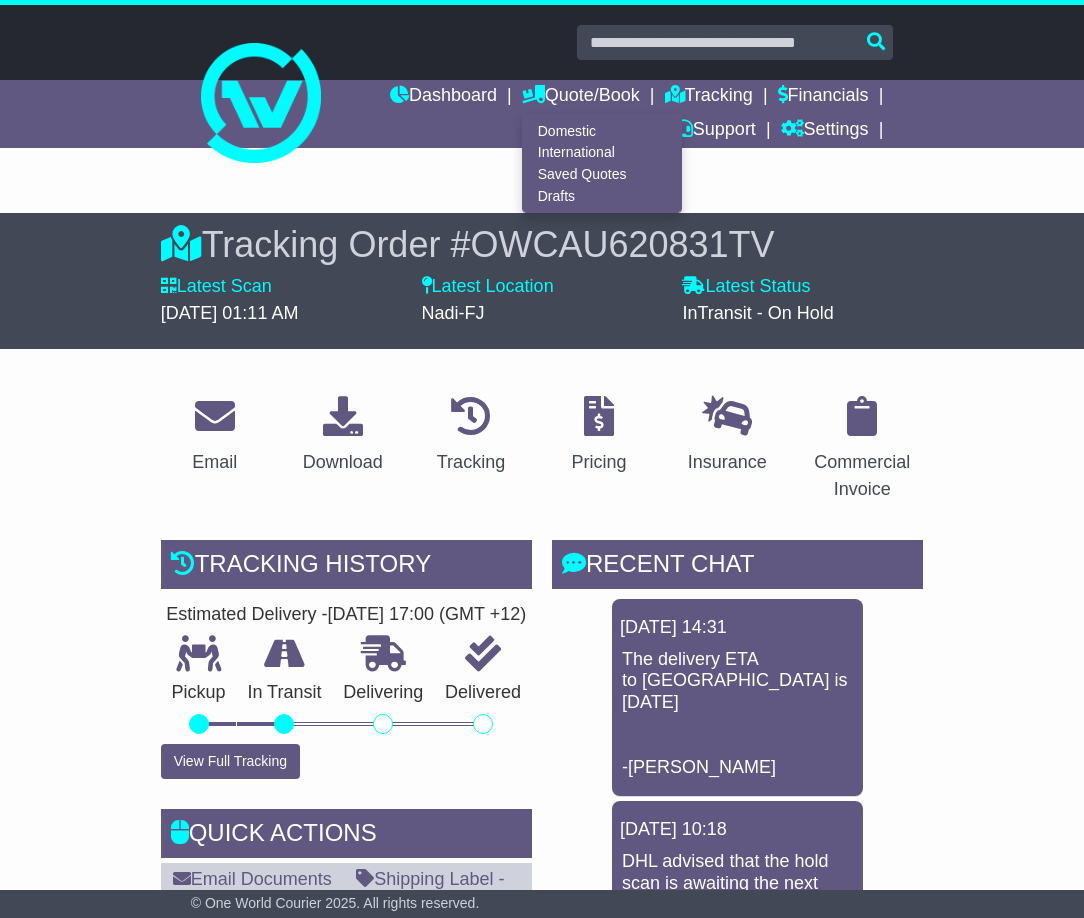 click on "Domestic
International
Saved Quotes
Drafts" at bounding box center [602, 163] 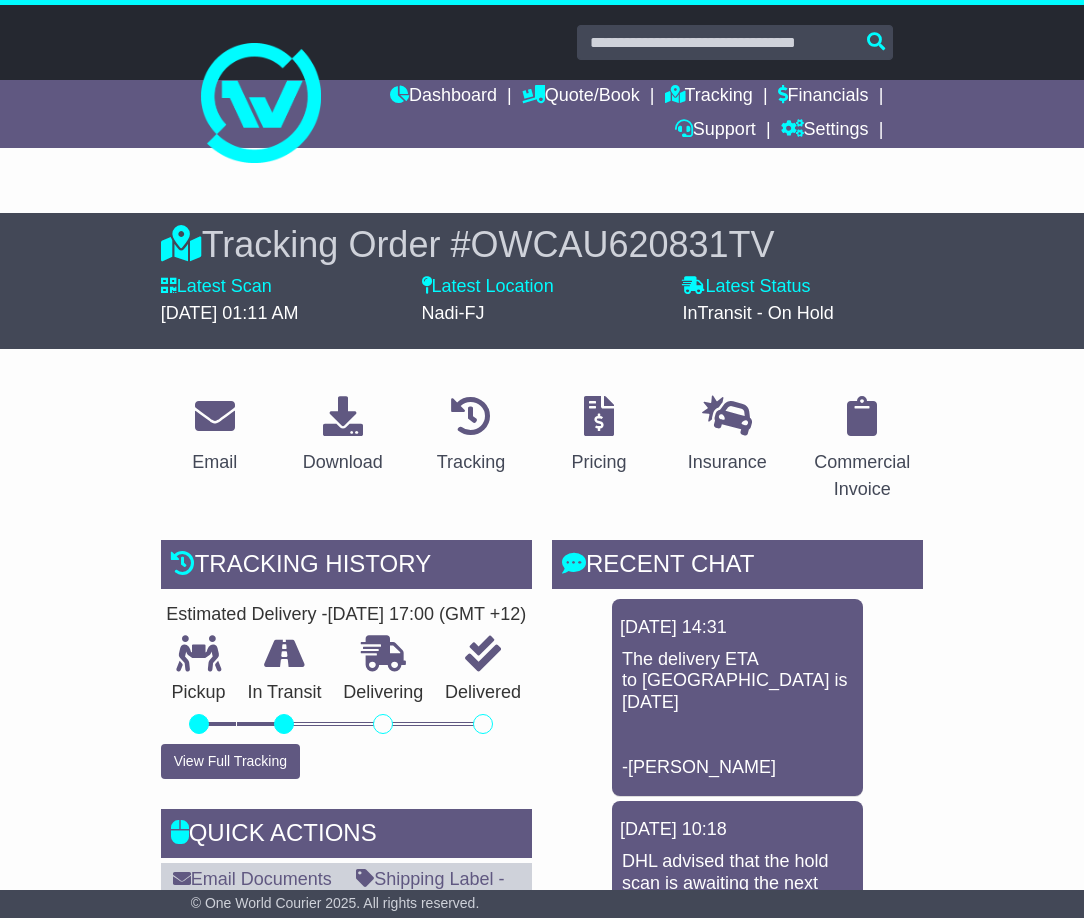 click on "Dashboard
Quote/Book
Domestic
International
Saved Quotes
Drafts
Domestic Quote / Book
International Quote / Book
Saved Quotes
Drafts
Tracking
Financials
Support
Settings
Settings
Address Book
Settings
Address Book" at bounding box center [617, 114] 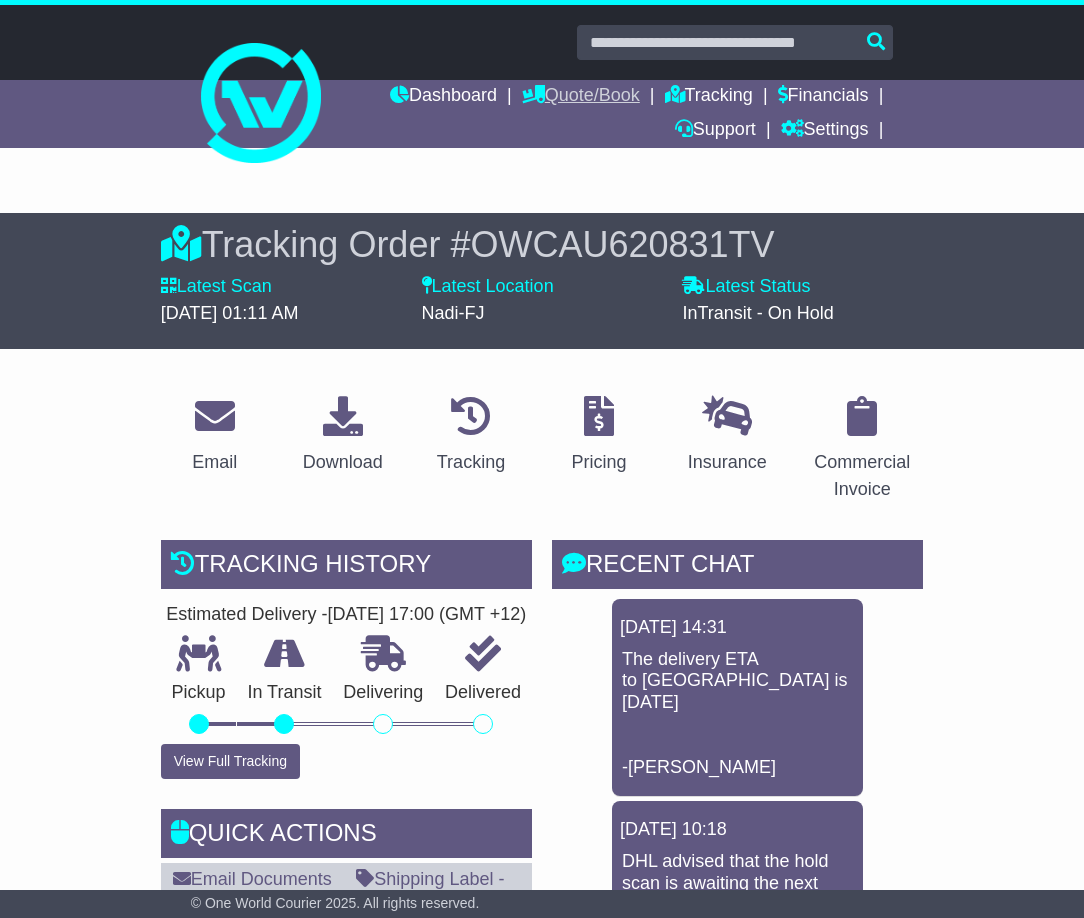 click on "Quote/Book" at bounding box center (581, 97) 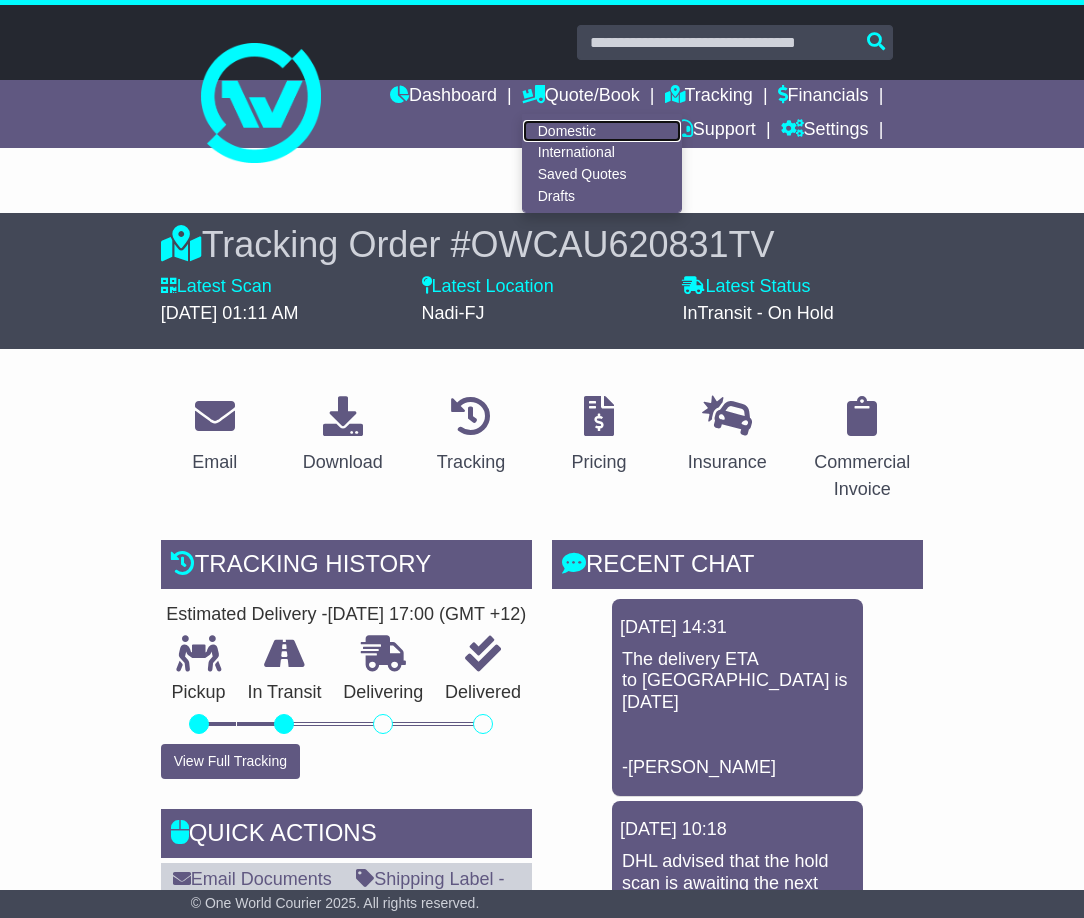 click on "Domestic" at bounding box center [602, 131] 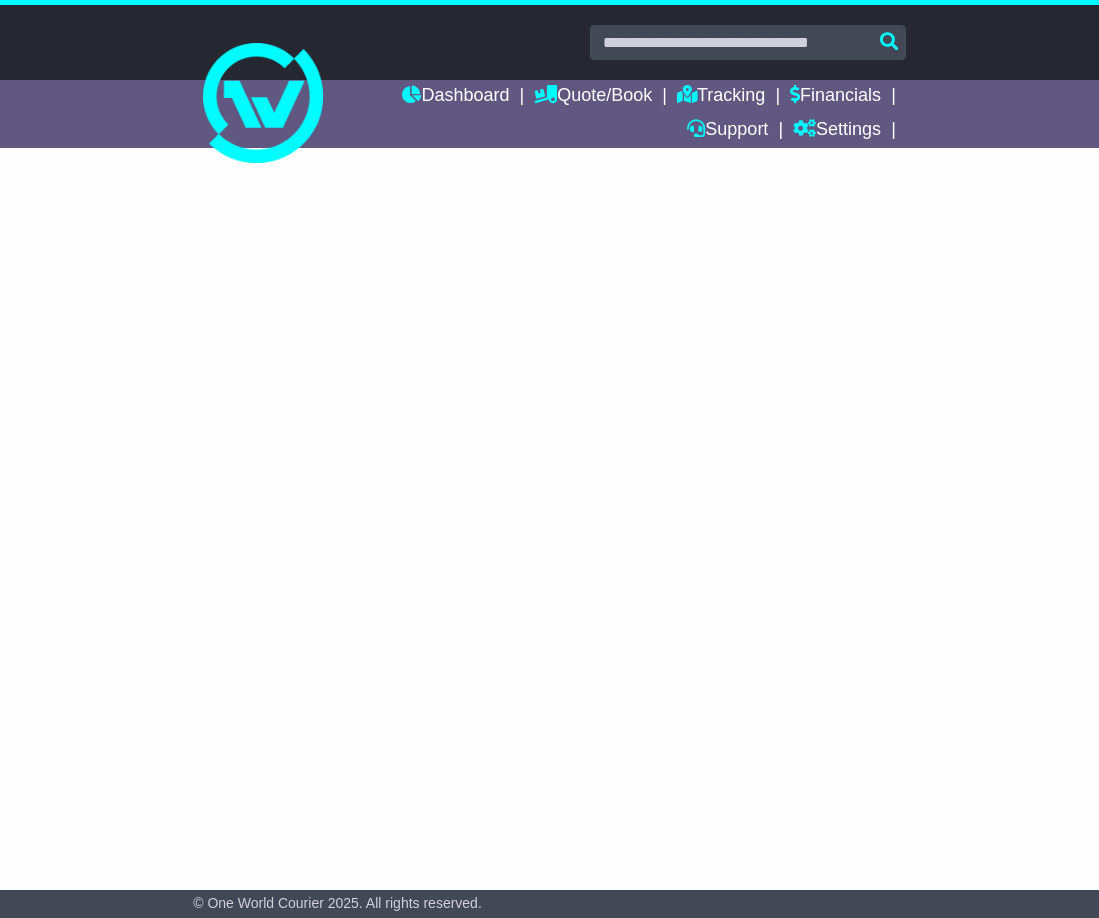 scroll, scrollTop: 0, scrollLeft: 0, axis: both 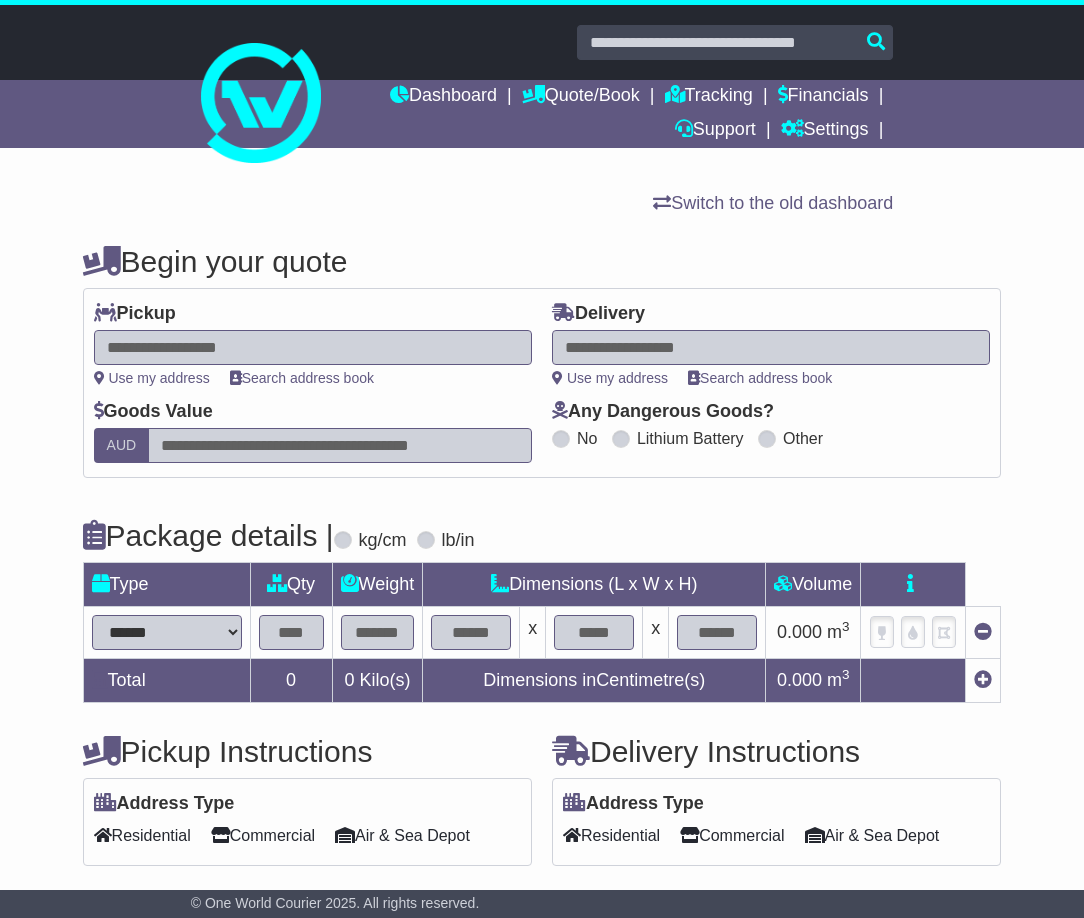 drag, startPoint x: 614, startPoint y: 349, endPoint x: 622, endPoint y: 359, distance: 12.806249 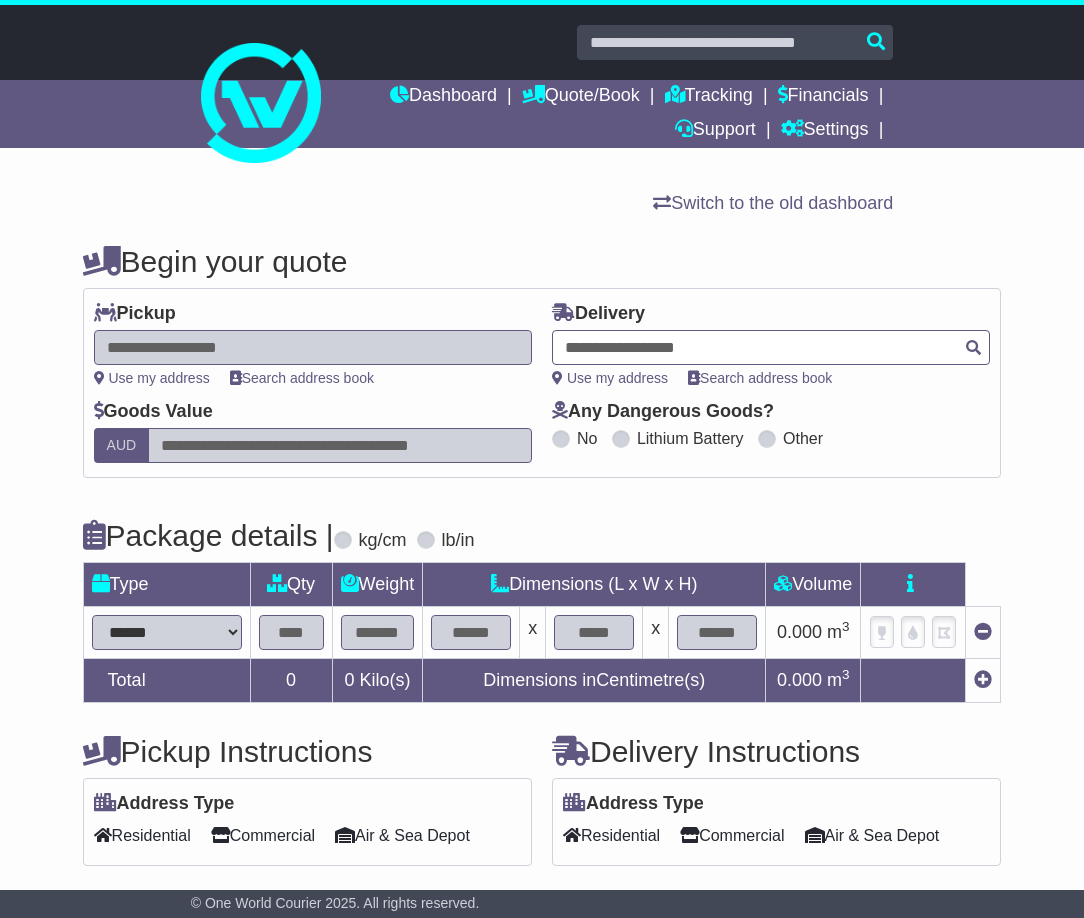 paste on "******" 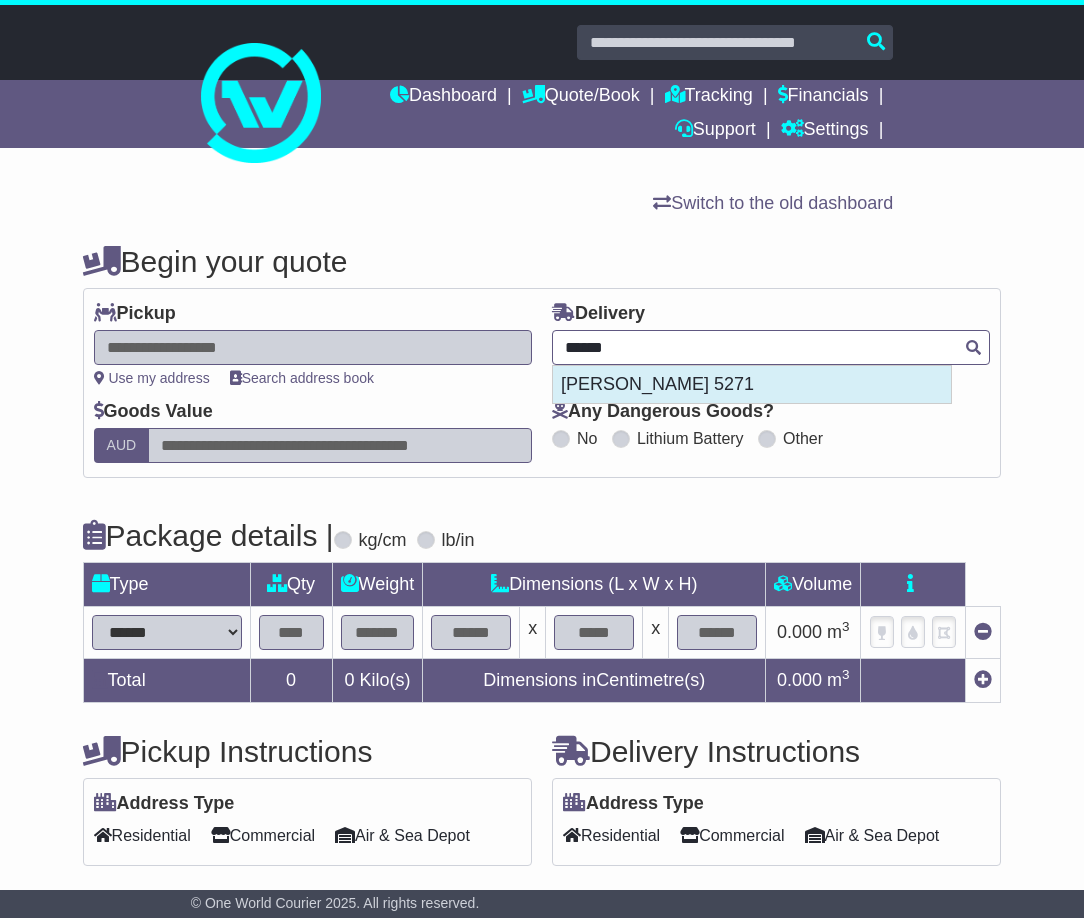 click on "JOANNA 5271" at bounding box center [752, 385] 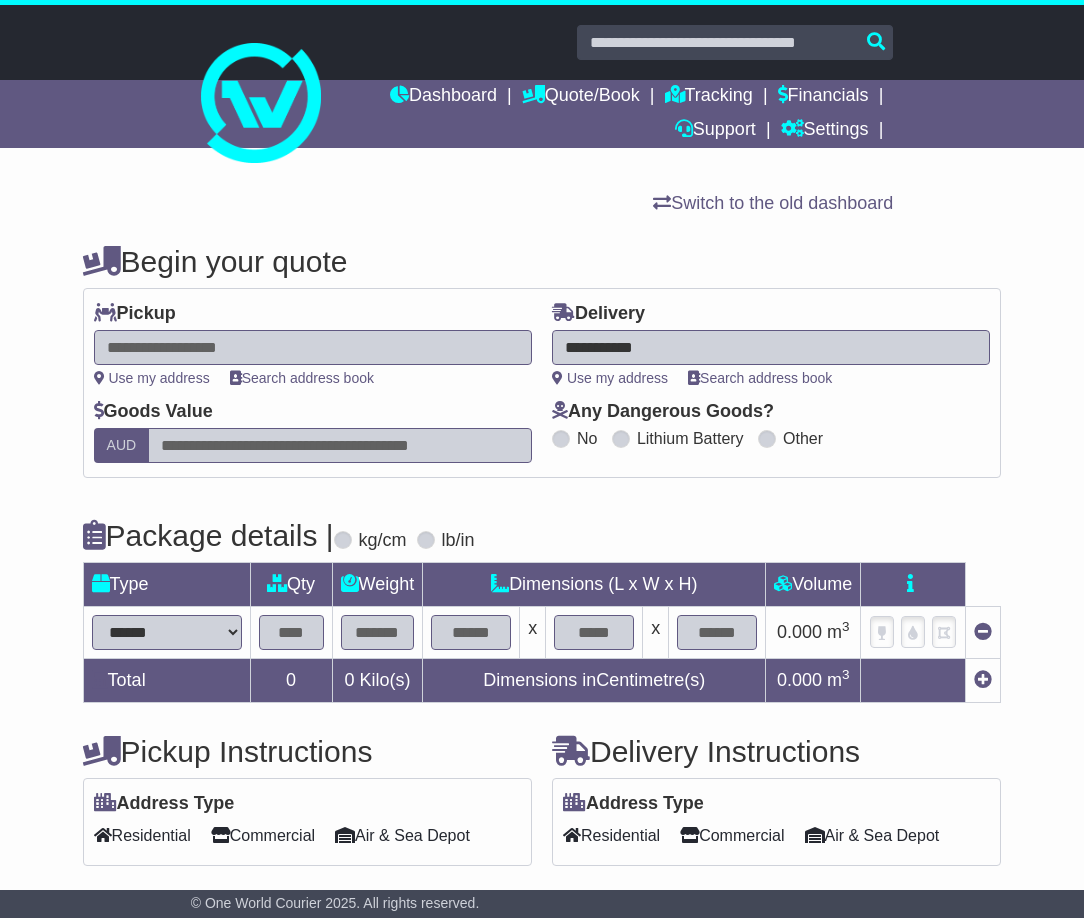type on "**********" 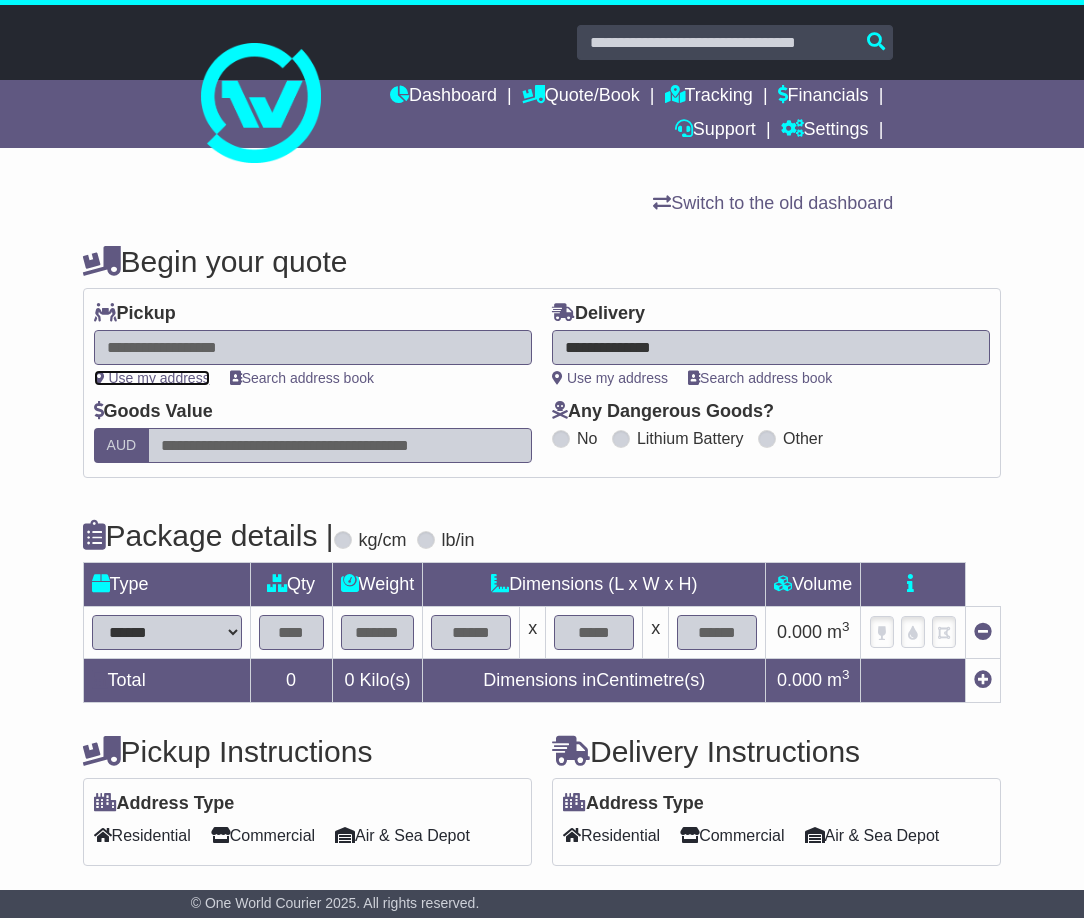 click on "Use my address" at bounding box center [152, 378] 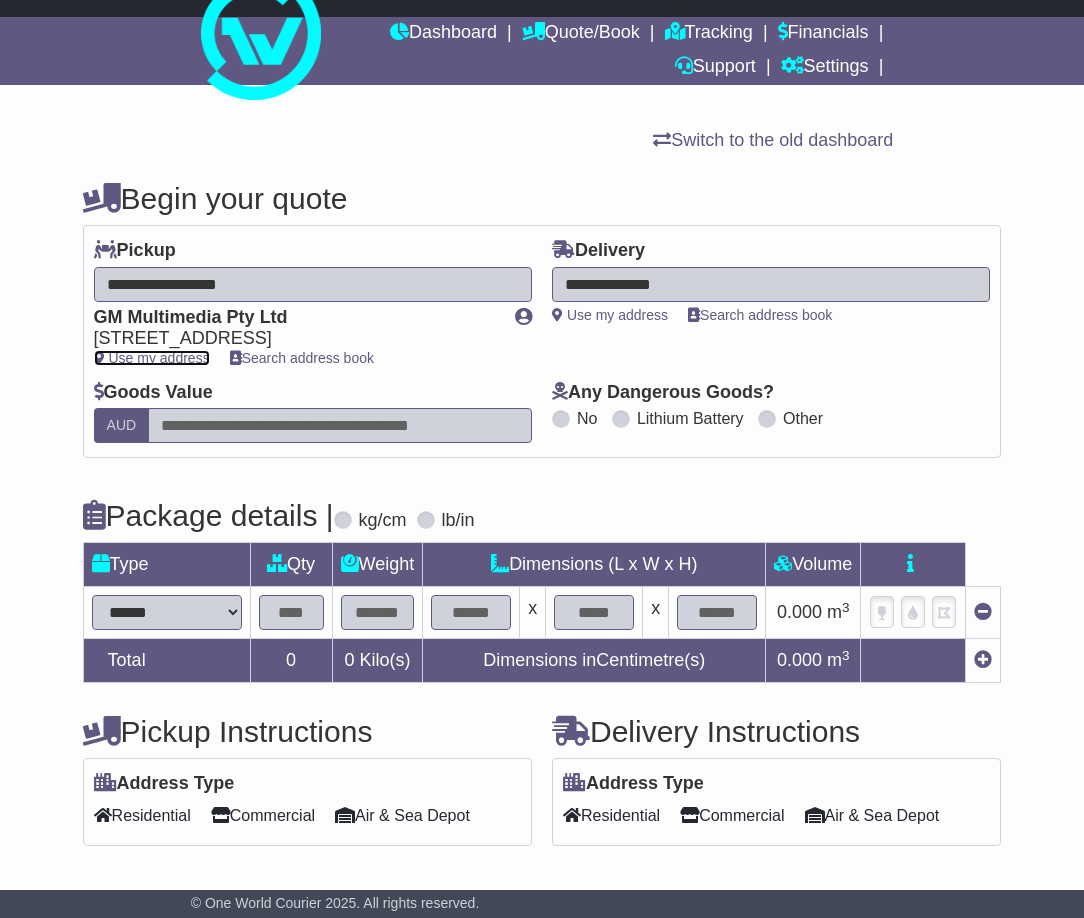 scroll, scrollTop: 216, scrollLeft: 0, axis: vertical 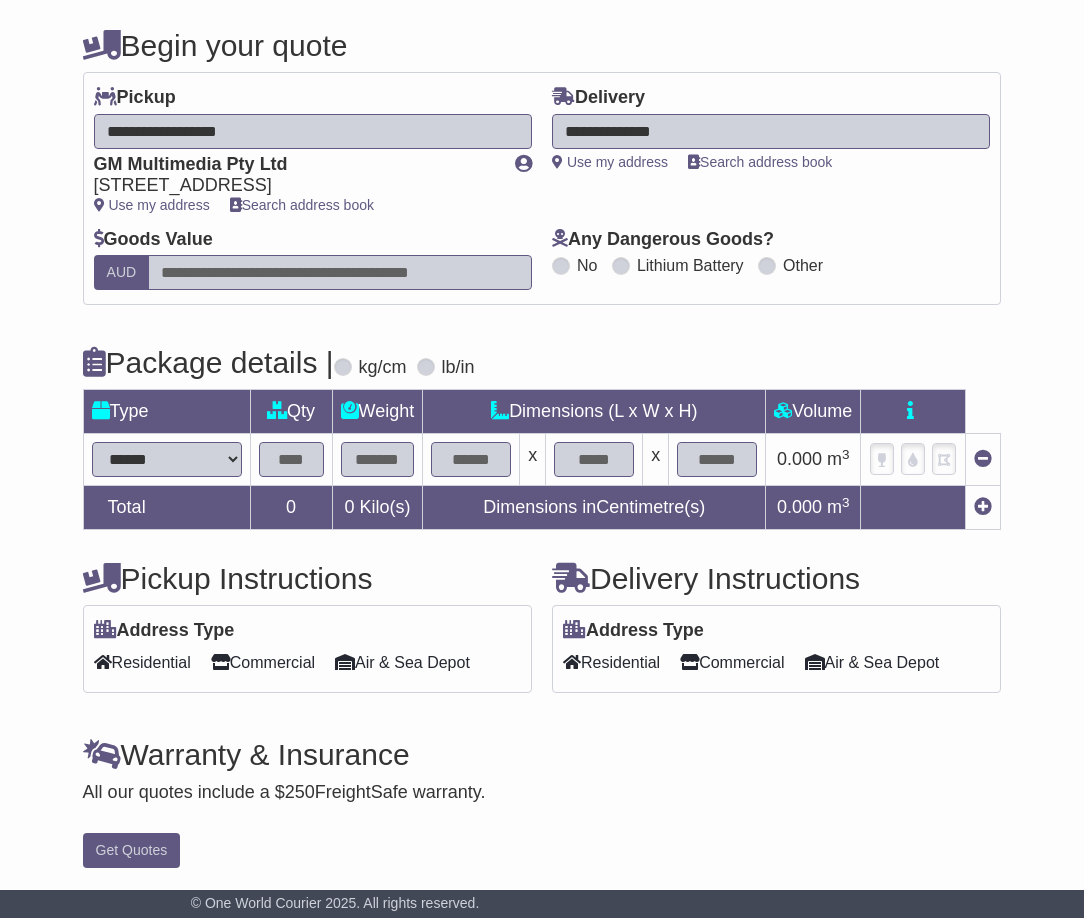 click on "****** ****** *** ******** ***** **** **** ****** *** *******" at bounding box center [167, 459] 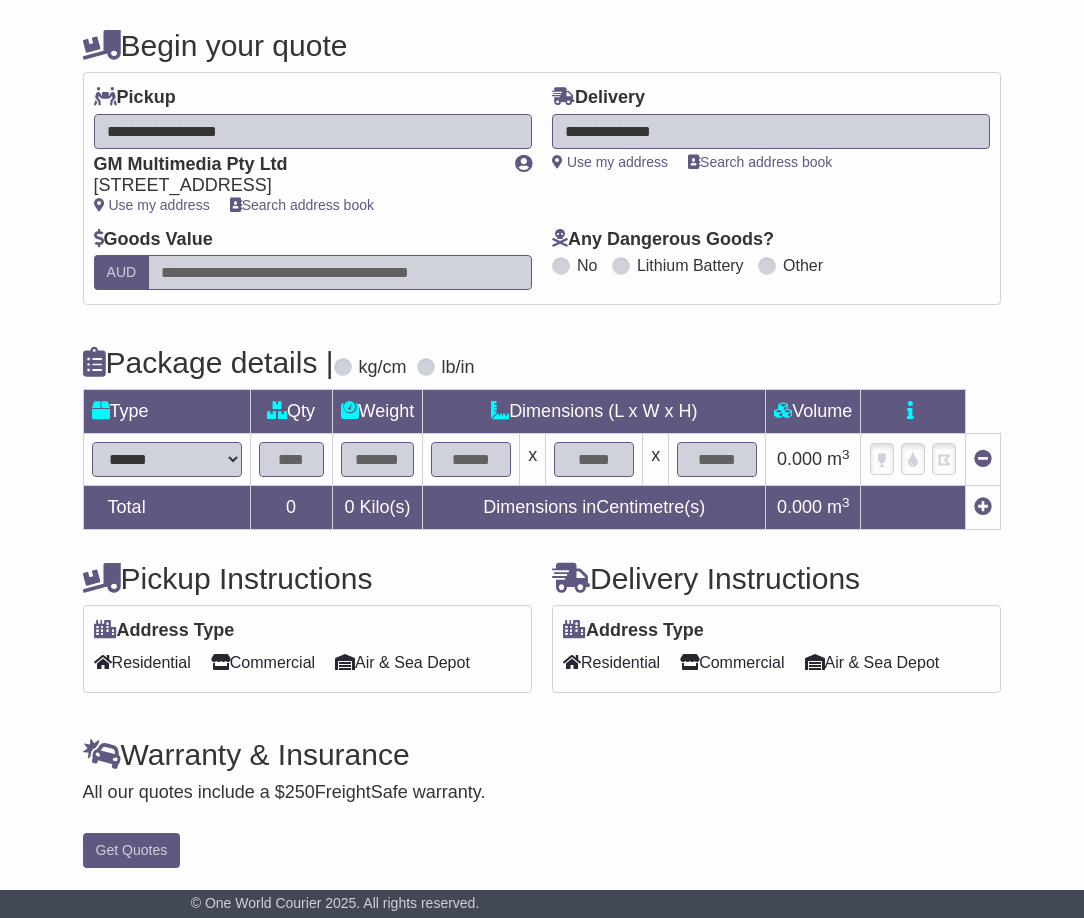 click at bounding box center (621, 266) 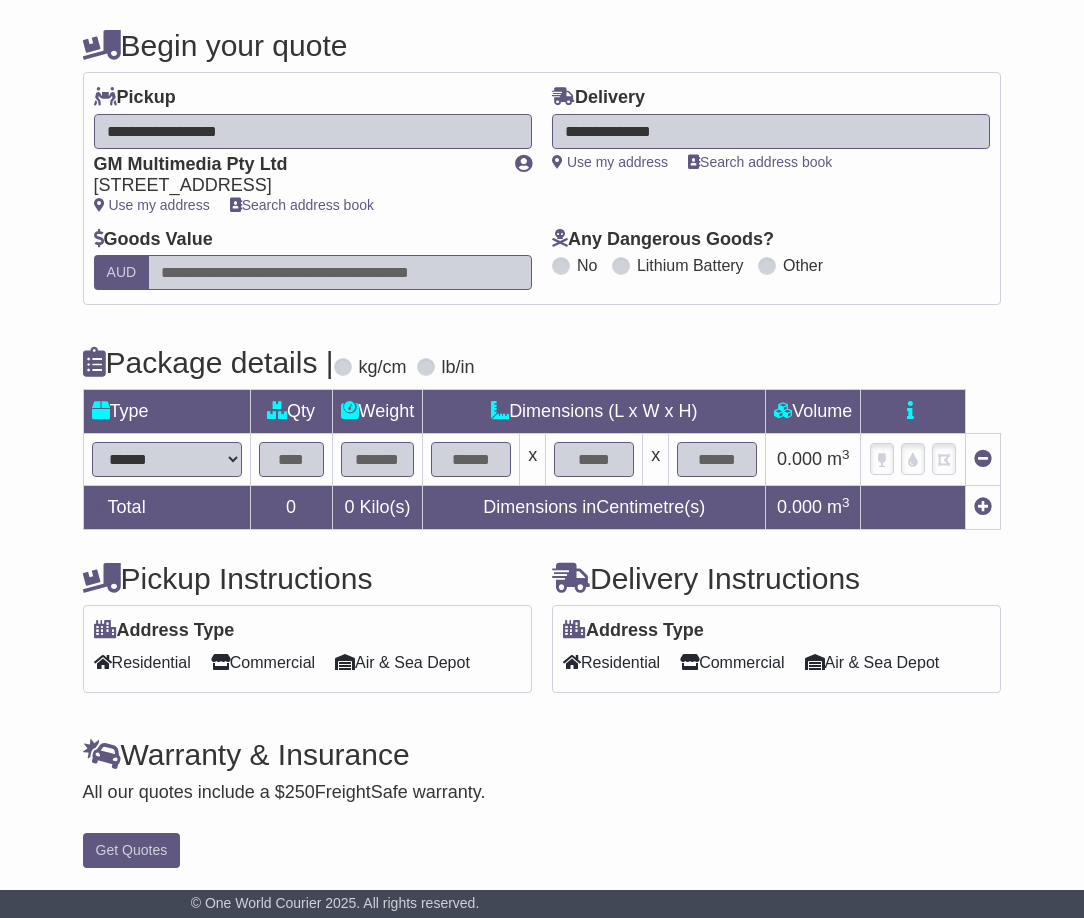click at bounding box center [561, 266] 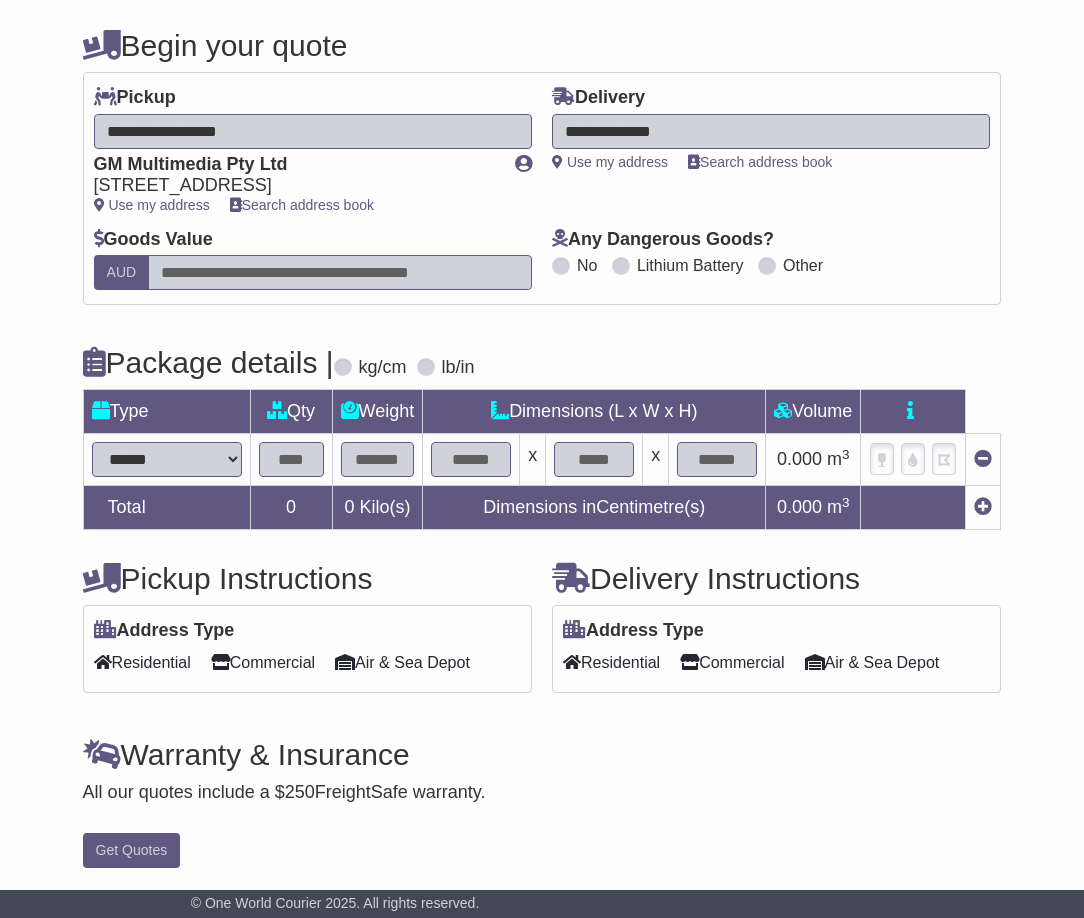 click at bounding box center [291, 459] 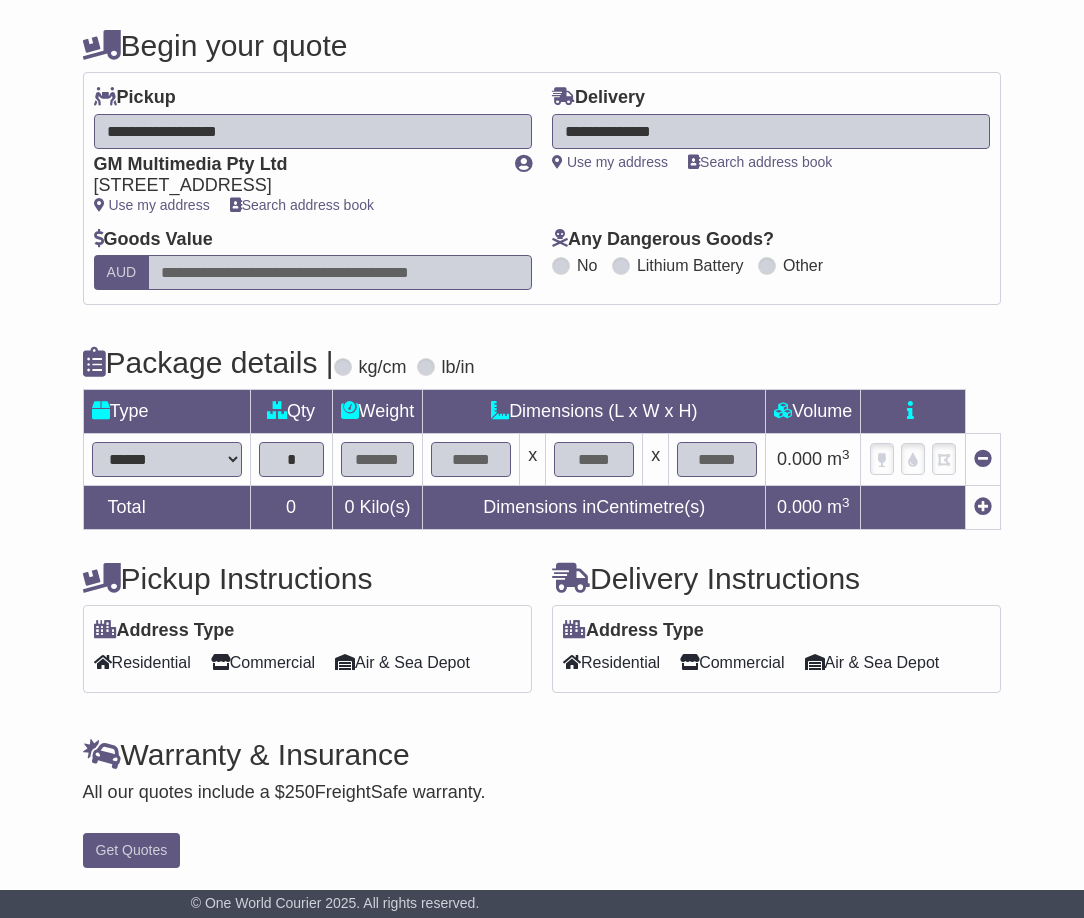 type on "*" 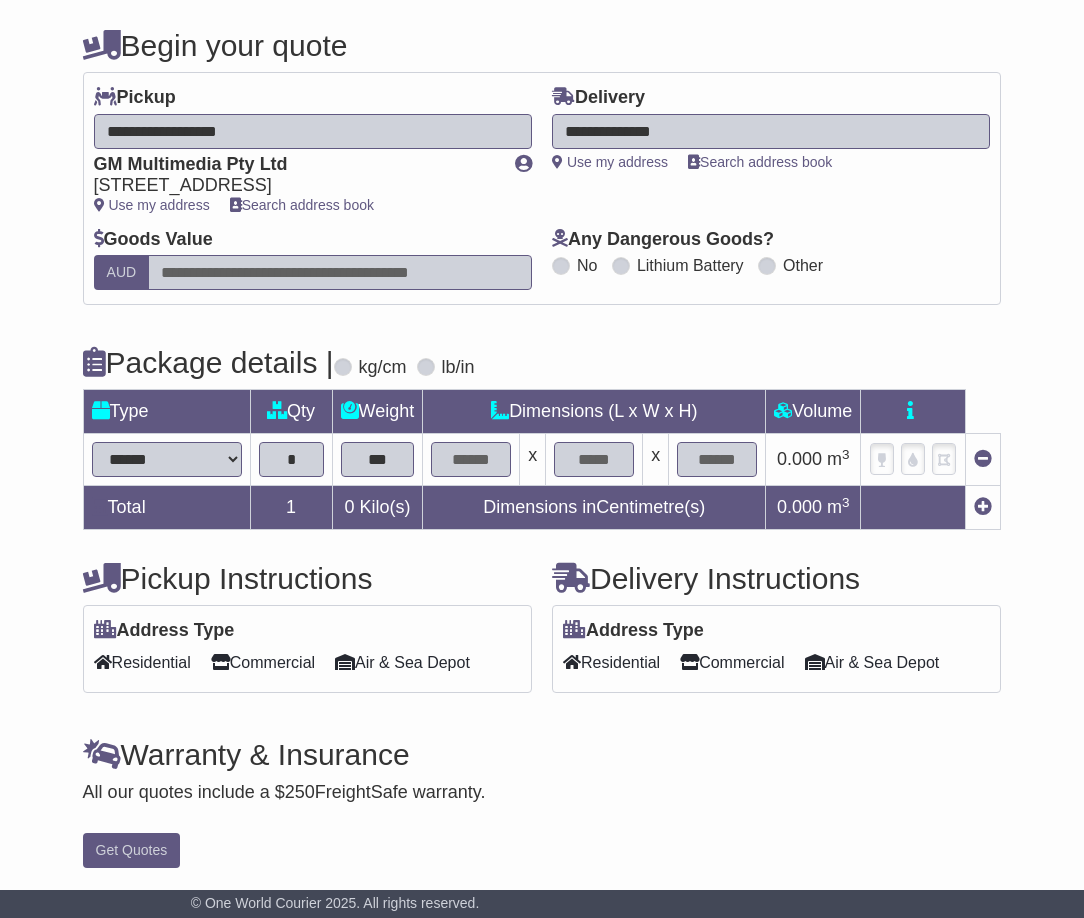 type on "***" 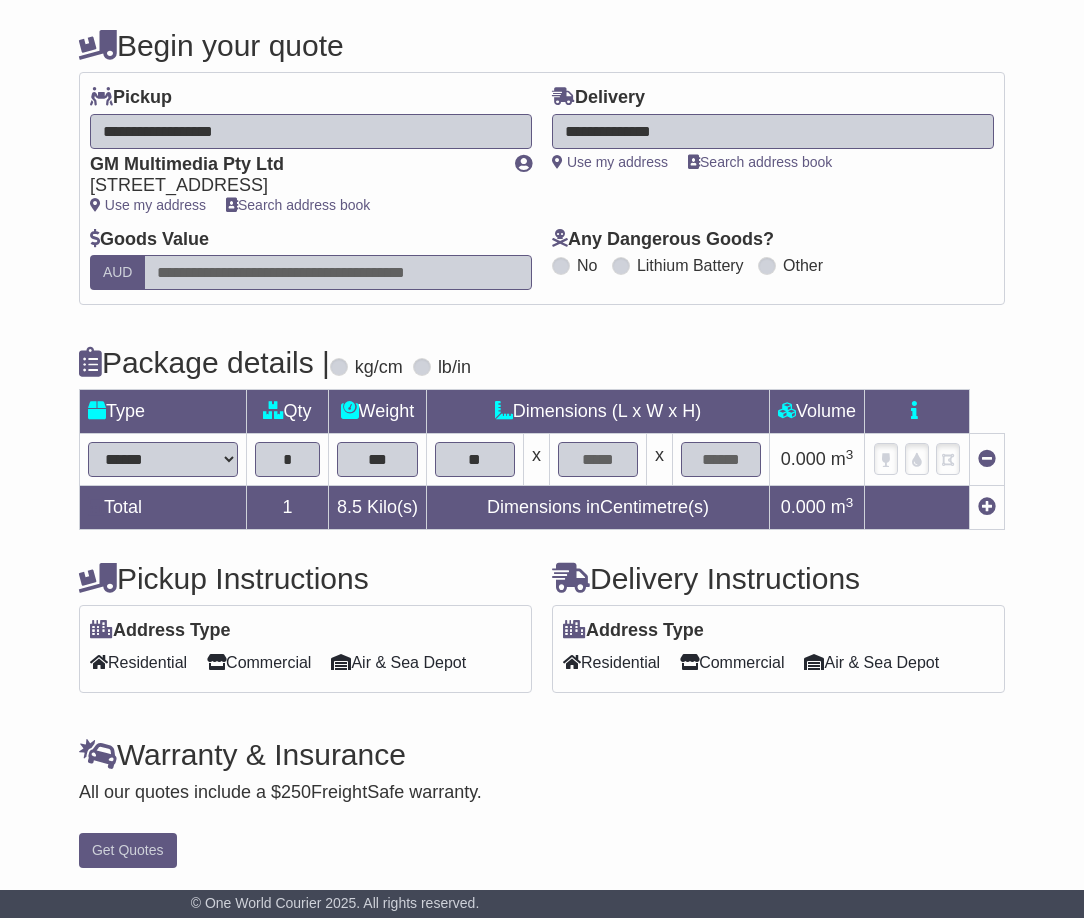 type on "**" 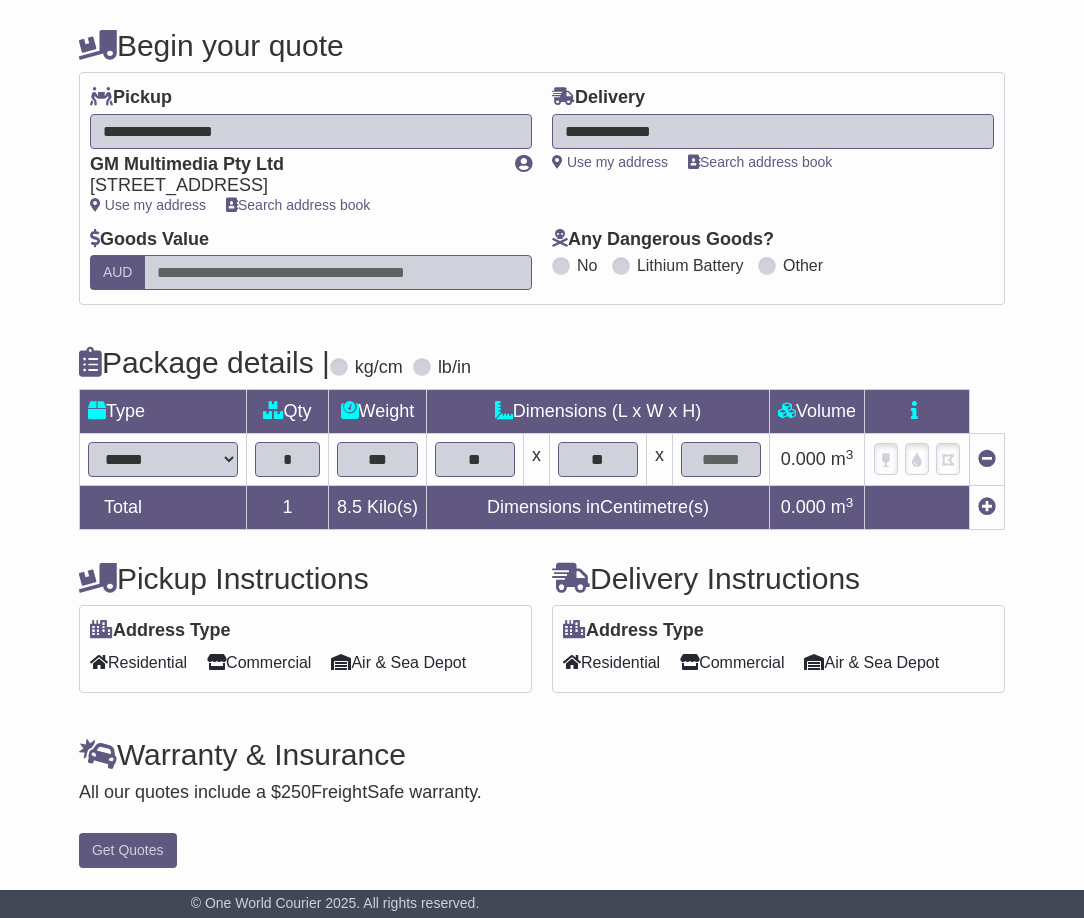 type on "**" 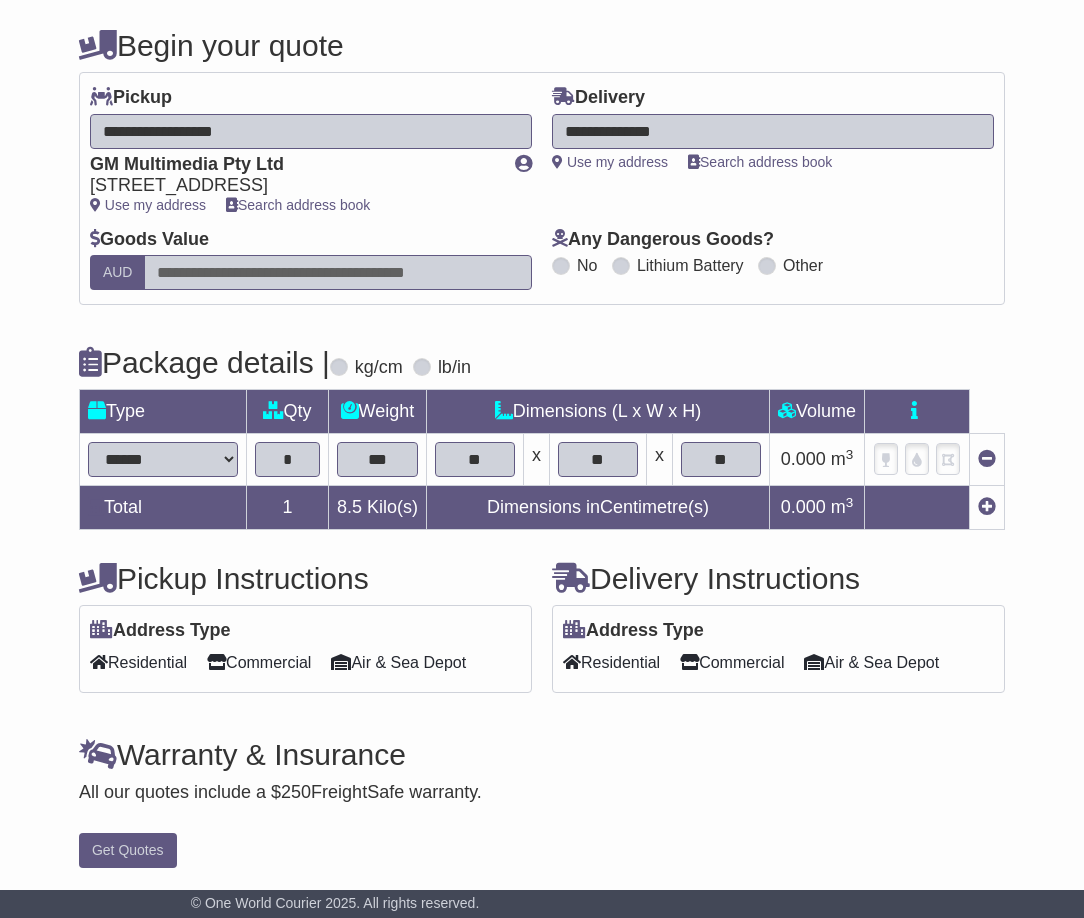 type on "**" 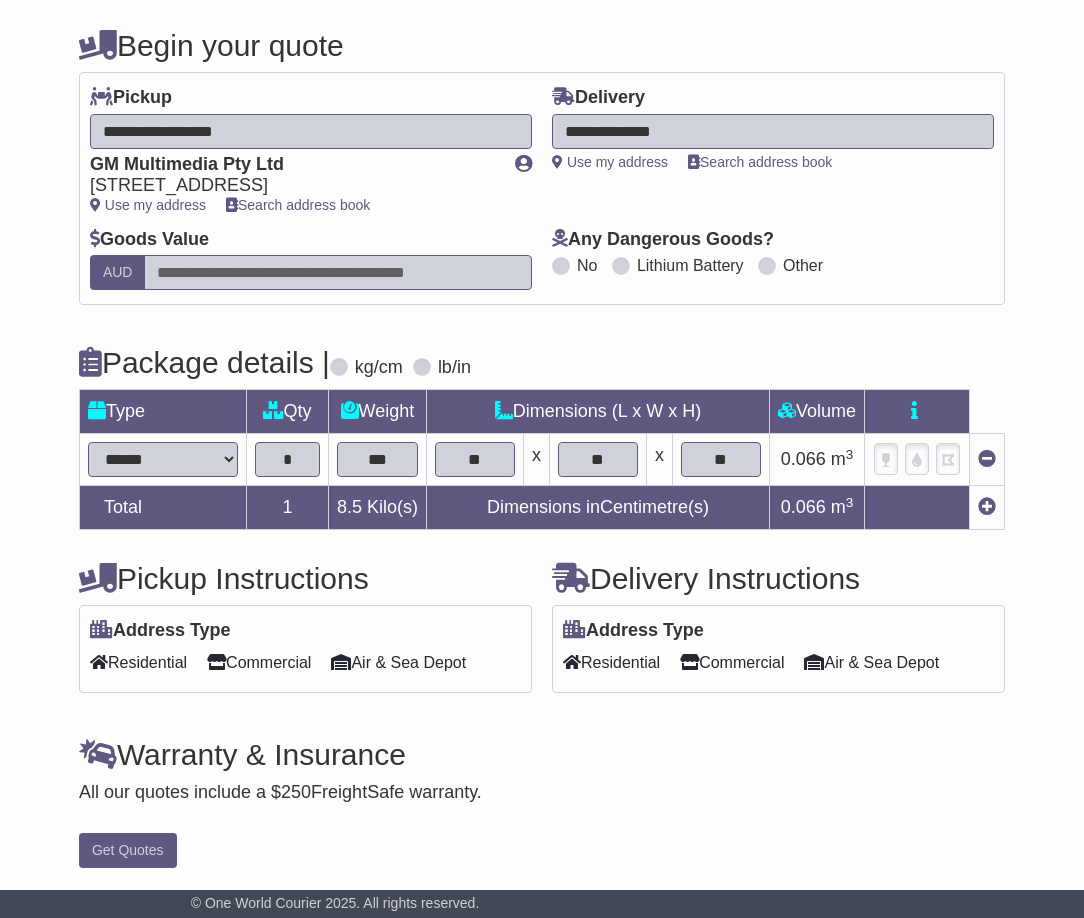 click on "**********" at bounding box center (542, 444) 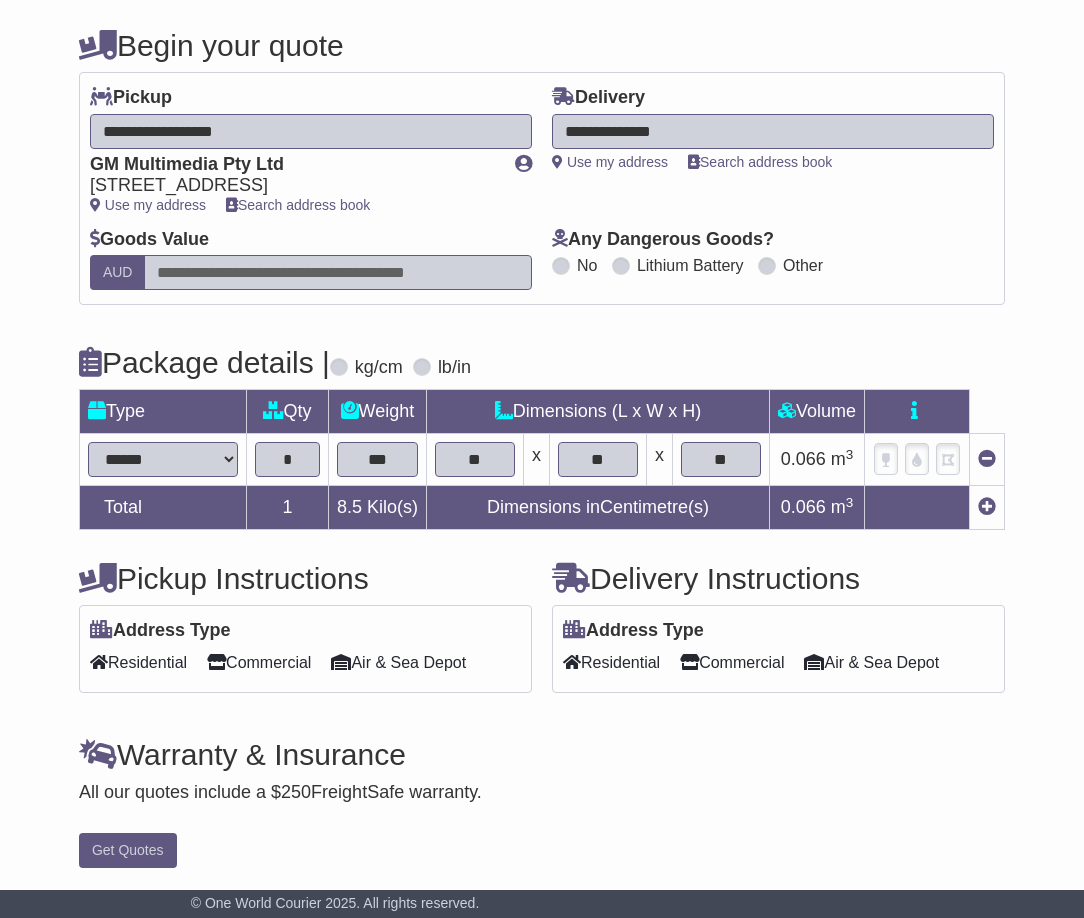 click at bounding box center (987, 506) 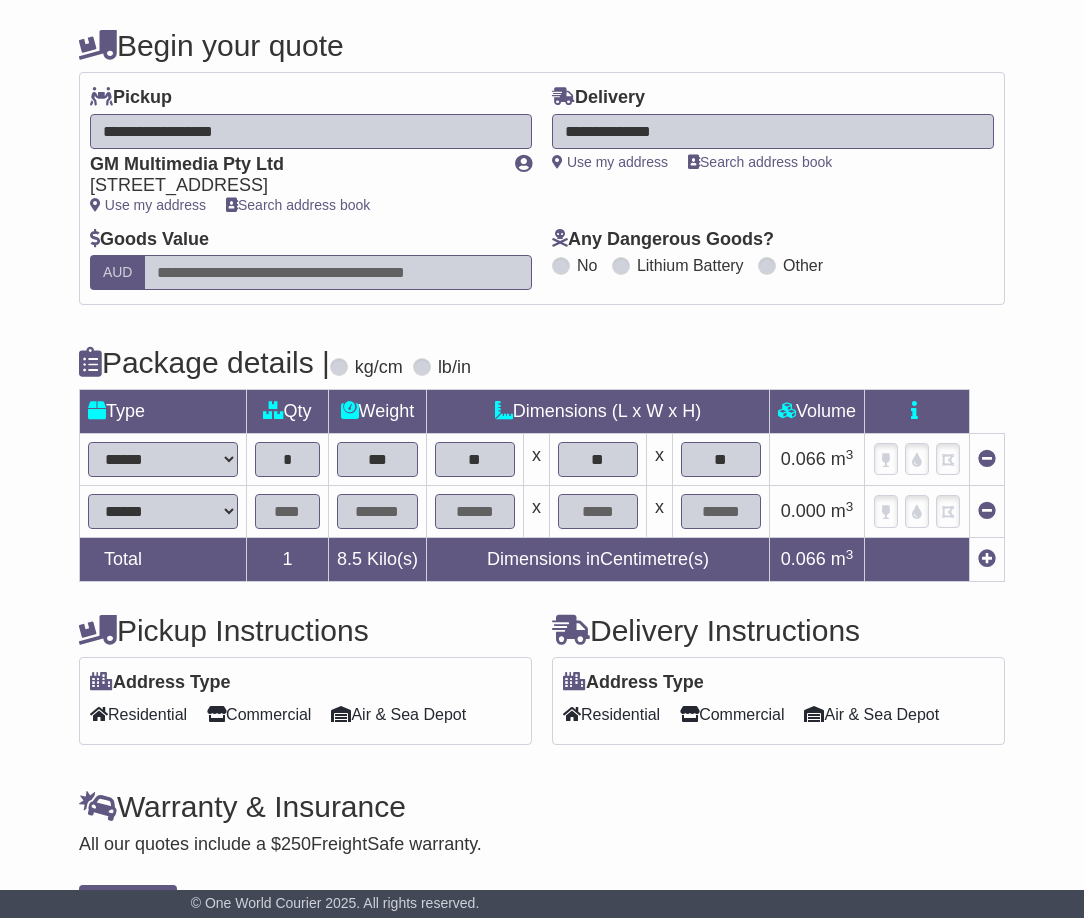 click at bounding box center [287, 511] 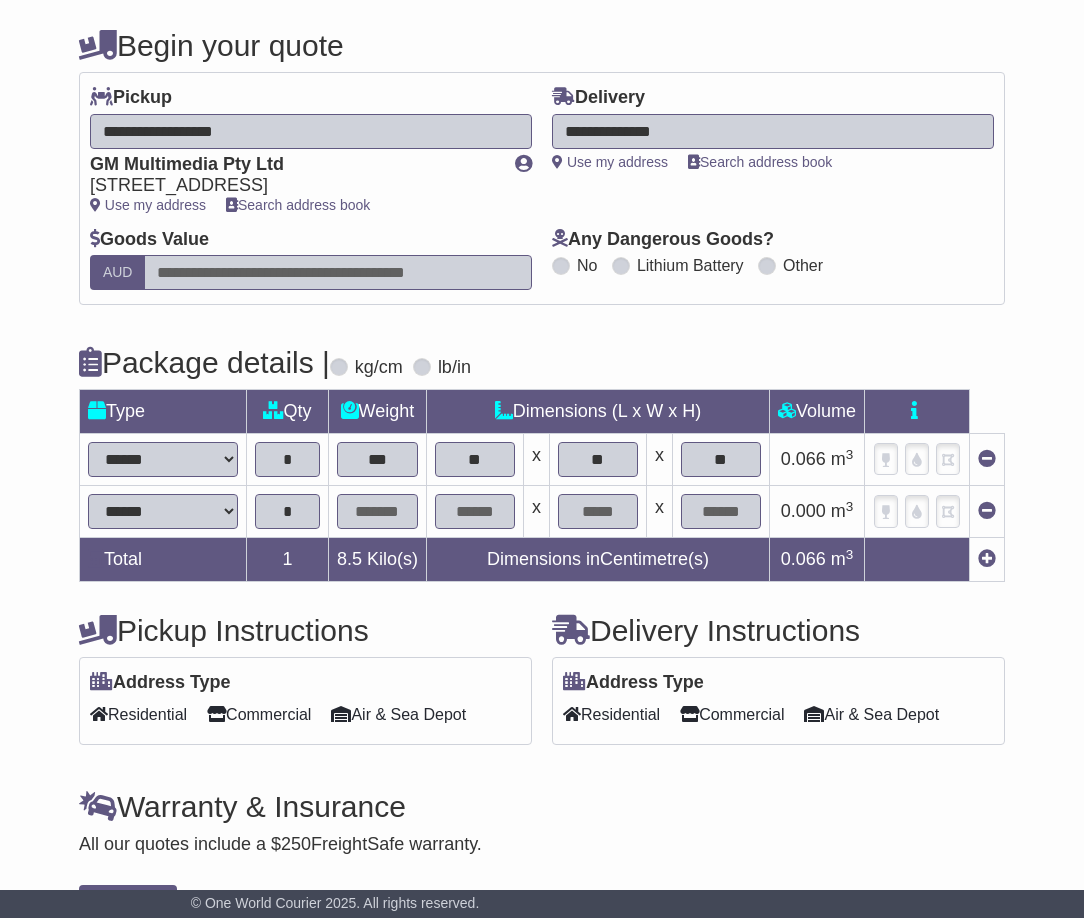 type on "*" 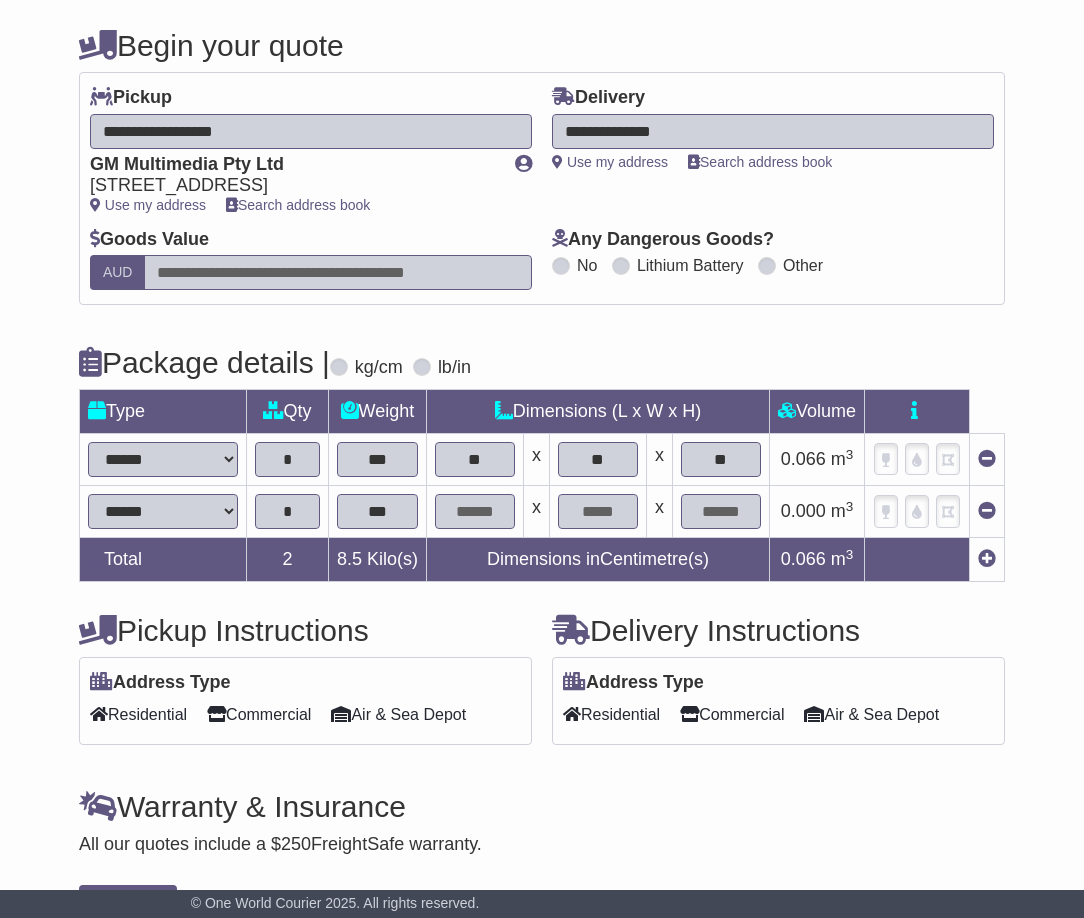 type on "***" 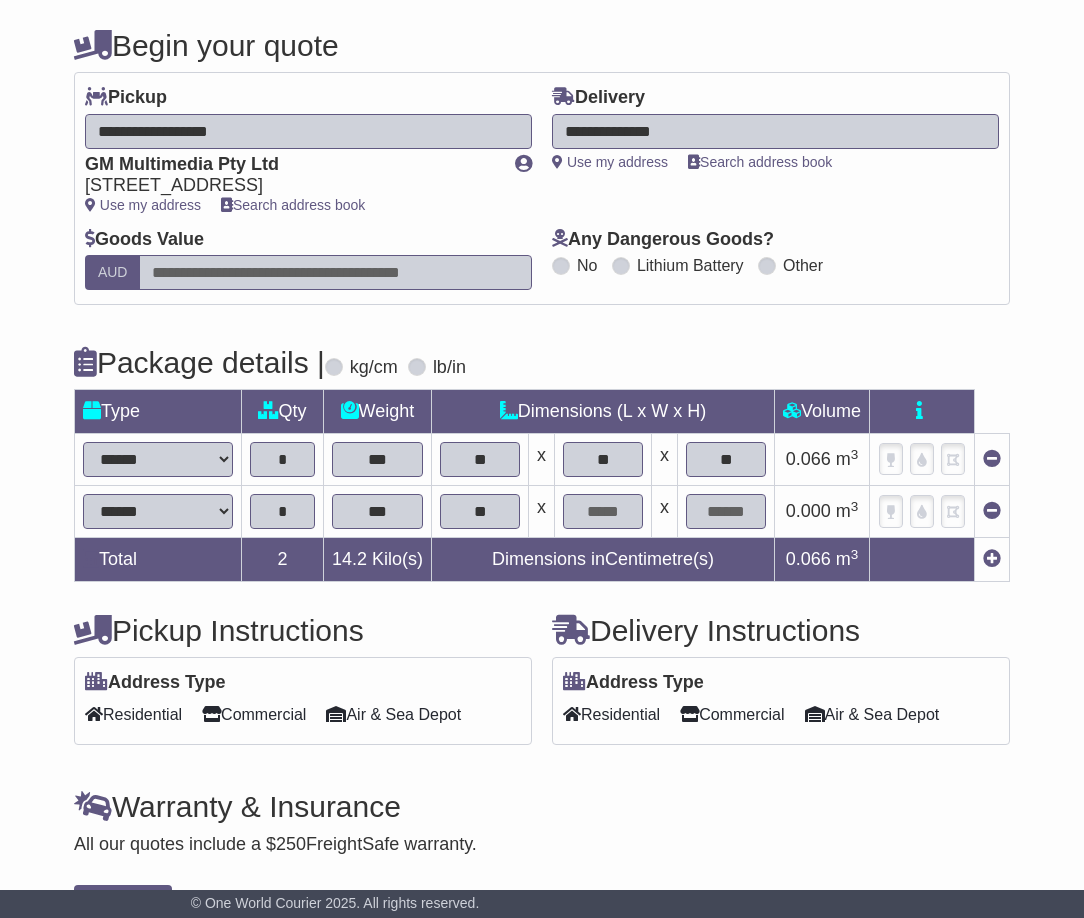 type on "**" 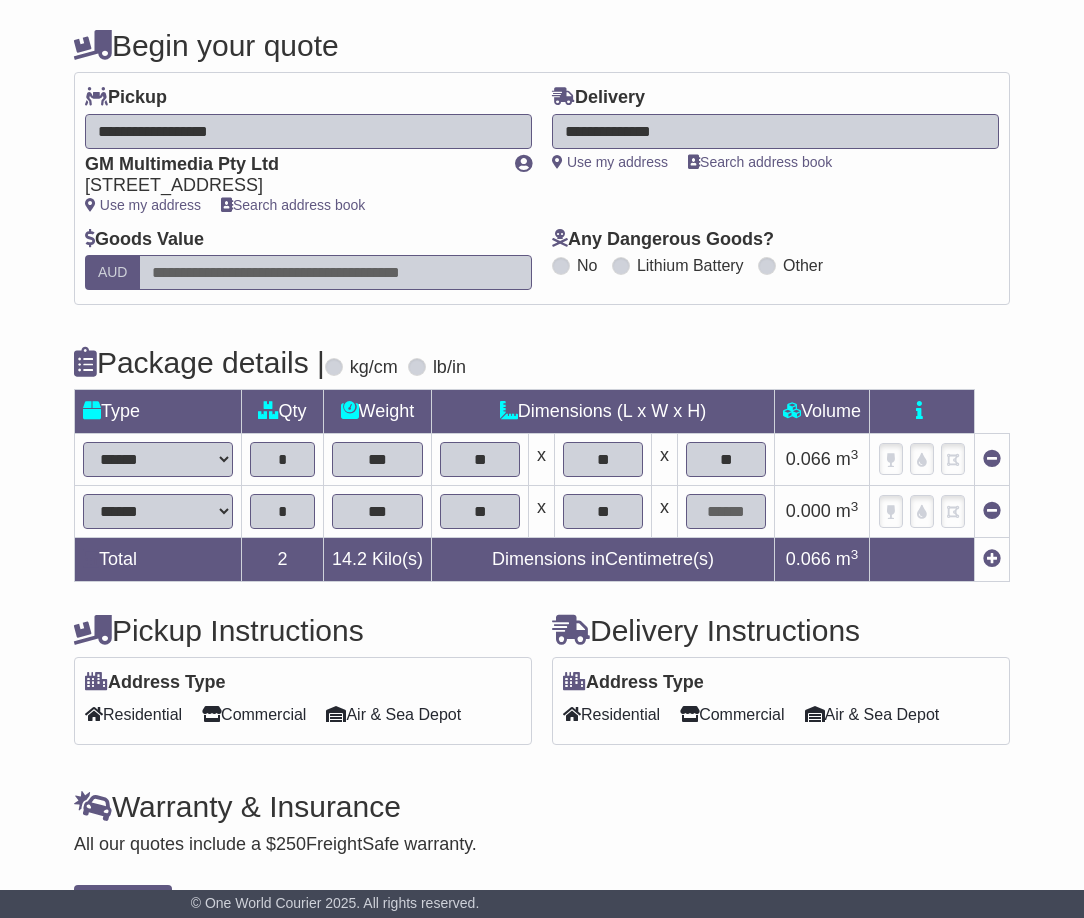 type on "**" 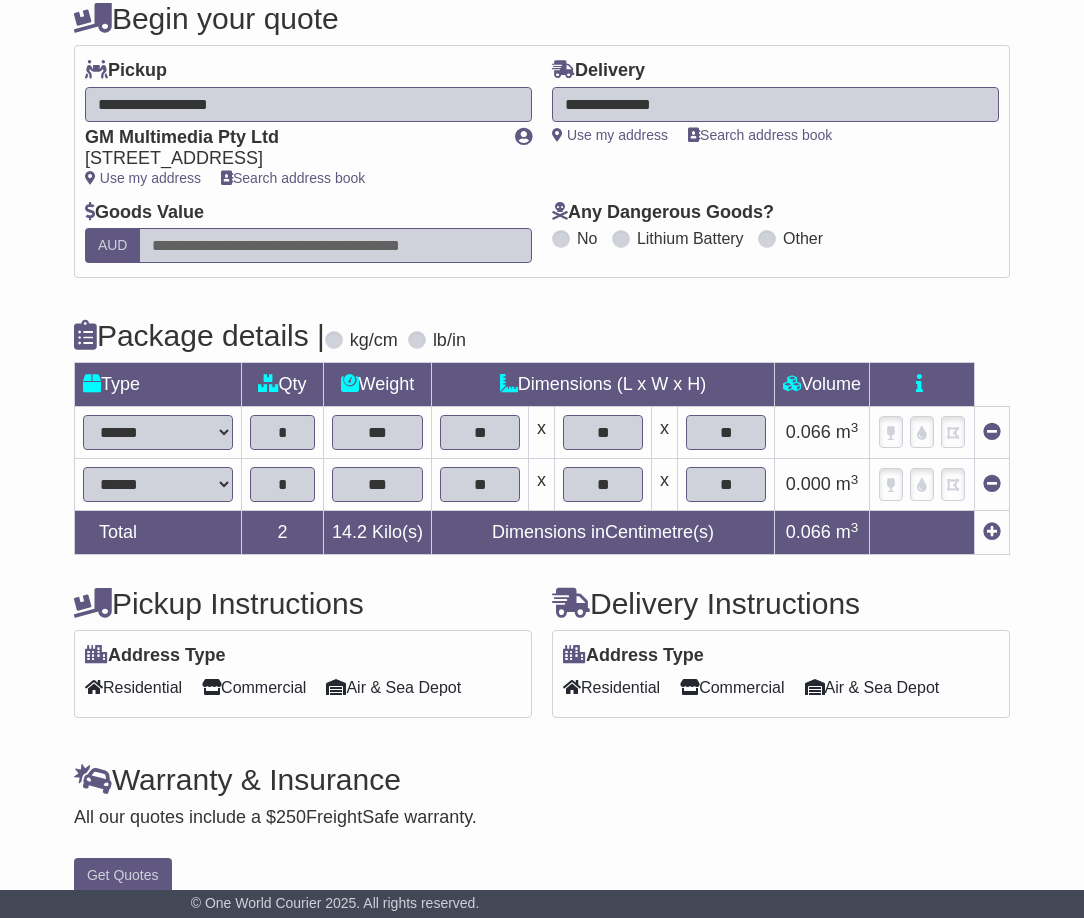scroll, scrollTop: 268, scrollLeft: 0, axis: vertical 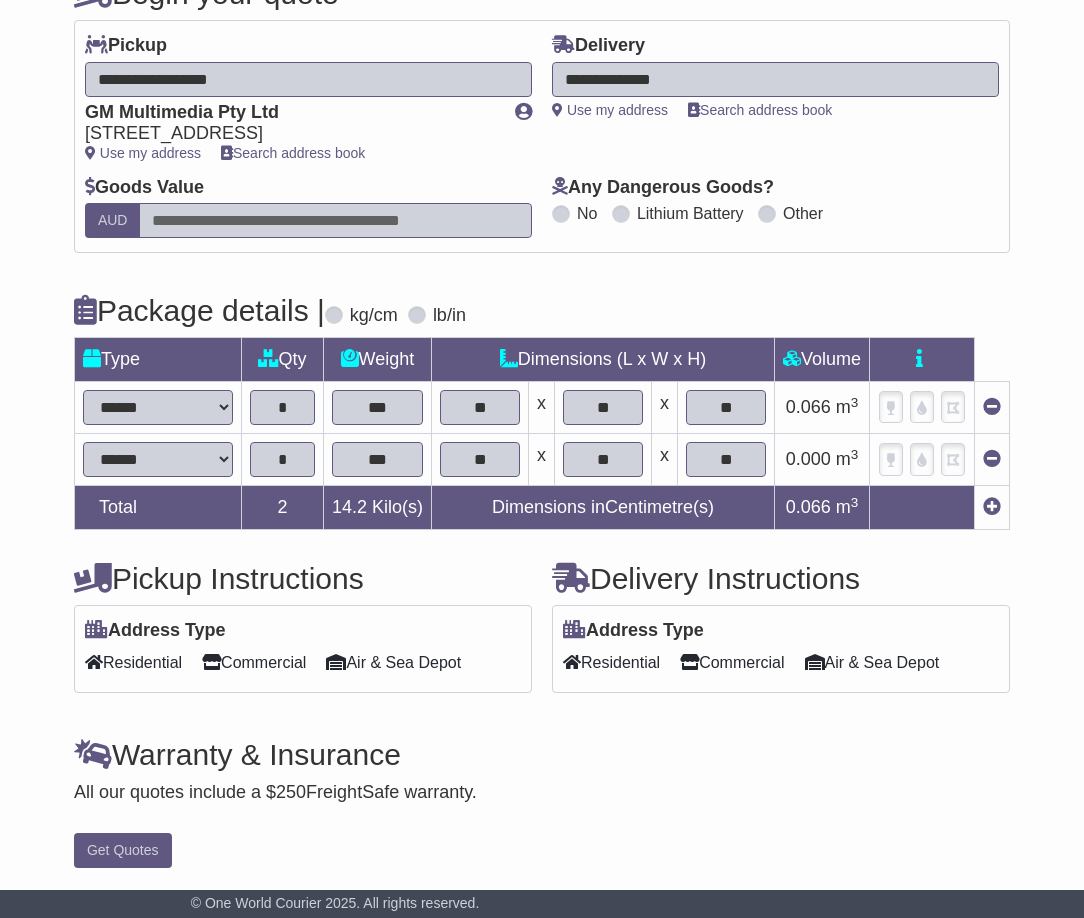 type on "**" 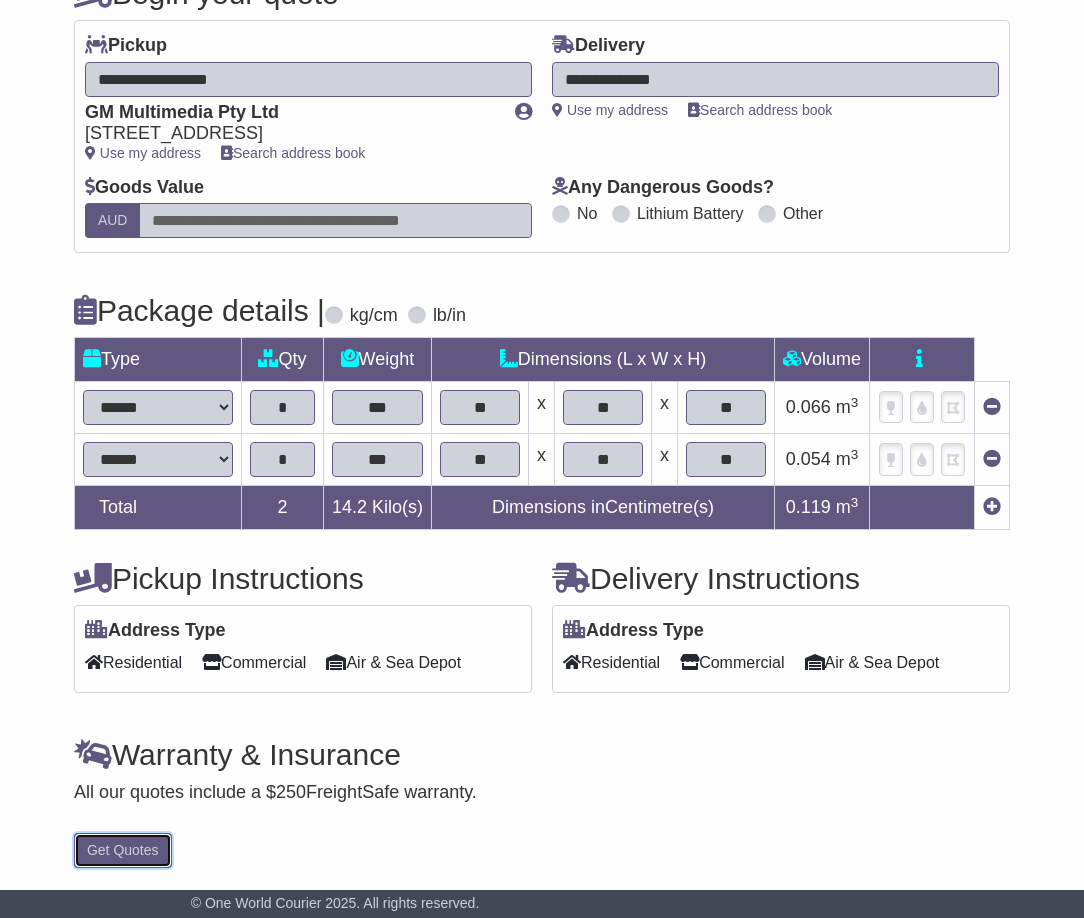 click on "Get Quotes" at bounding box center [123, 850] 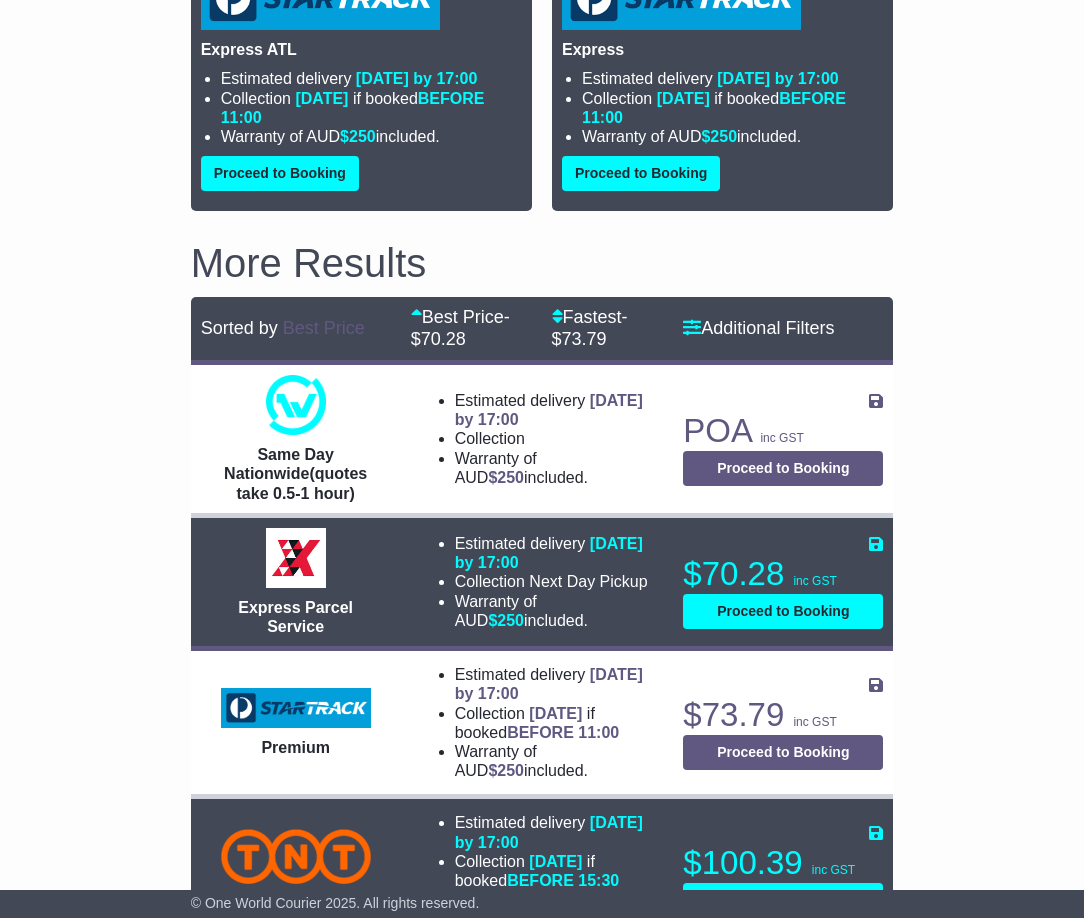 scroll, scrollTop: 158, scrollLeft: 0, axis: vertical 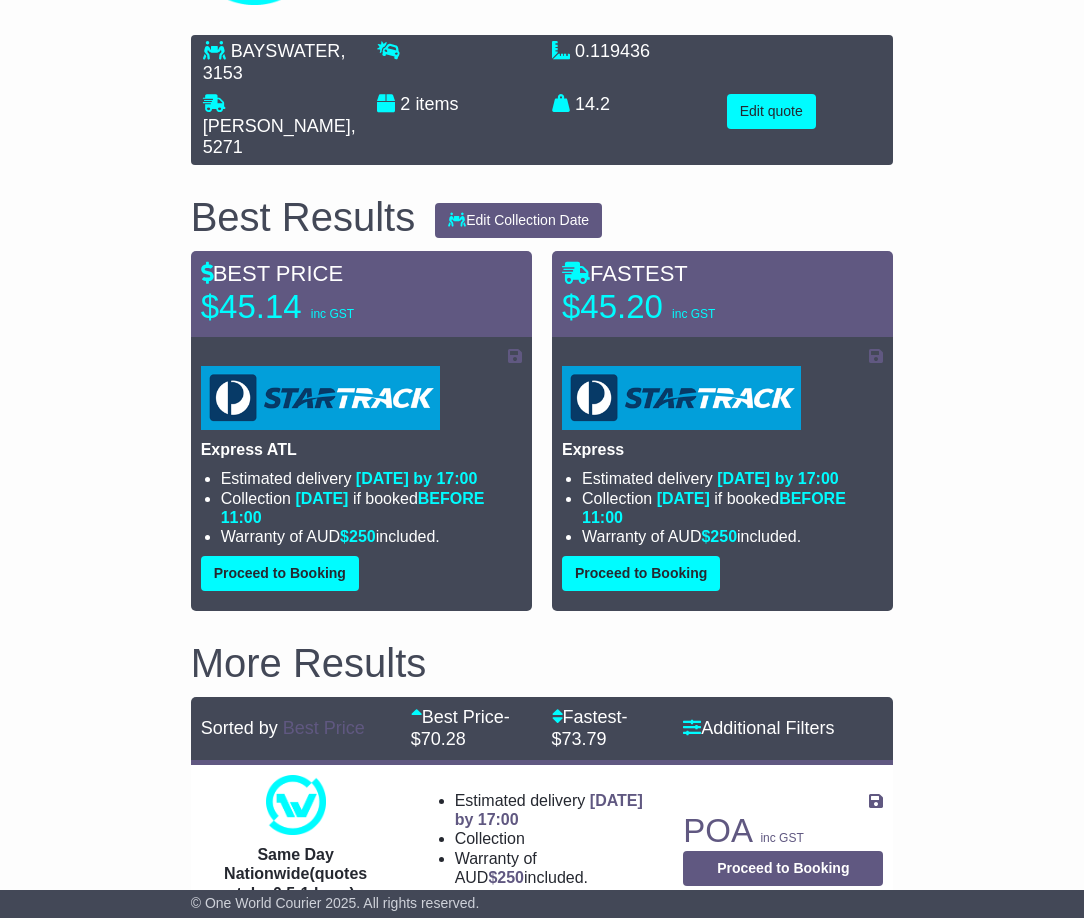 click on "BAYSWATER , 3153
JOANNA , 5271
2   items
0.119436
m 3
in 3" at bounding box center [542, 1409] 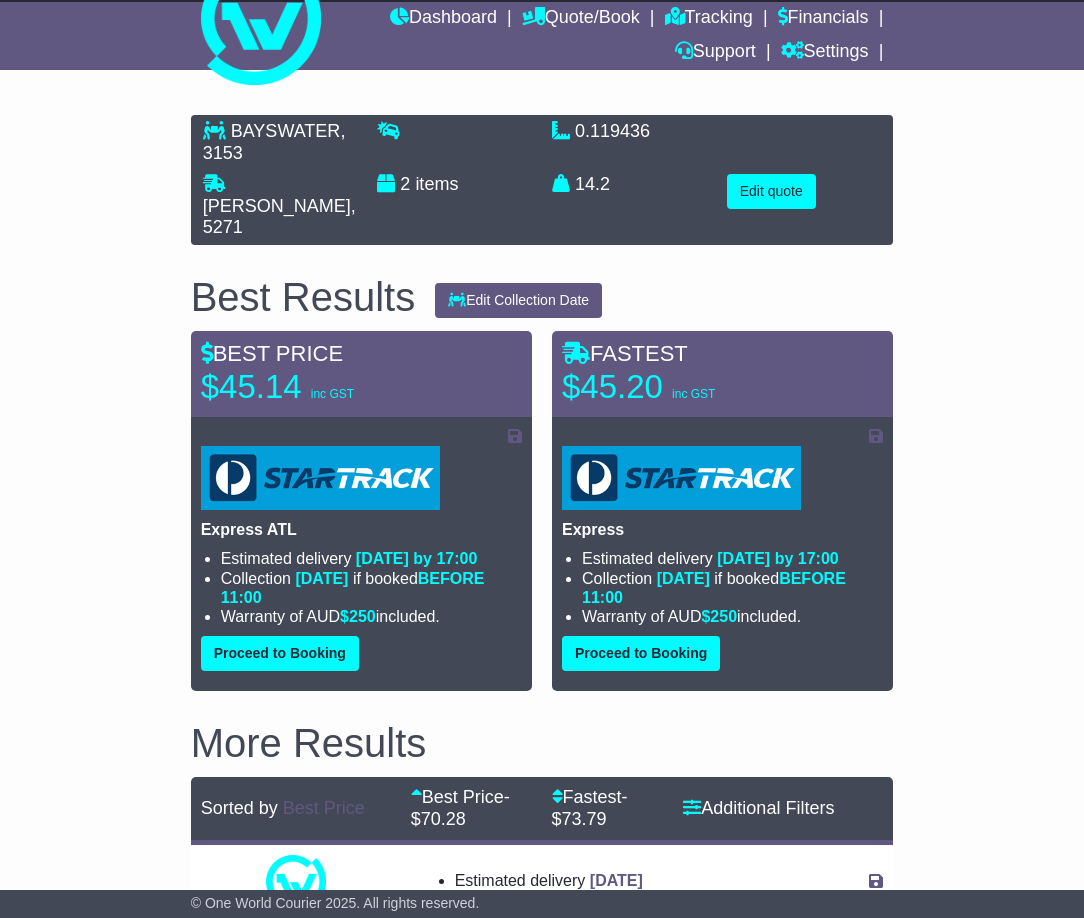 scroll, scrollTop: 0, scrollLeft: 0, axis: both 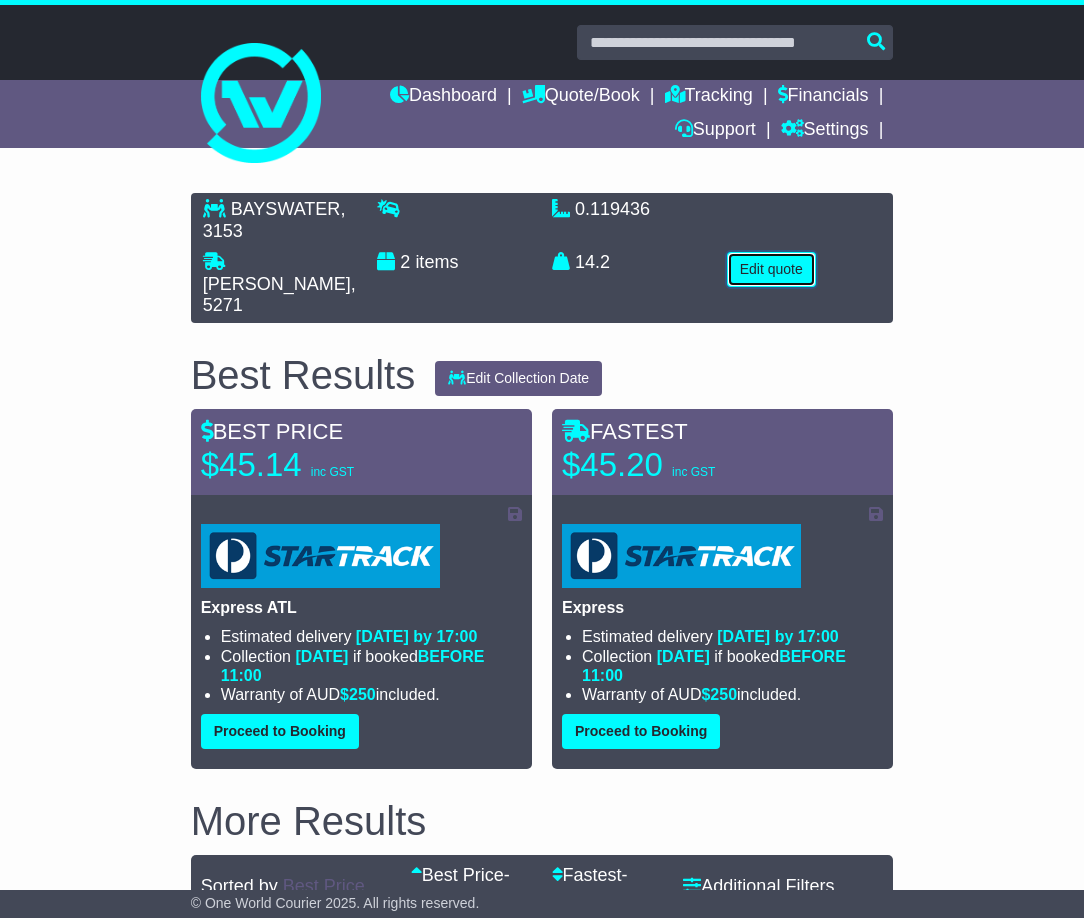 click on "Edit quote" at bounding box center (771, 269) 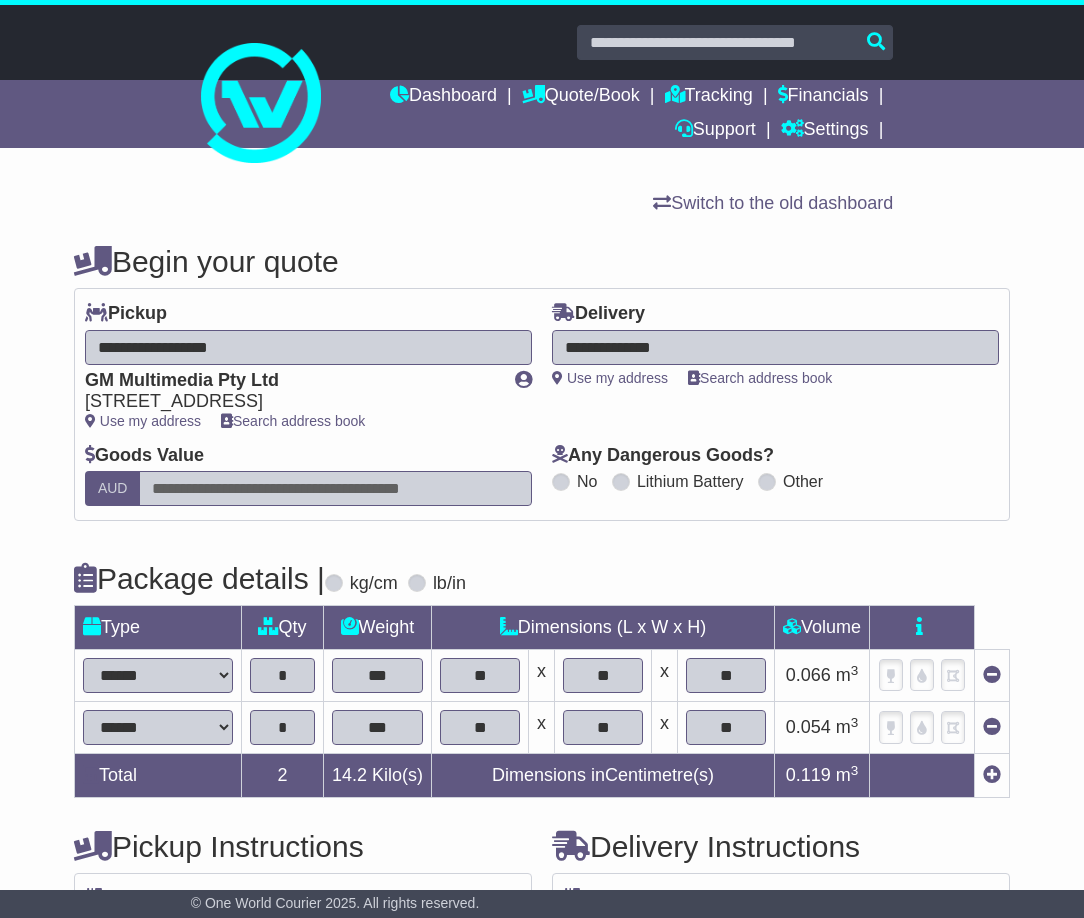 click at bounding box center [992, 726] 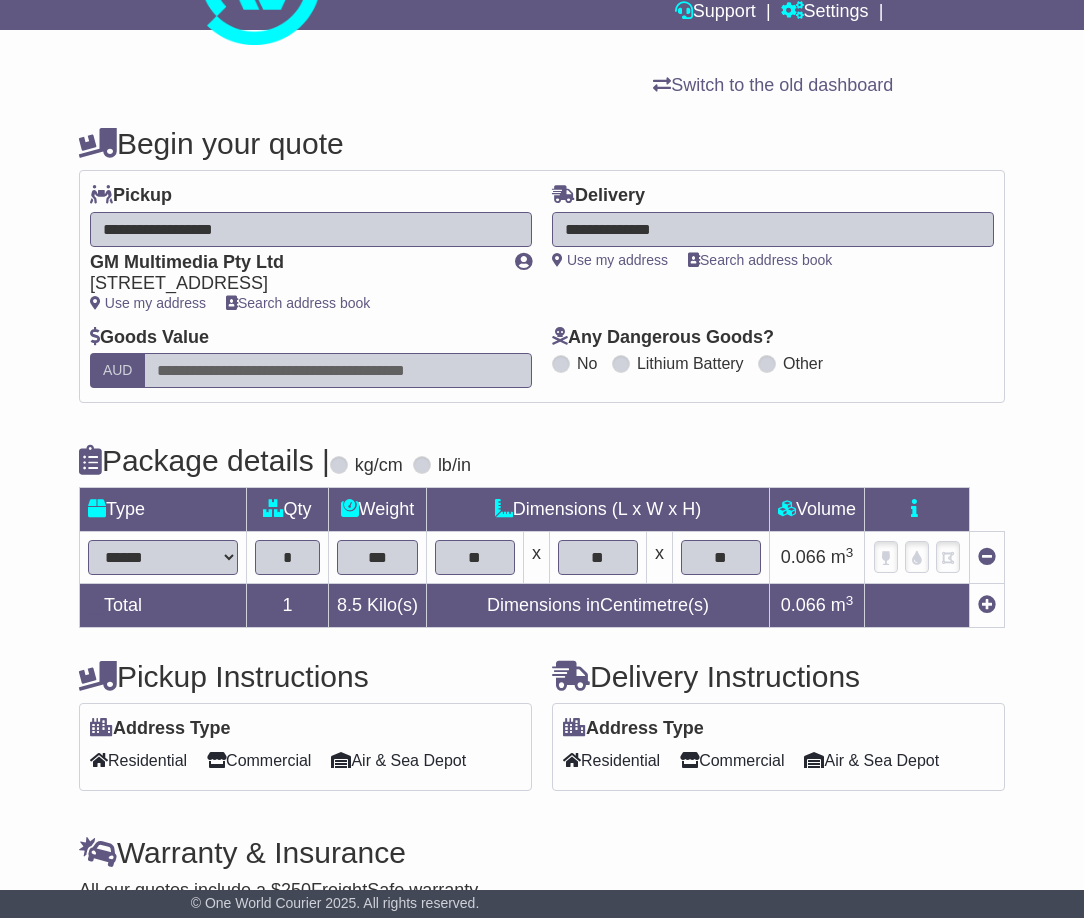 scroll, scrollTop: 218, scrollLeft: 0, axis: vertical 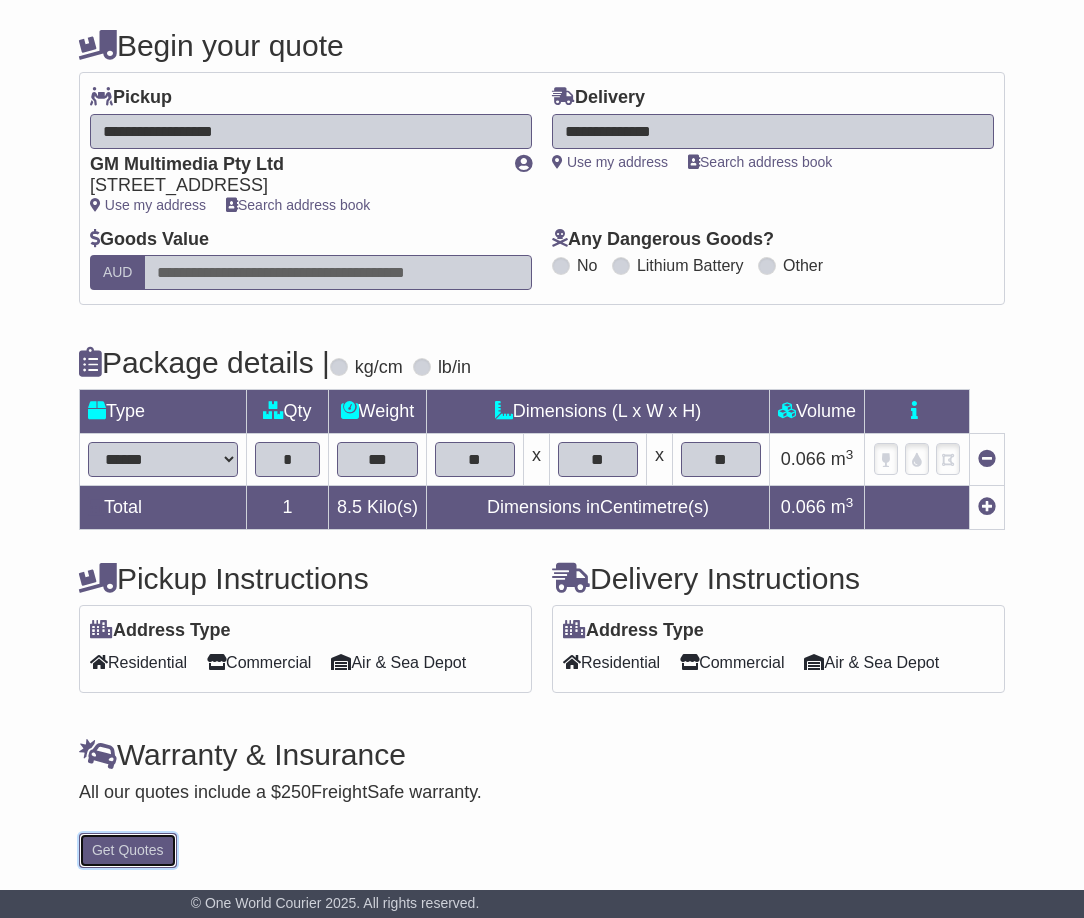 click on "Get Quotes" at bounding box center [128, 850] 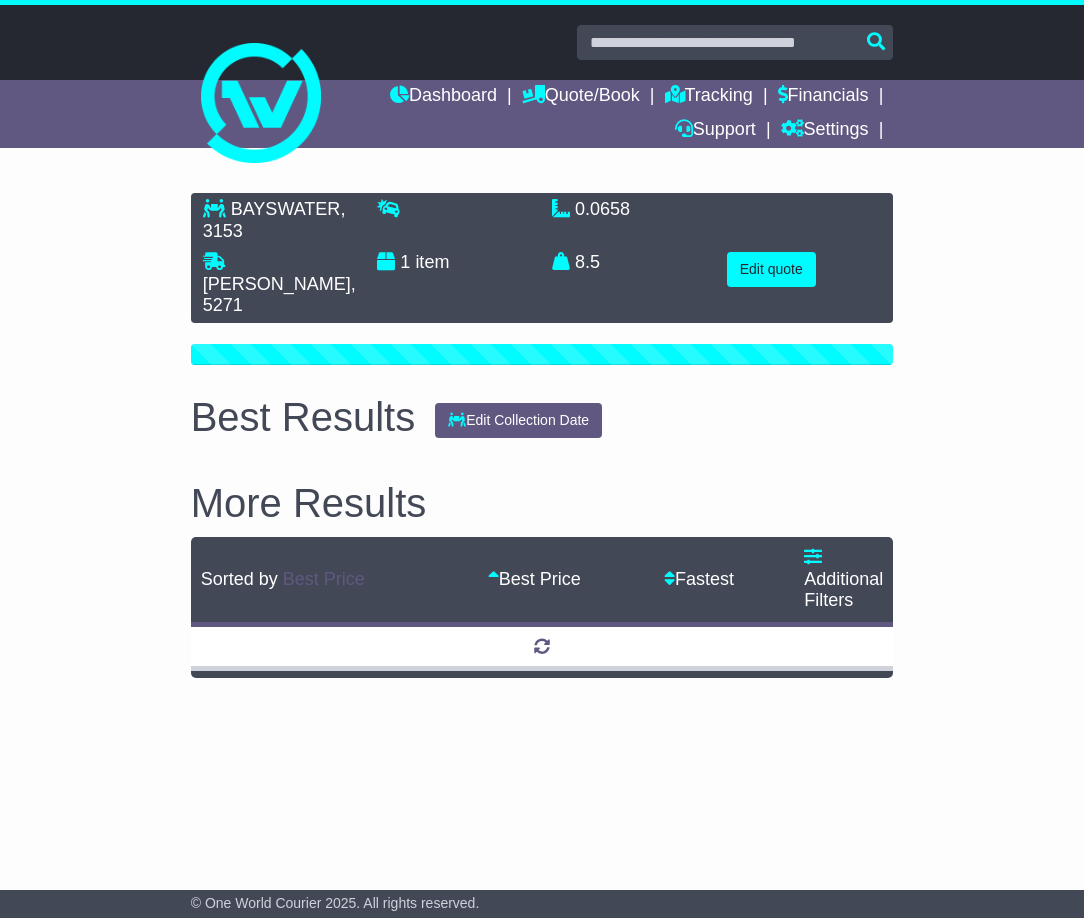 scroll, scrollTop: 0, scrollLeft: 0, axis: both 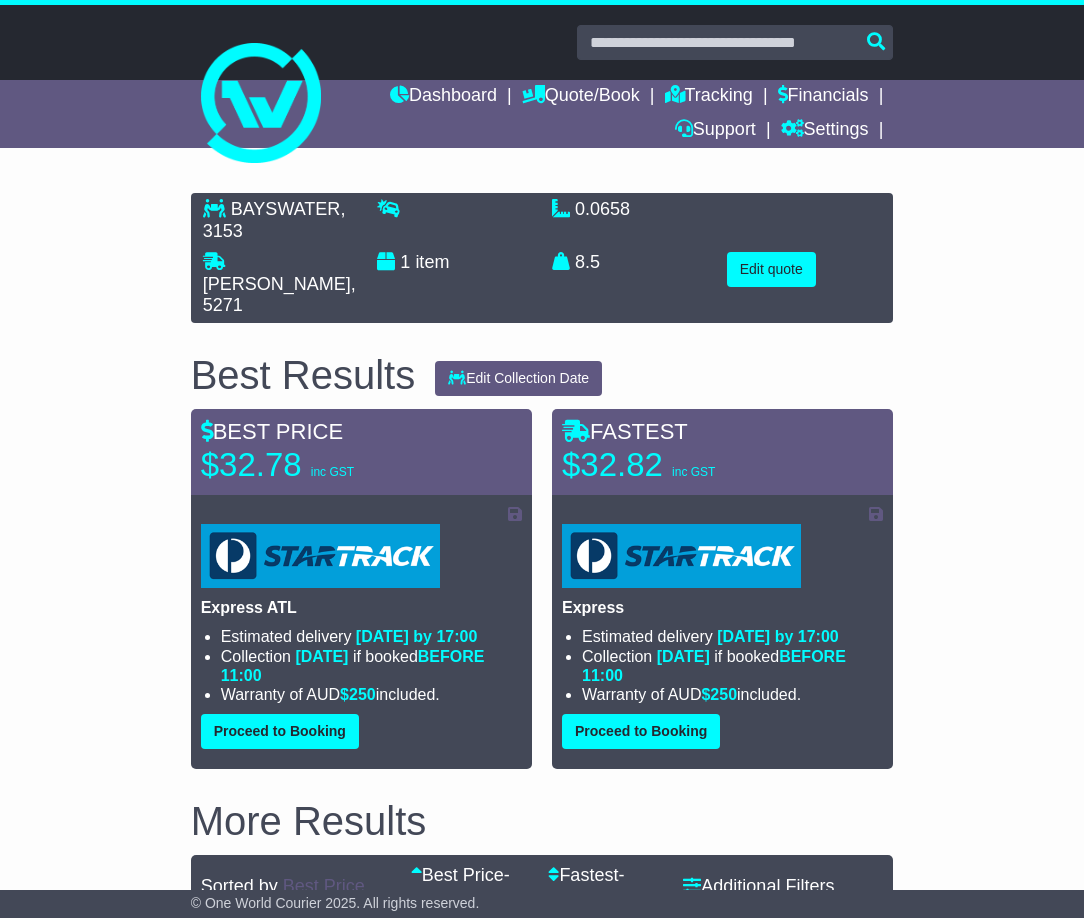 click on "BAYSWATER , 3153
JOANNA , 5271
1   item
0.0658
m 3
in 3
8.5" at bounding box center [542, 2011] 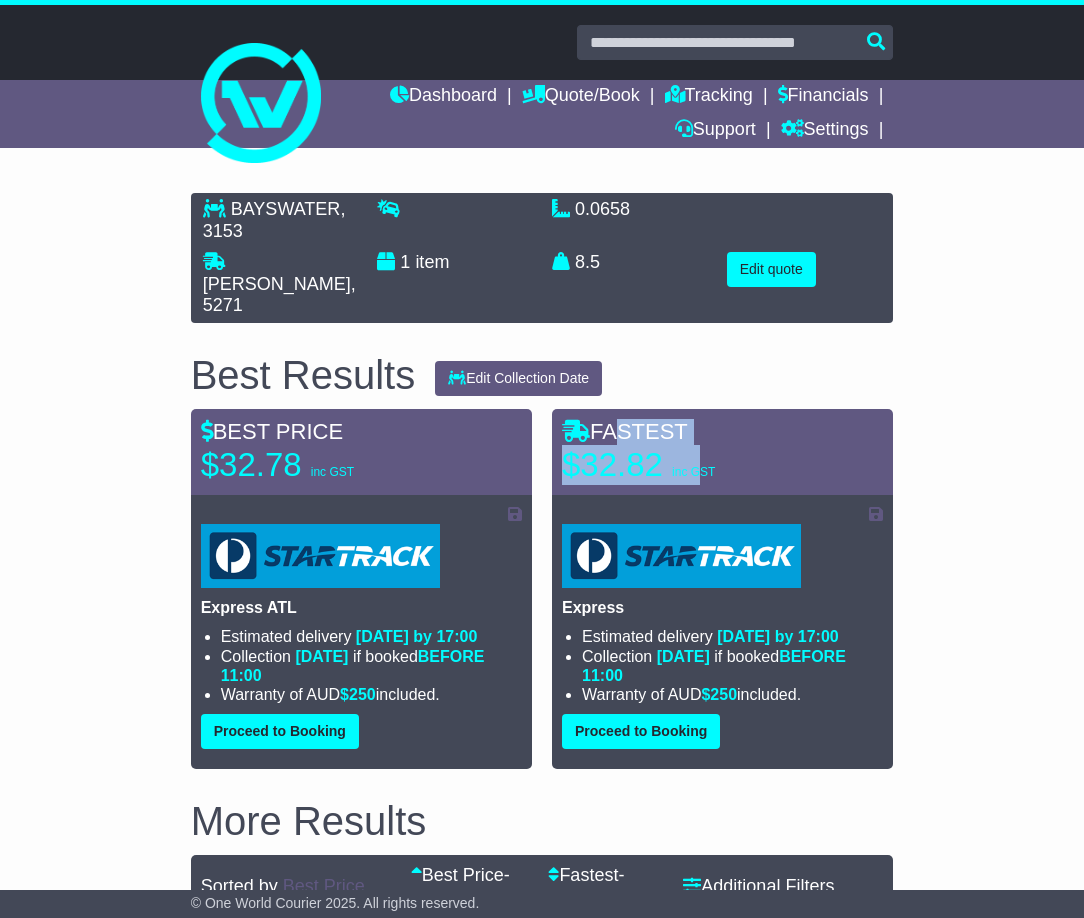 drag, startPoint x: 592, startPoint y: 409, endPoint x: 576, endPoint y: 408, distance: 16.03122 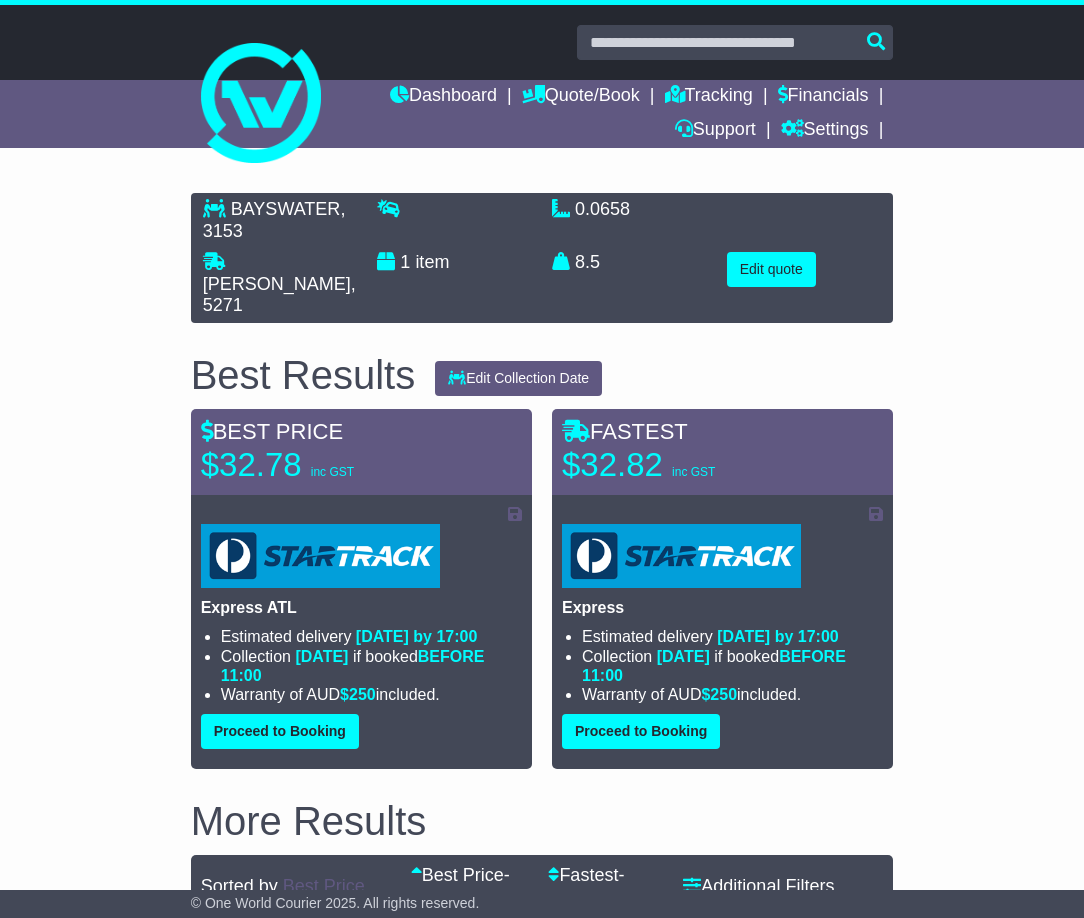 click on "Save Quote
×
Close
Save
BEST PRICE
$32.78
inc GST
$" at bounding box center (361, 589) 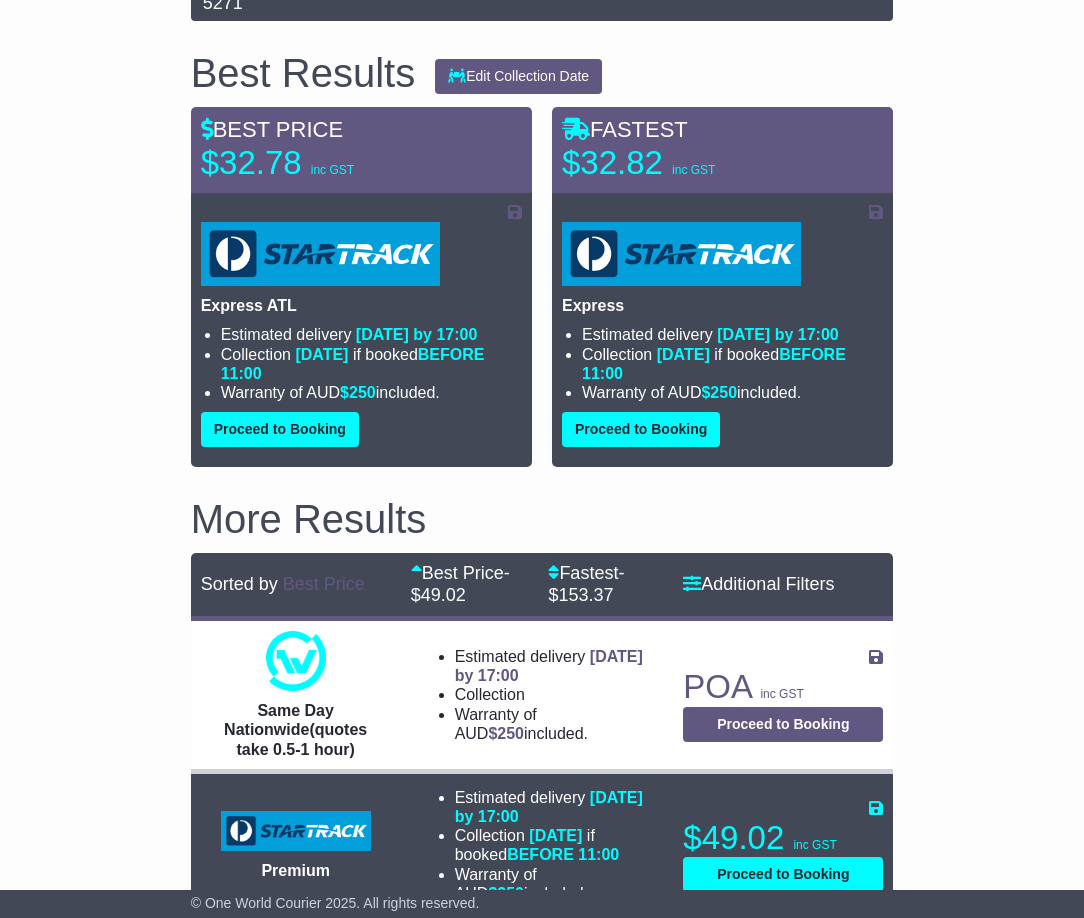 scroll, scrollTop: 0, scrollLeft: 0, axis: both 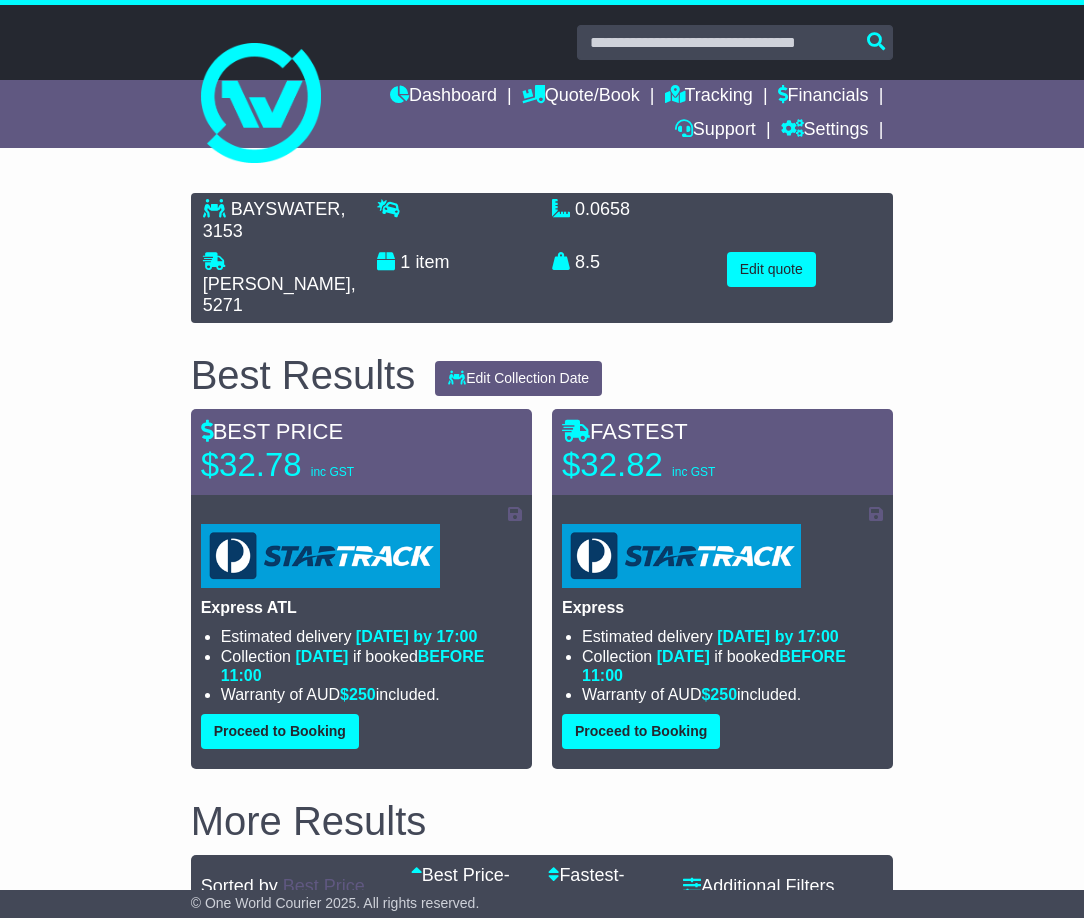 click on "BAYSWATER , 3153
JOANNA , 5271
1   item
0.0658
m 3
in 3
8.5  kg(s)" at bounding box center (542, 2011) 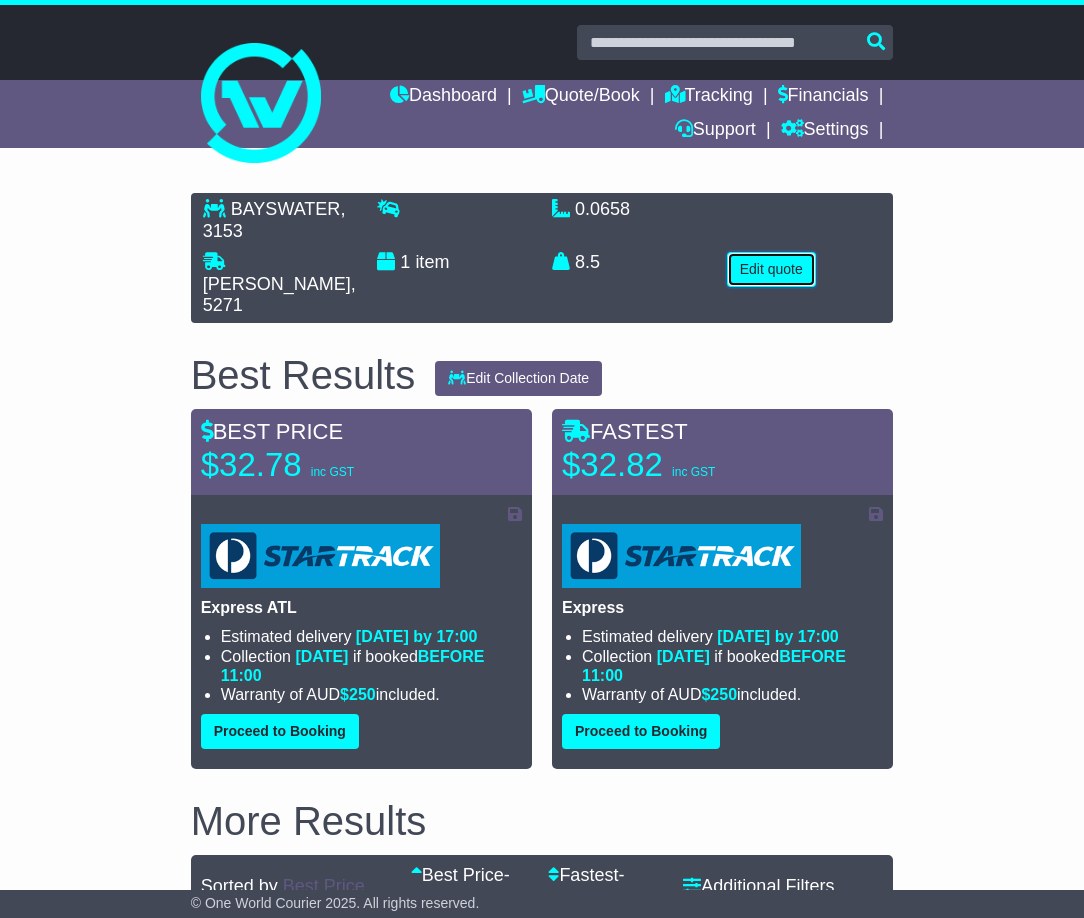 click on "Edit quote" at bounding box center (771, 269) 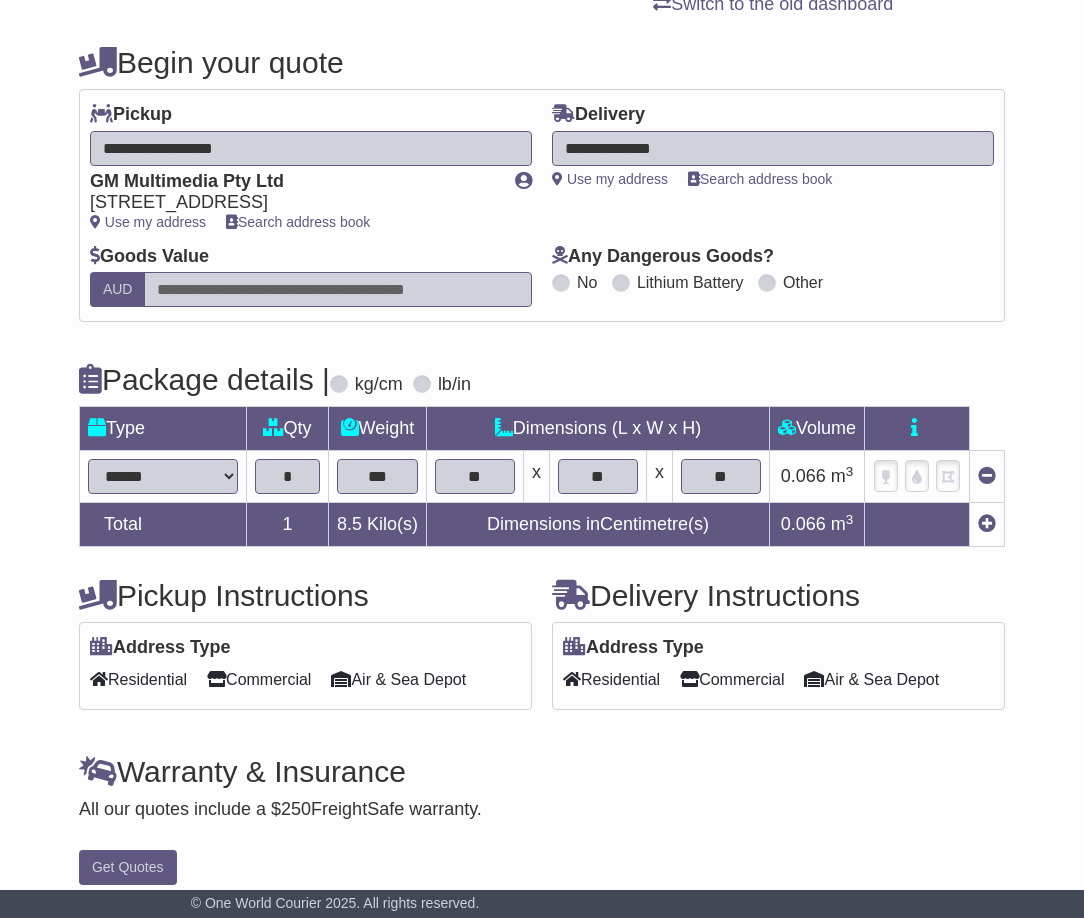 scroll, scrollTop: 200, scrollLeft: 0, axis: vertical 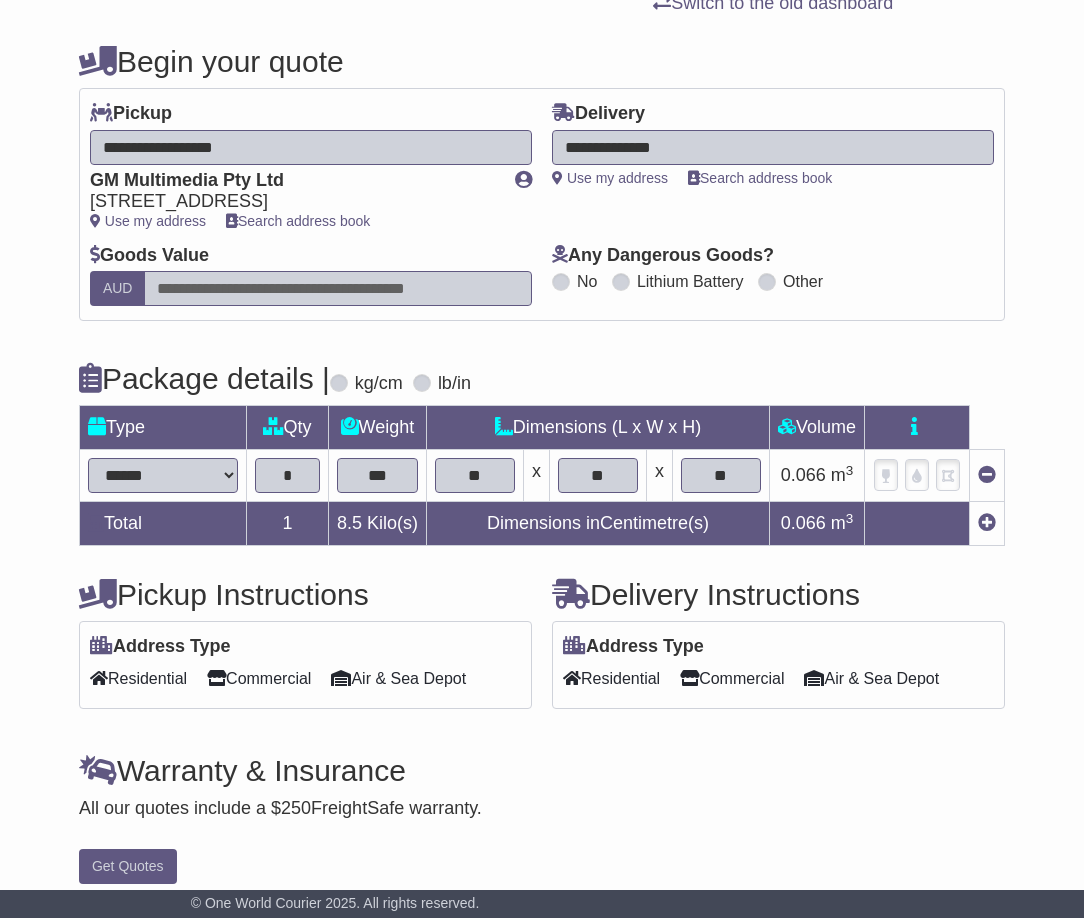 click at bounding box center [987, 522] 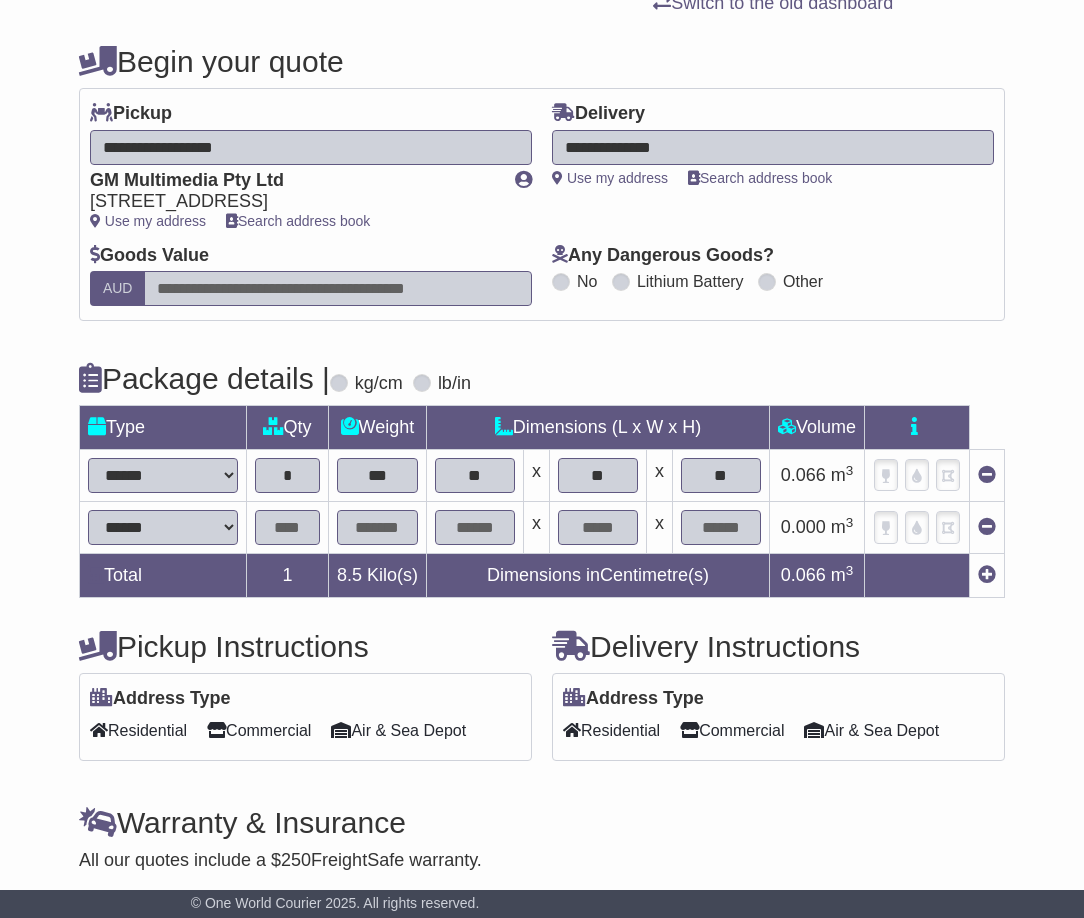 click on "****** ****** *** ******** ***** **** **** ****** *** *******" at bounding box center (163, 527) 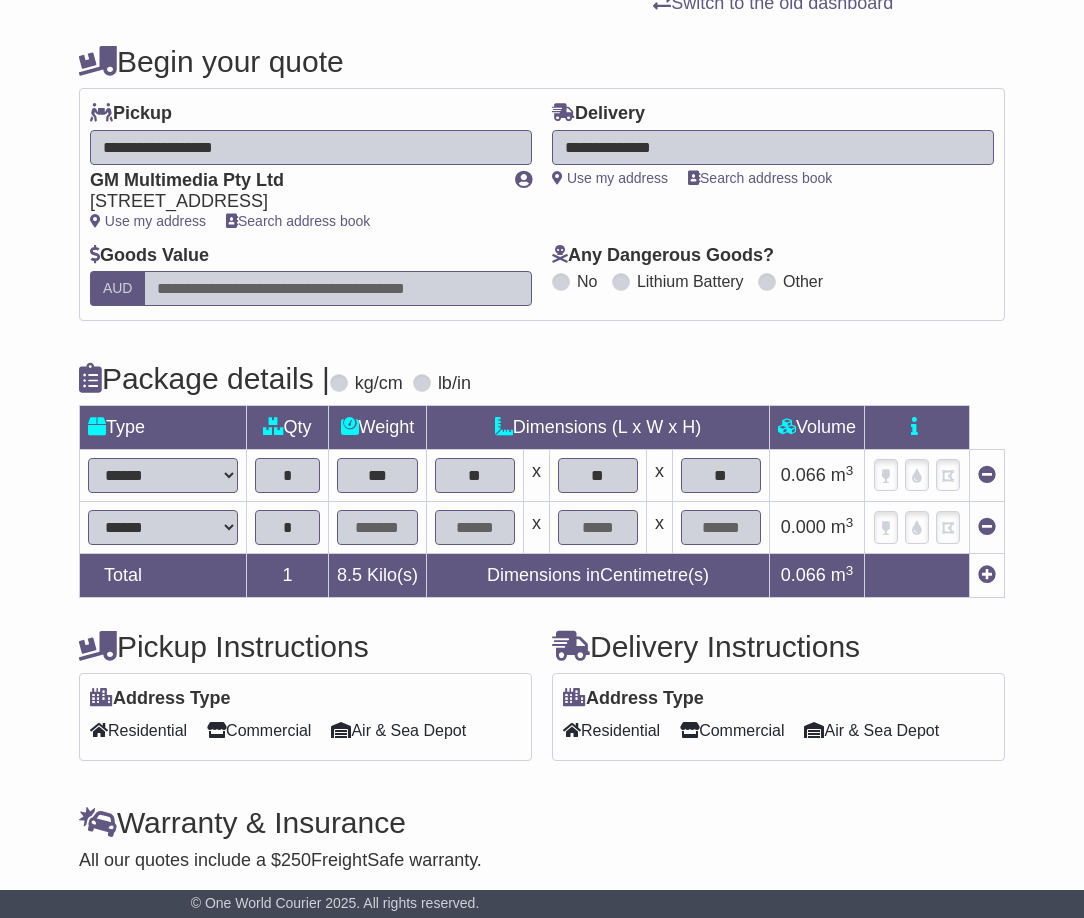 type on "*" 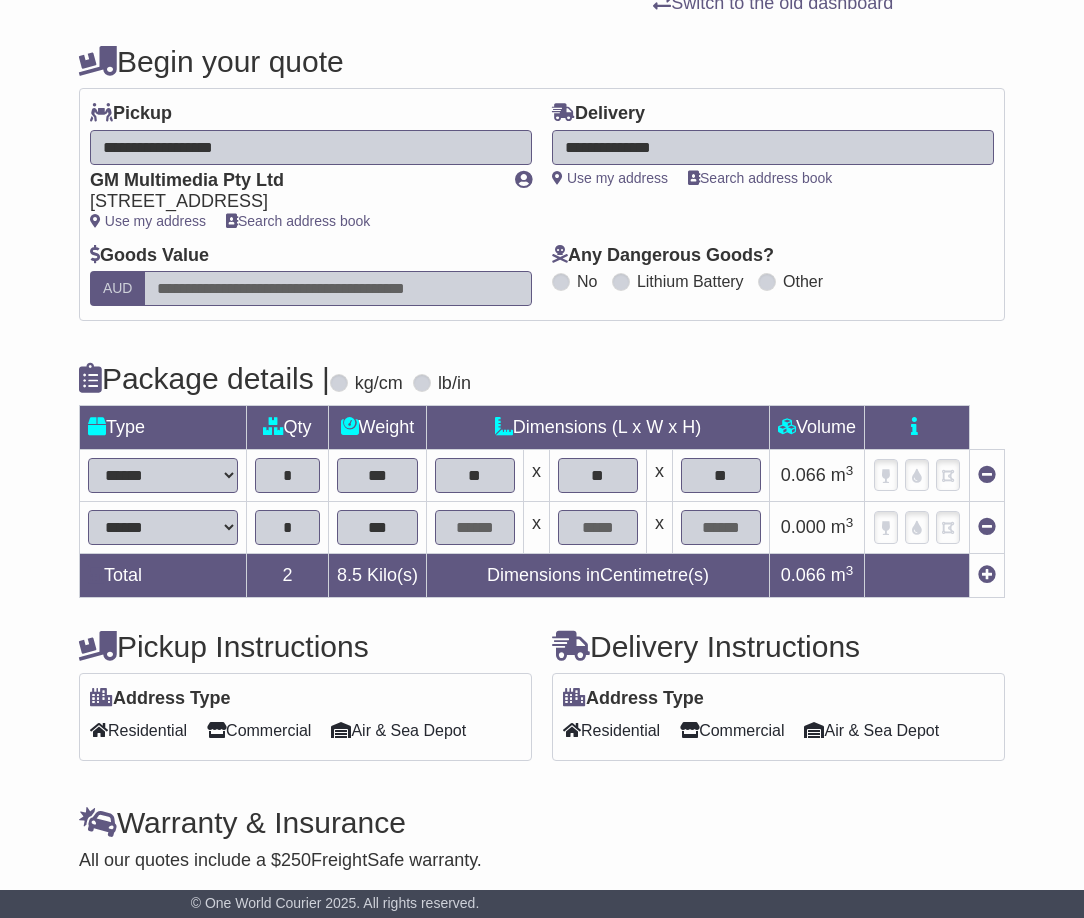 type on "***" 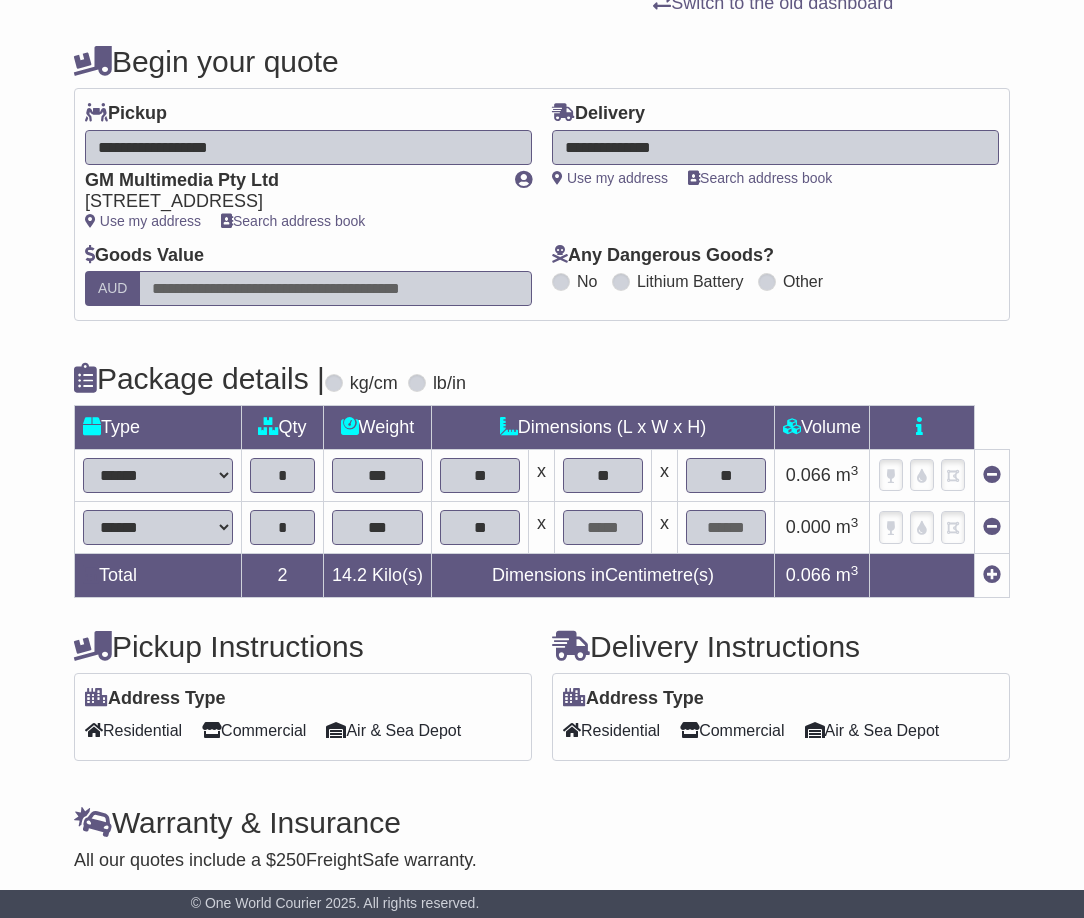 type on "**" 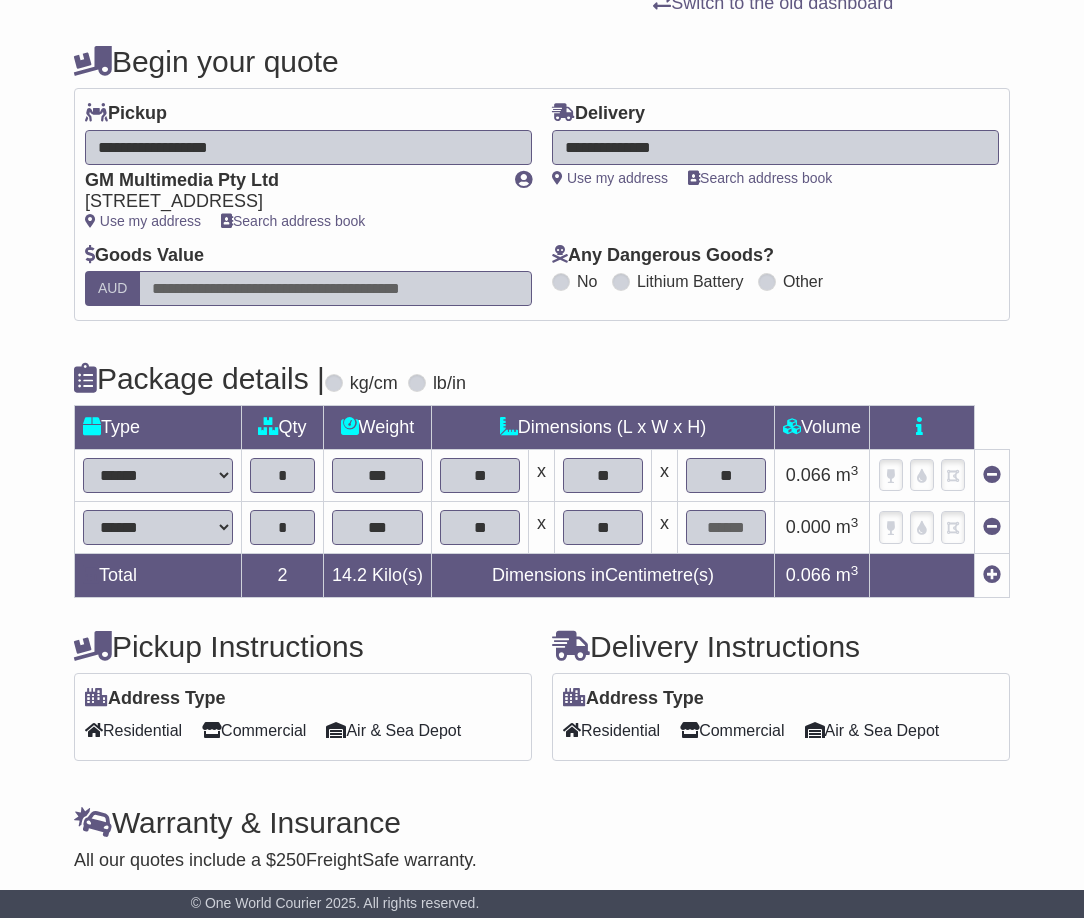 type on "**" 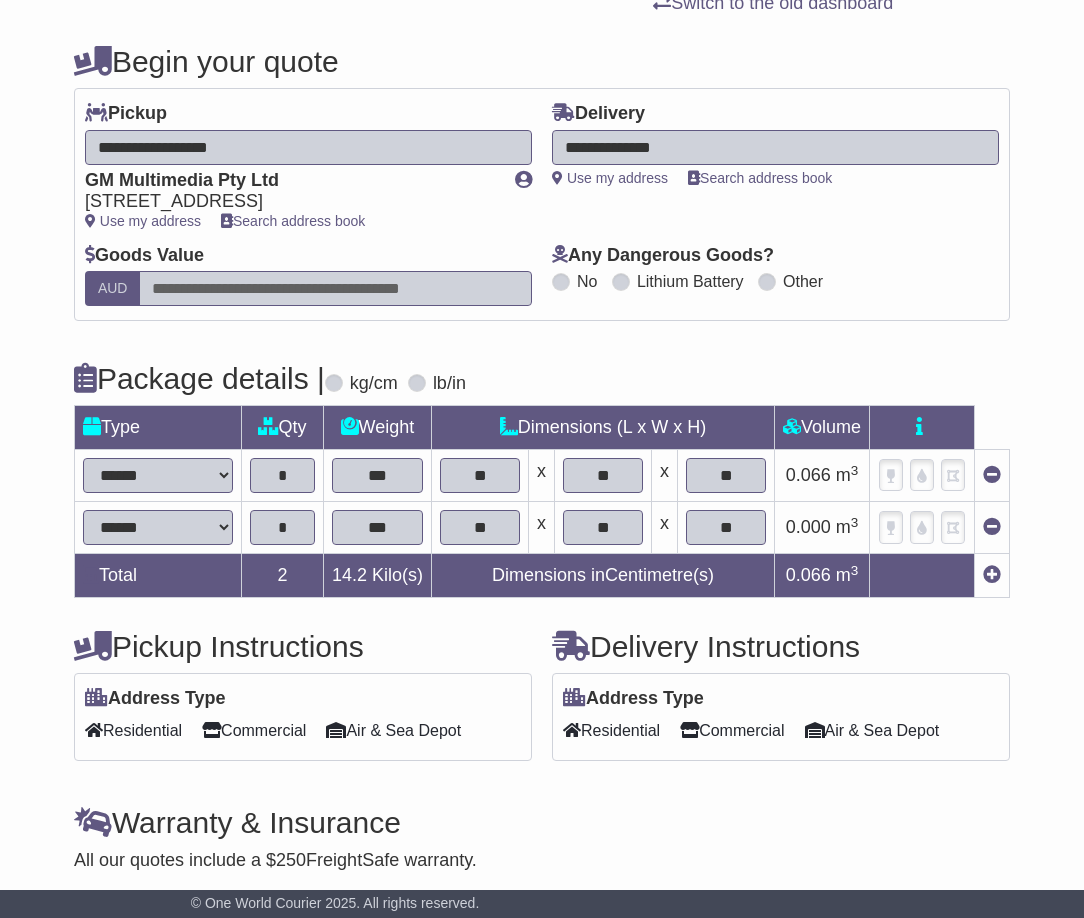 type on "**" 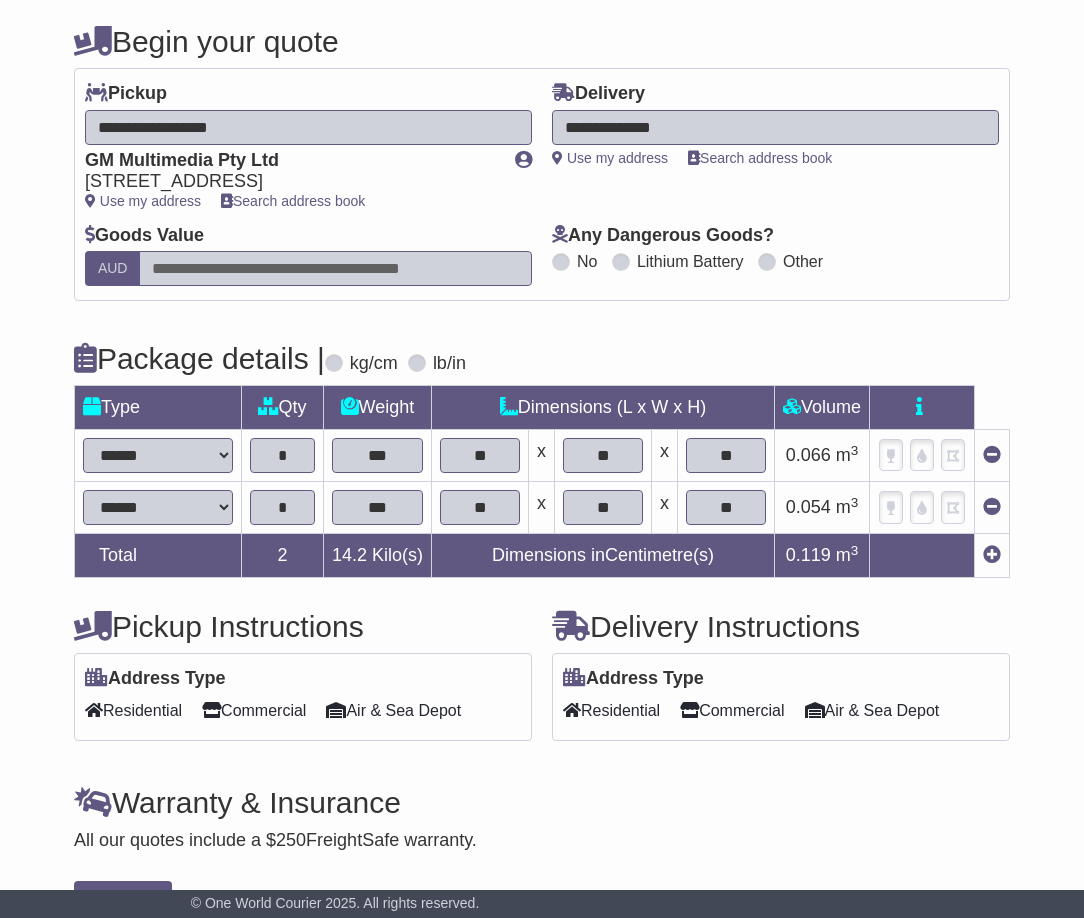 click on "**********" at bounding box center [542, 466] 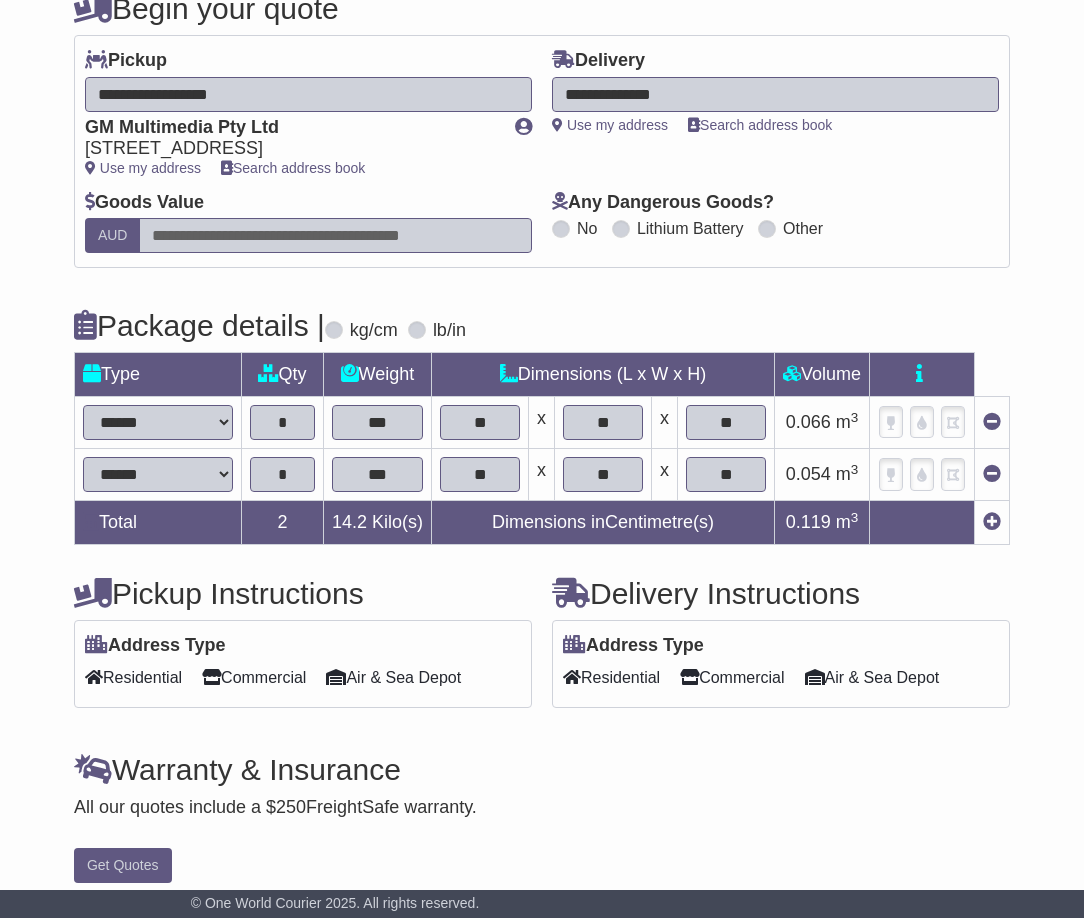 scroll, scrollTop: 270, scrollLeft: 0, axis: vertical 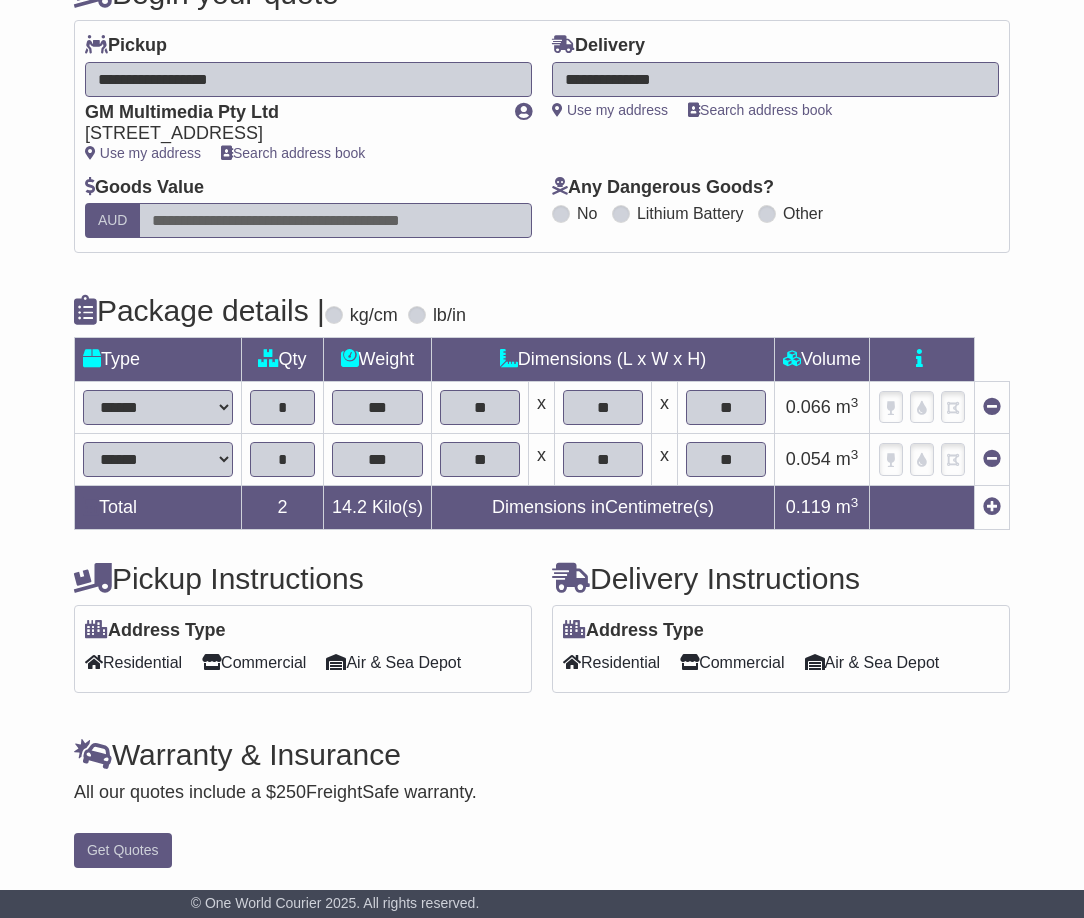 click on "Air & Sea Depot" at bounding box center [393, 662] 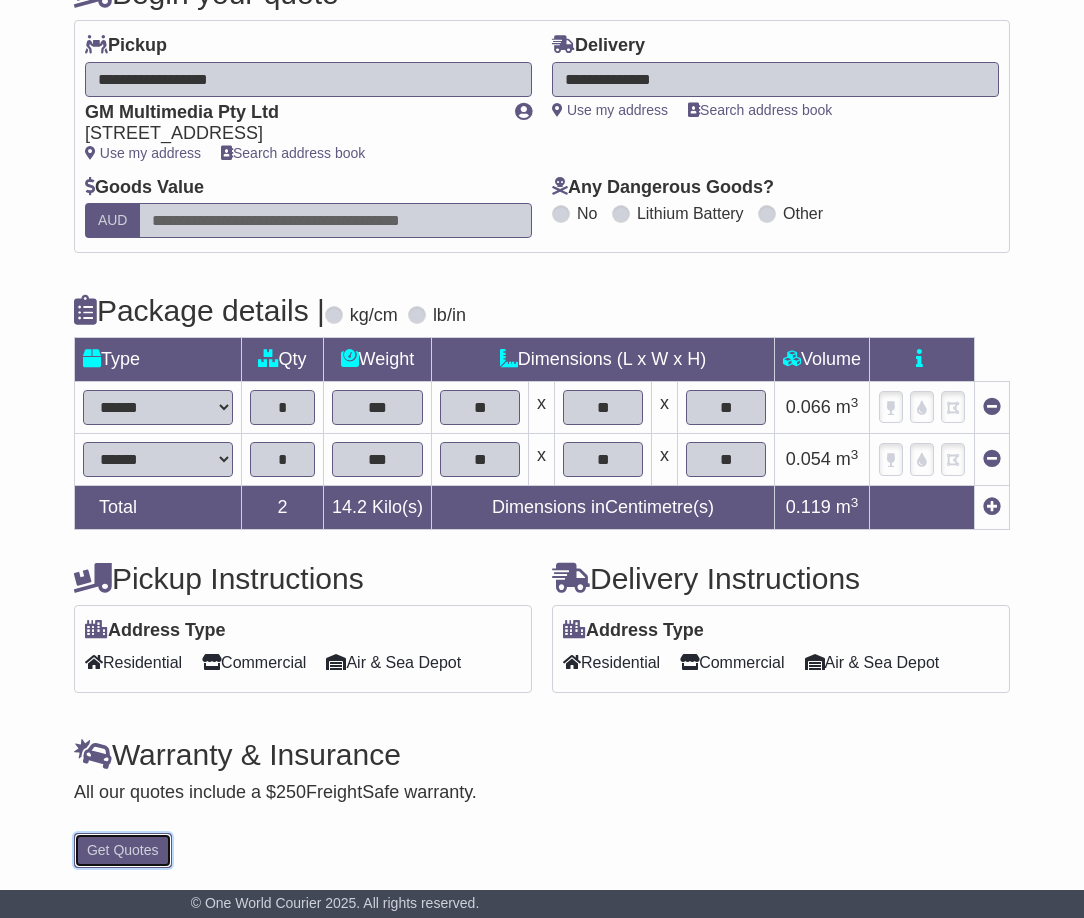 drag, startPoint x: 135, startPoint y: 850, endPoint x: 385, endPoint y: 811, distance: 253.02371 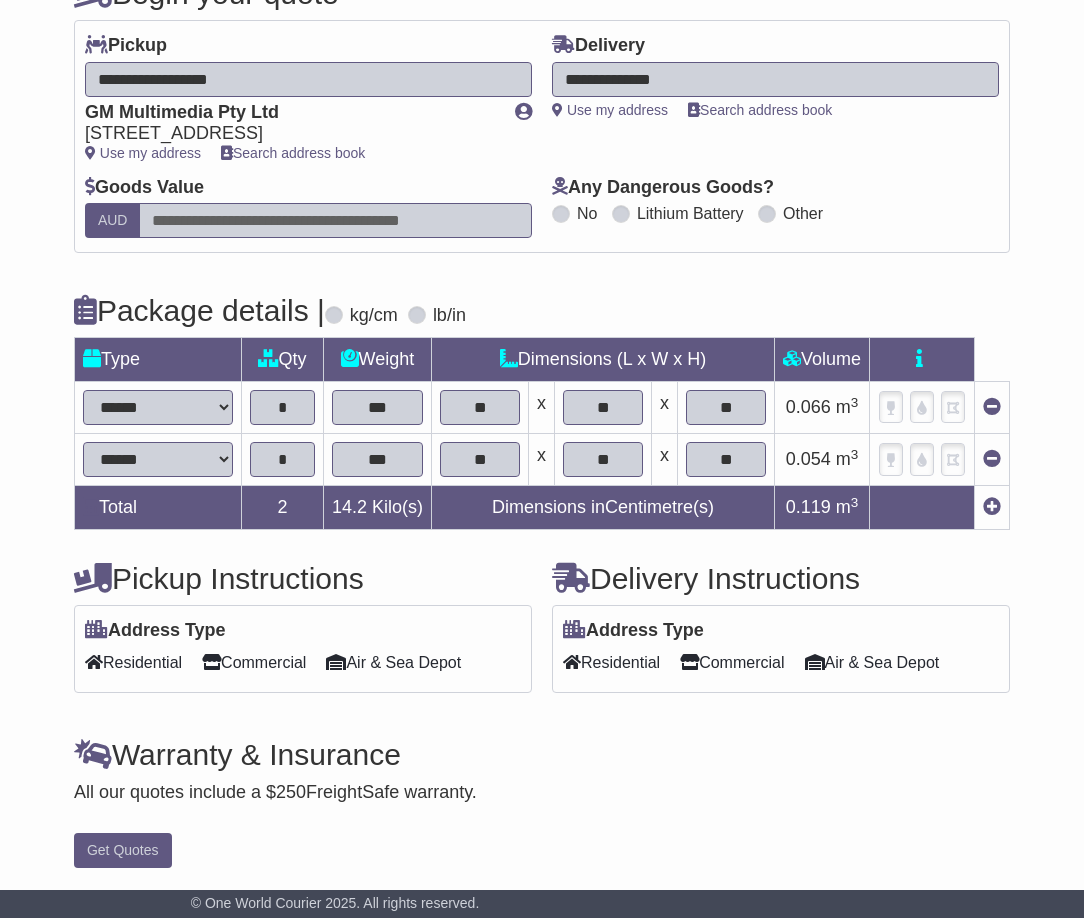 click on "**********" at bounding box center [542, 136] 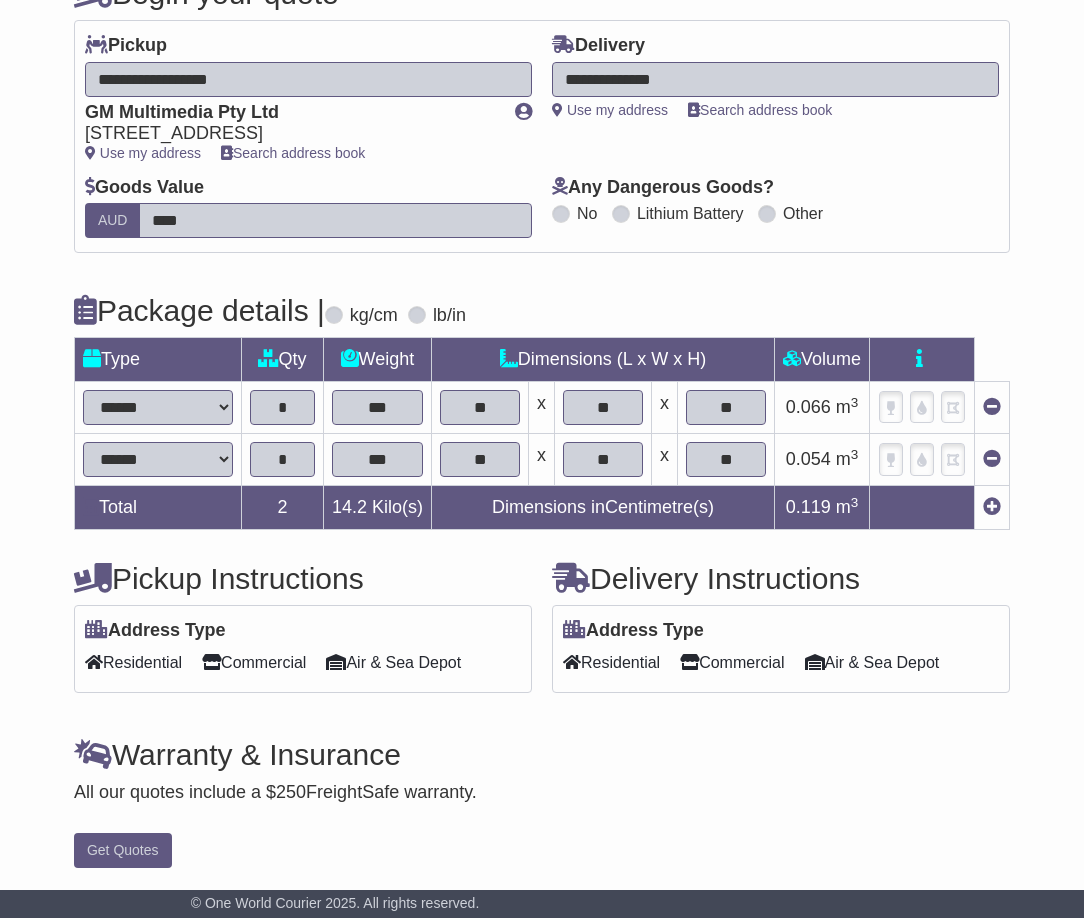 type on "****" 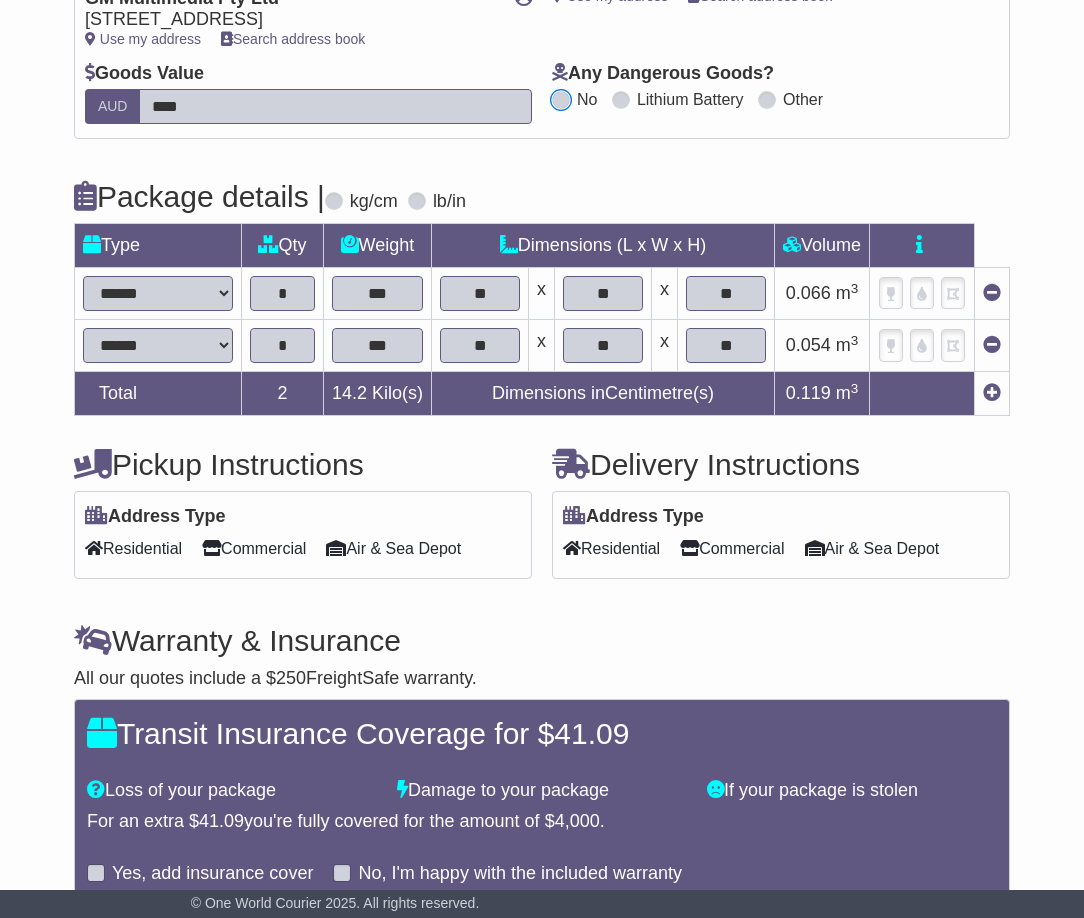 scroll, scrollTop: 488, scrollLeft: 0, axis: vertical 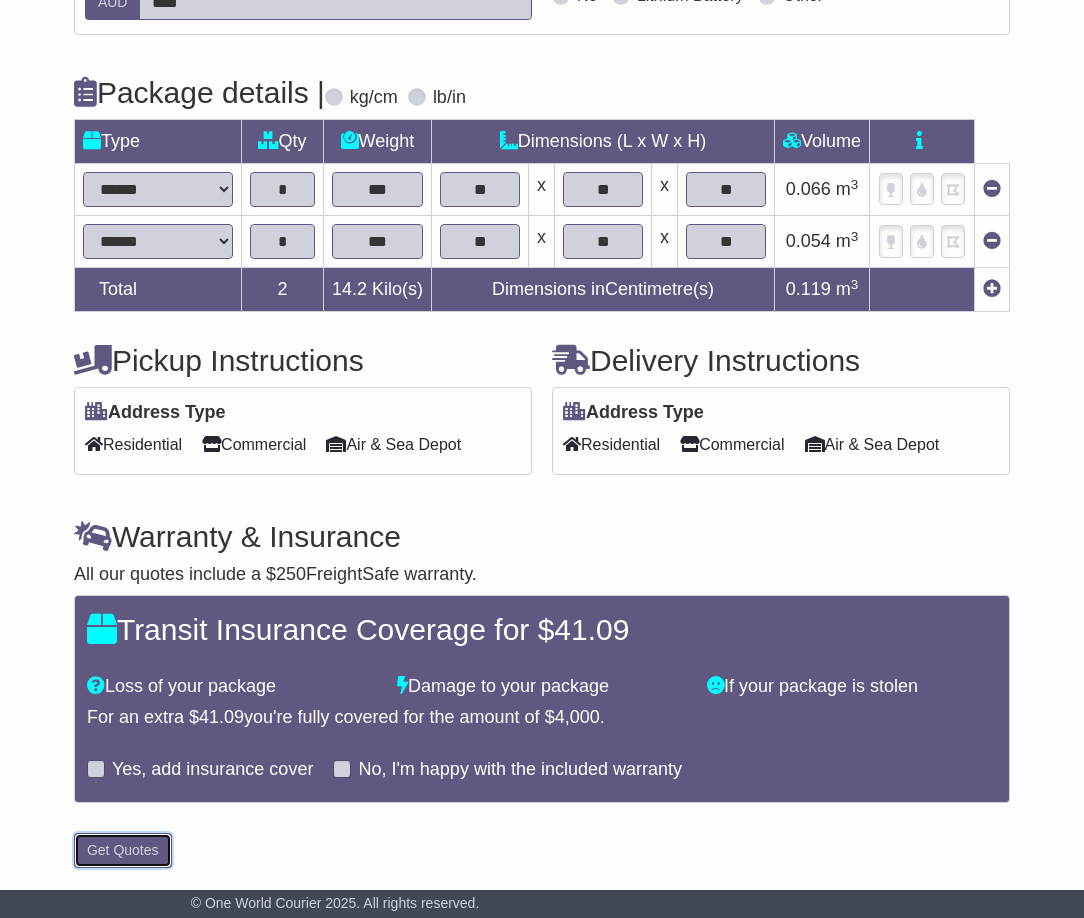 click on "Get Quotes" at bounding box center (123, 850) 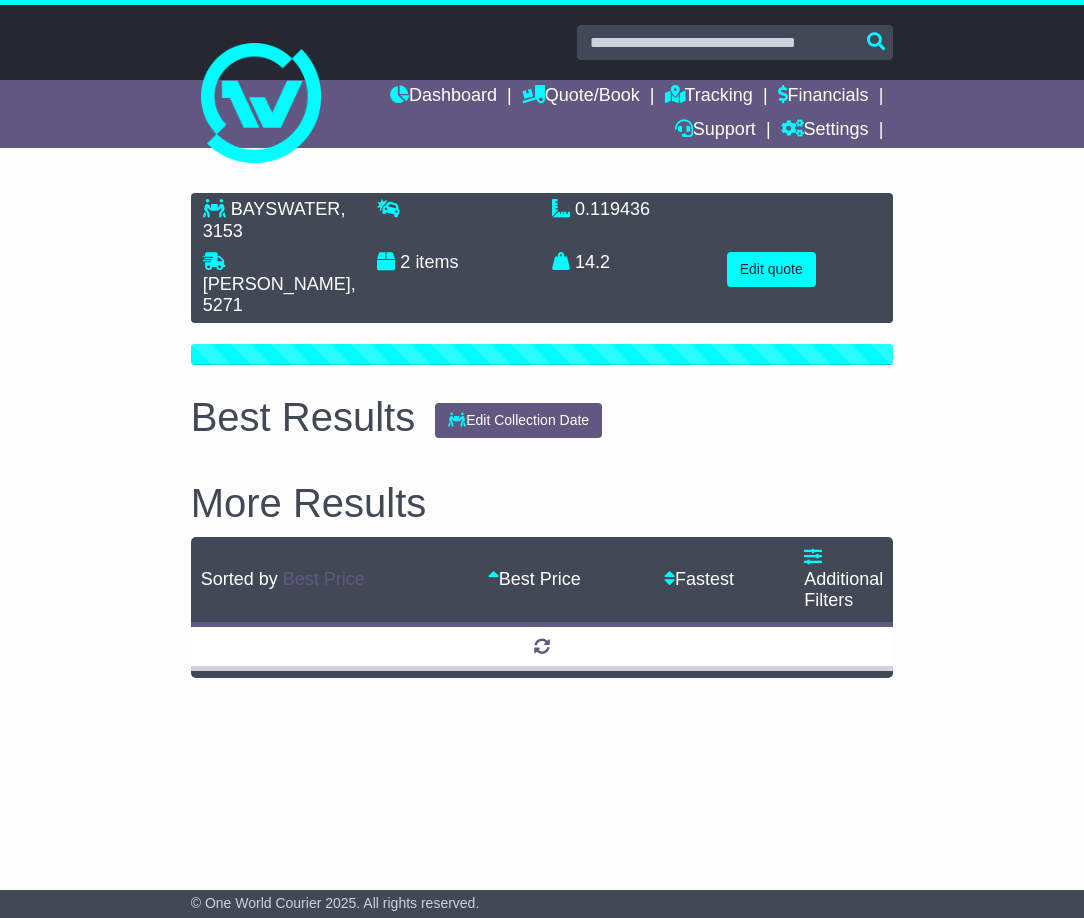 scroll, scrollTop: 0, scrollLeft: 0, axis: both 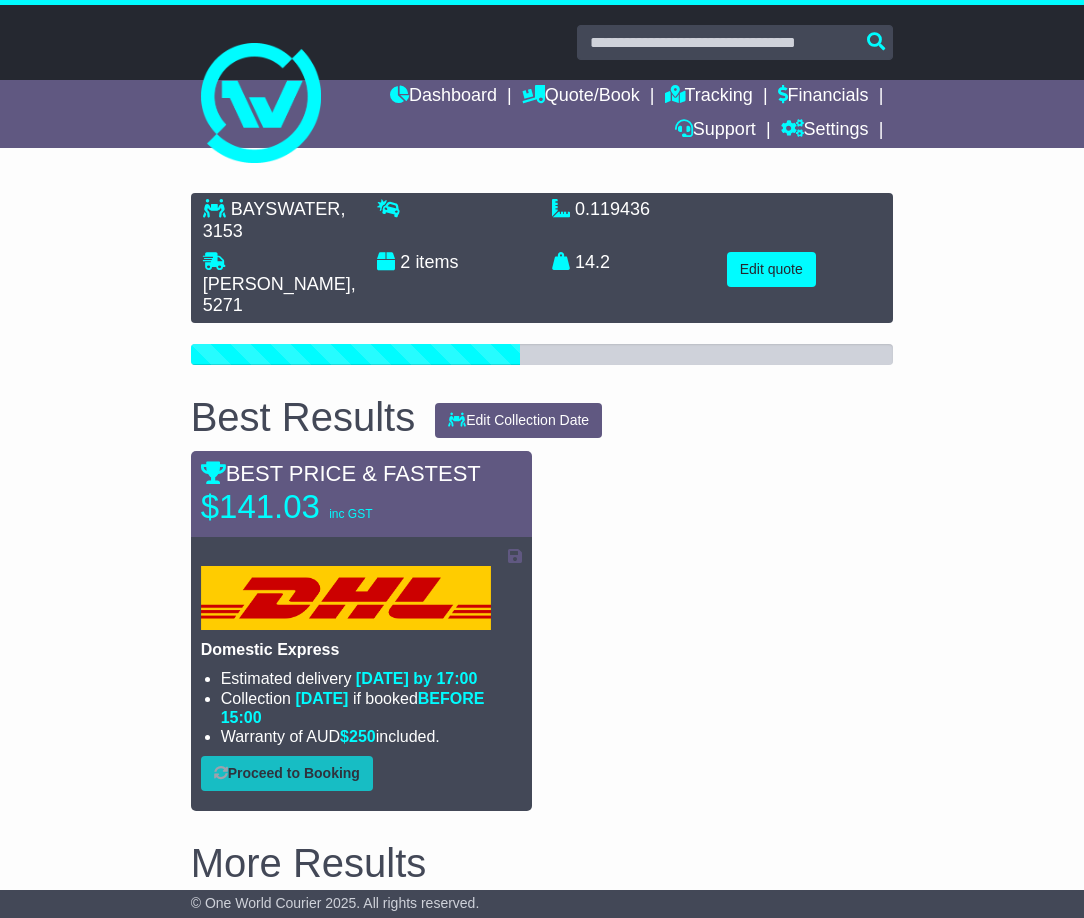 click on "© One World Courier 2025. All rights reserved." at bounding box center (542, 904) 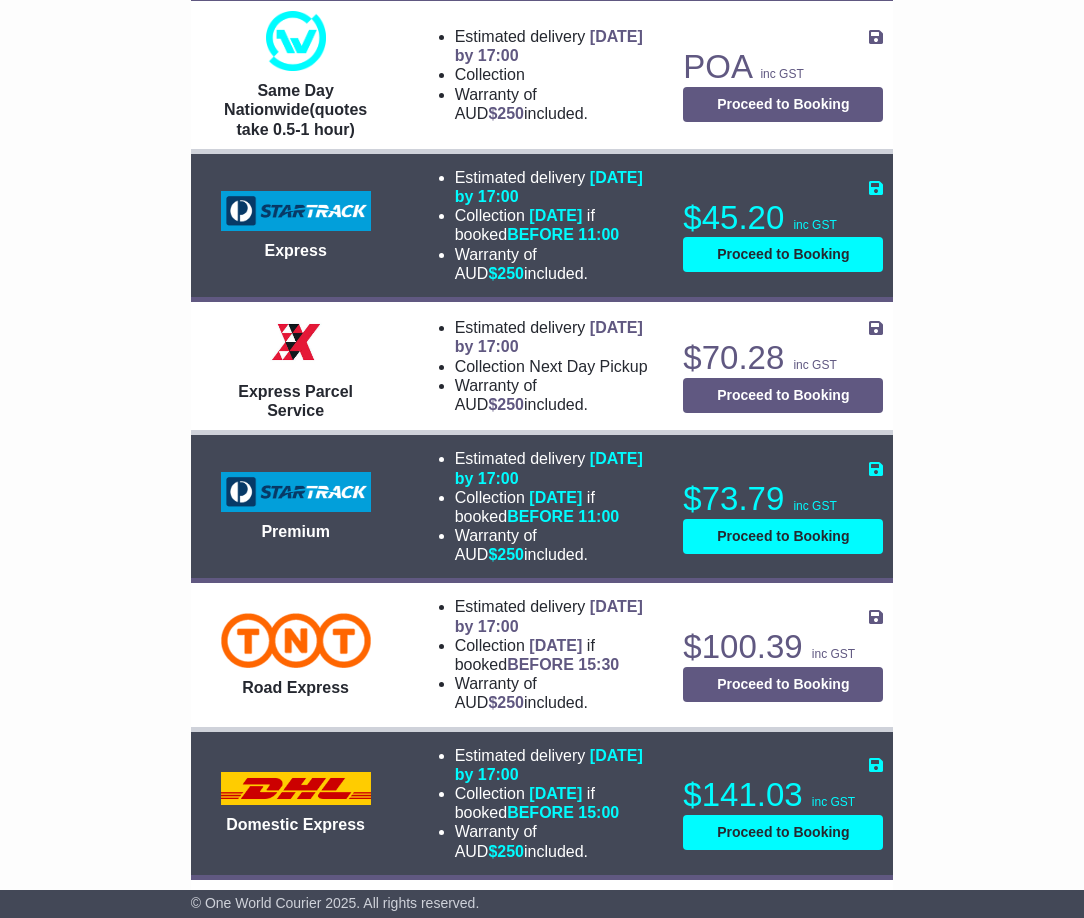 scroll, scrollTop: 811, scrollLeft: 0, axis: vertical 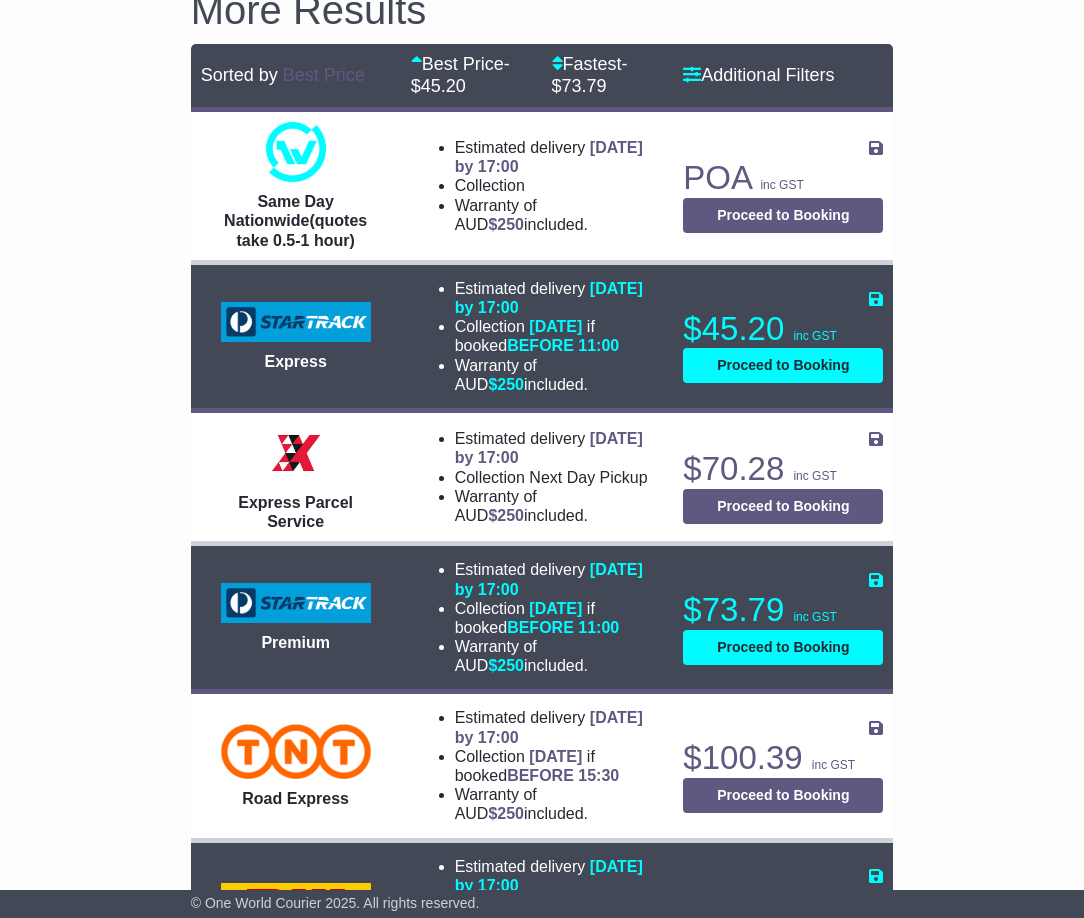 drag, startPoint x: 556, startPoint y: 371, endPoint x: 456, endPoint y: 260, distance: 149.40215 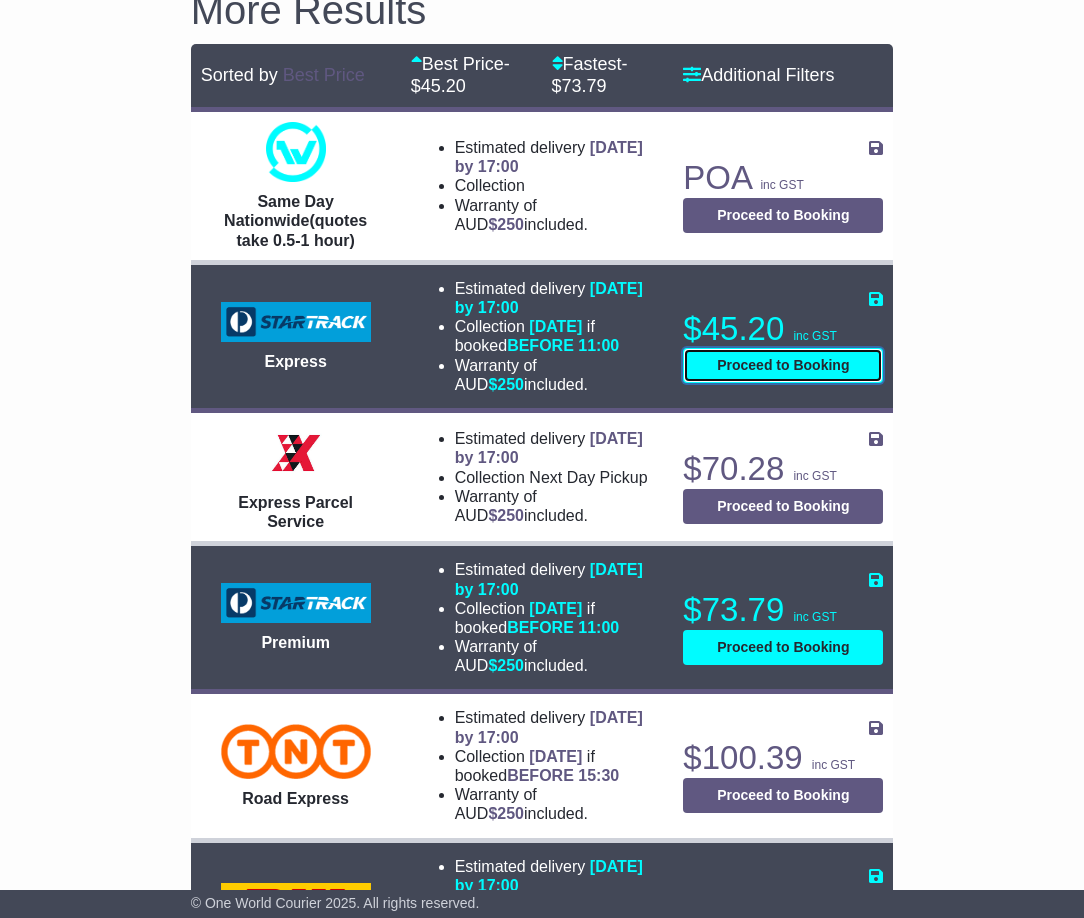 drag, startPoint x: 765, startPoint y: 360, endPoint x: 594, endPoint y: 332, distance: 173.27724 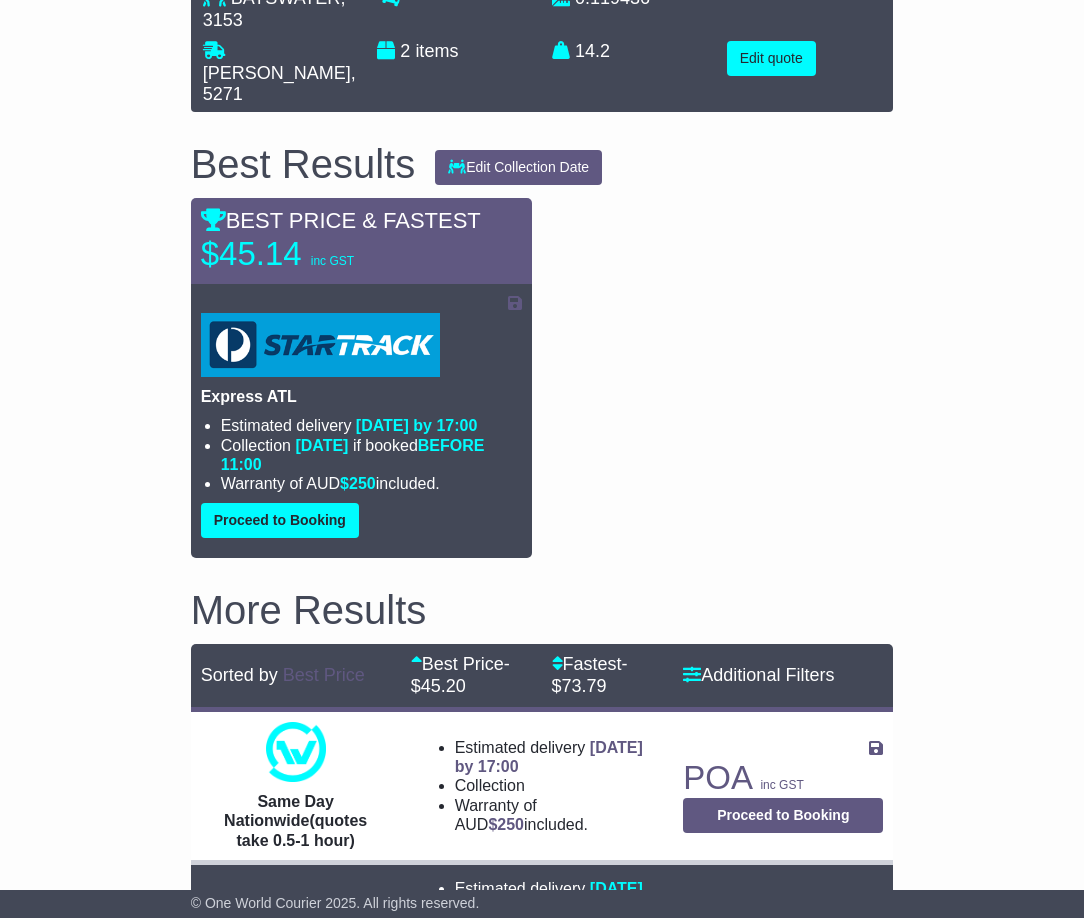 click on "BAYSWATER , 3153
JOANNA , 5271
2   items
0.119436
m 3
in 3" at bounding box center (542, 1430) 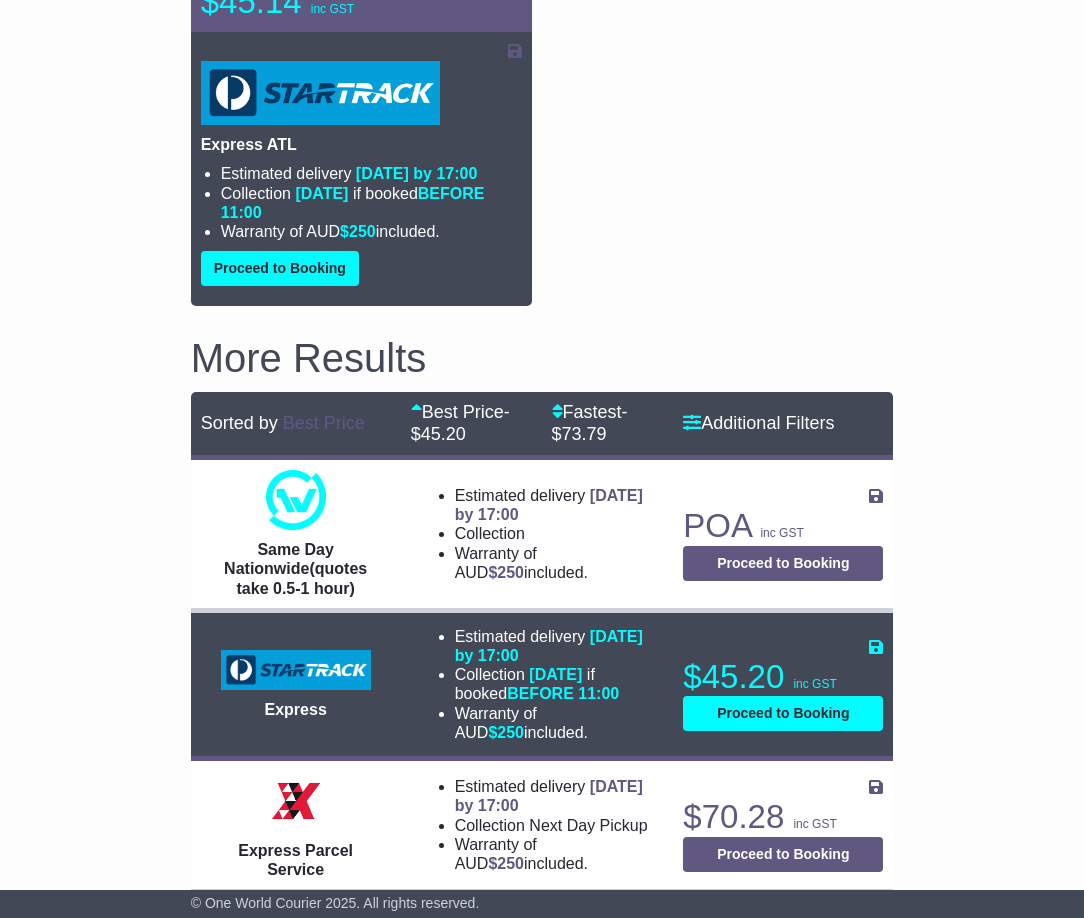 scroll, scrollTop: 511, scrollLeft: 0, axis: vertical 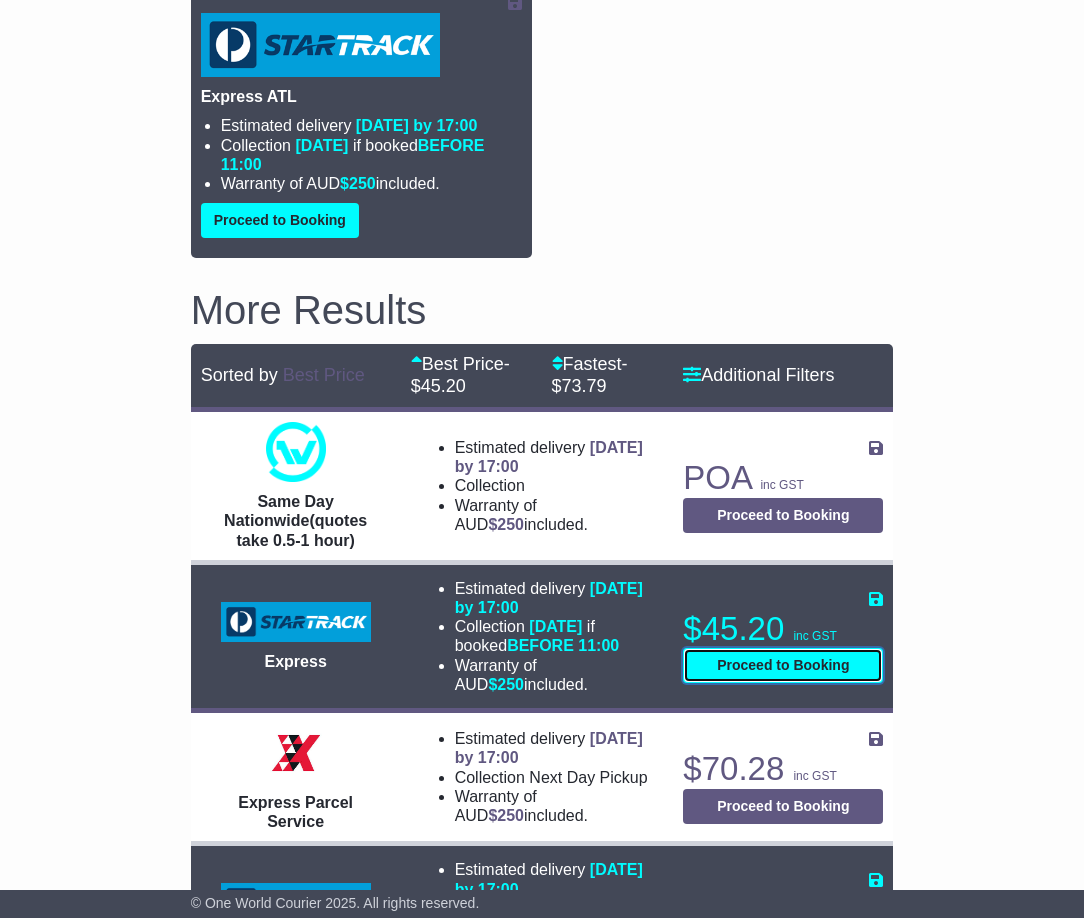 click on "Proceed to Booking" at bounding box center [783, 665] 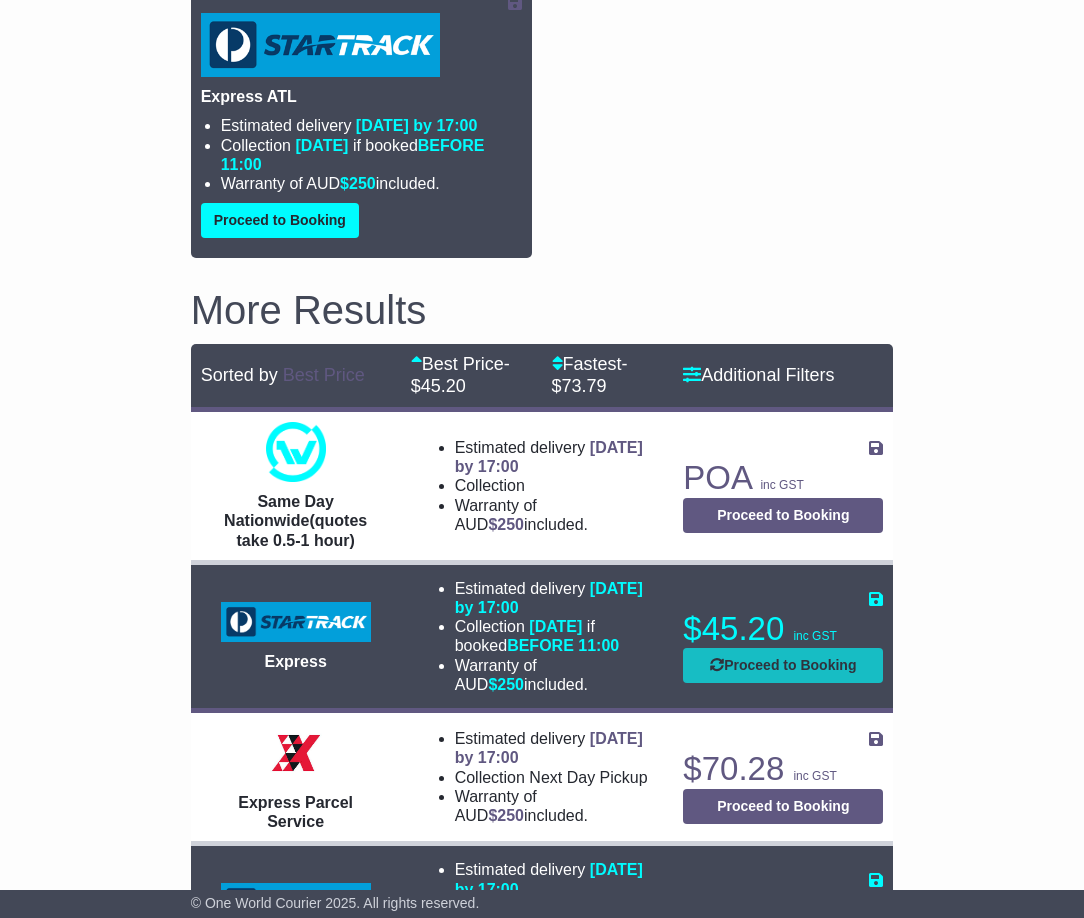select on "*****" 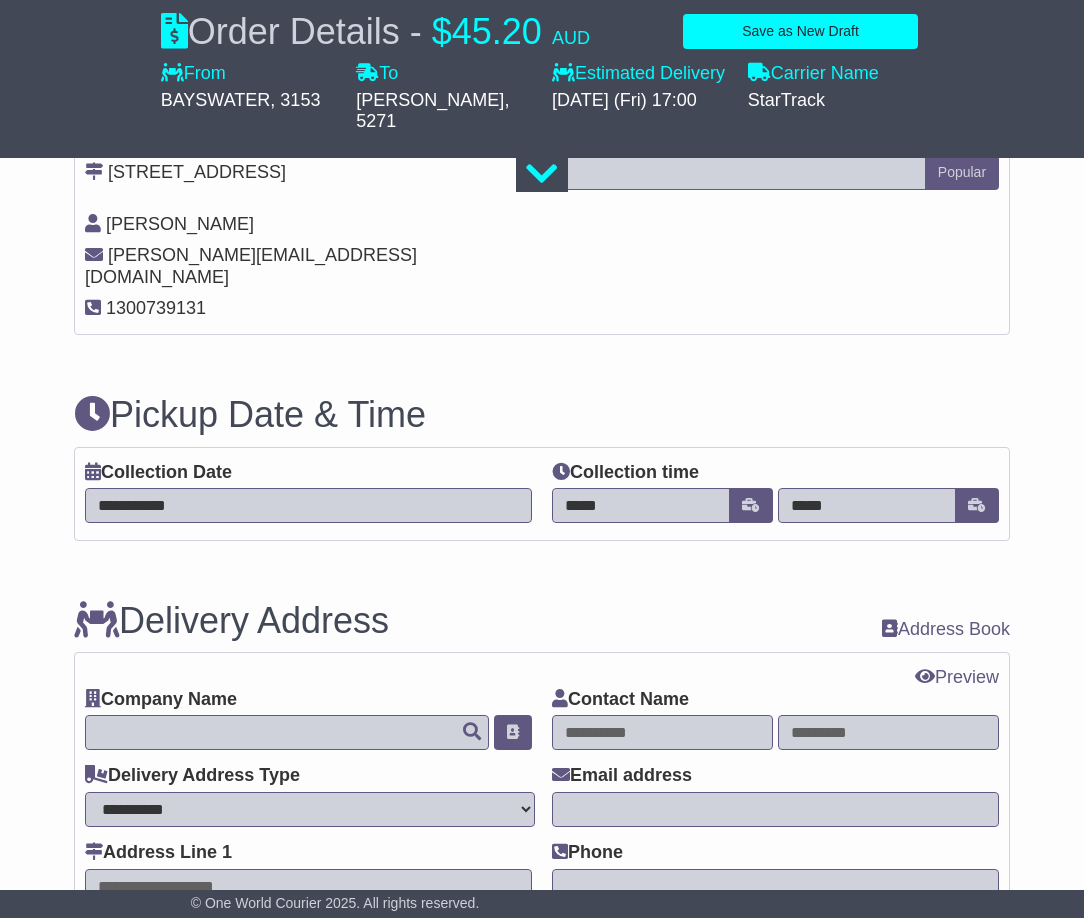 scroll, scrollTop: 811, scrollLeft: 0, axis: vertical 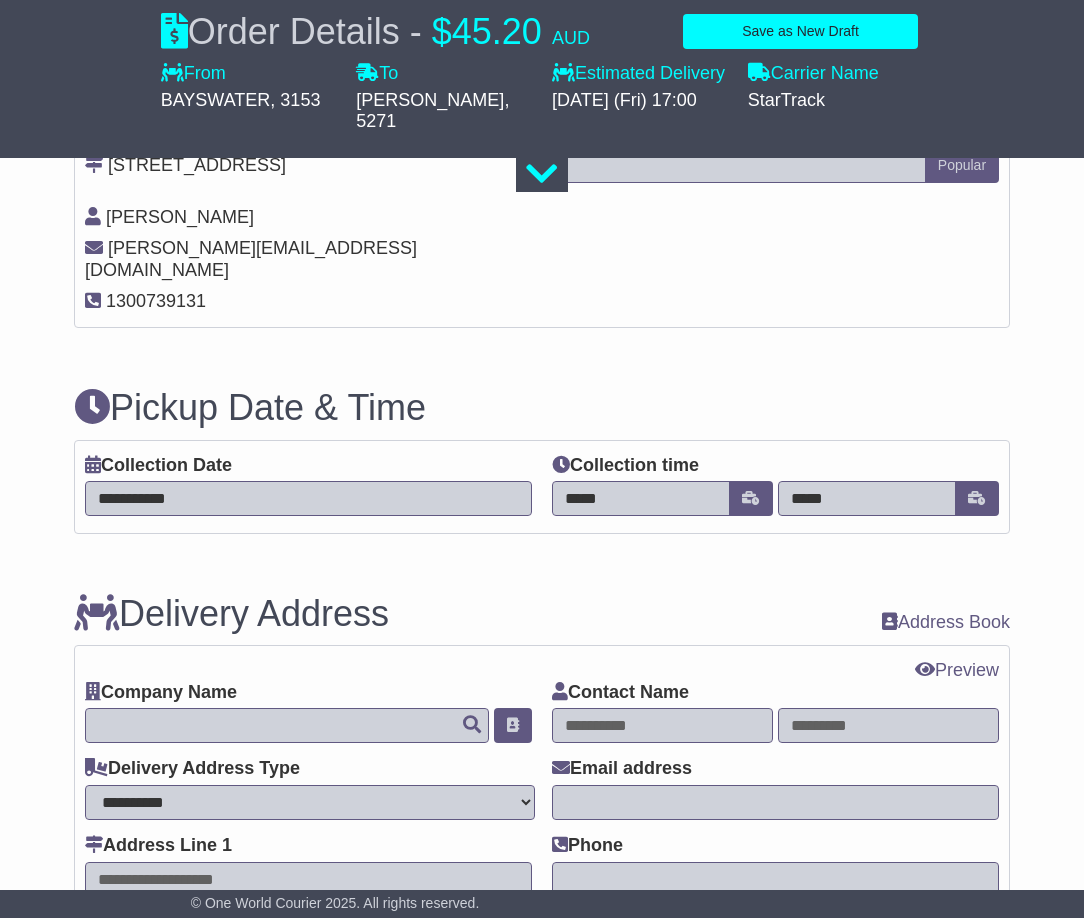 click on "*****" at bounding box center [641, 498] 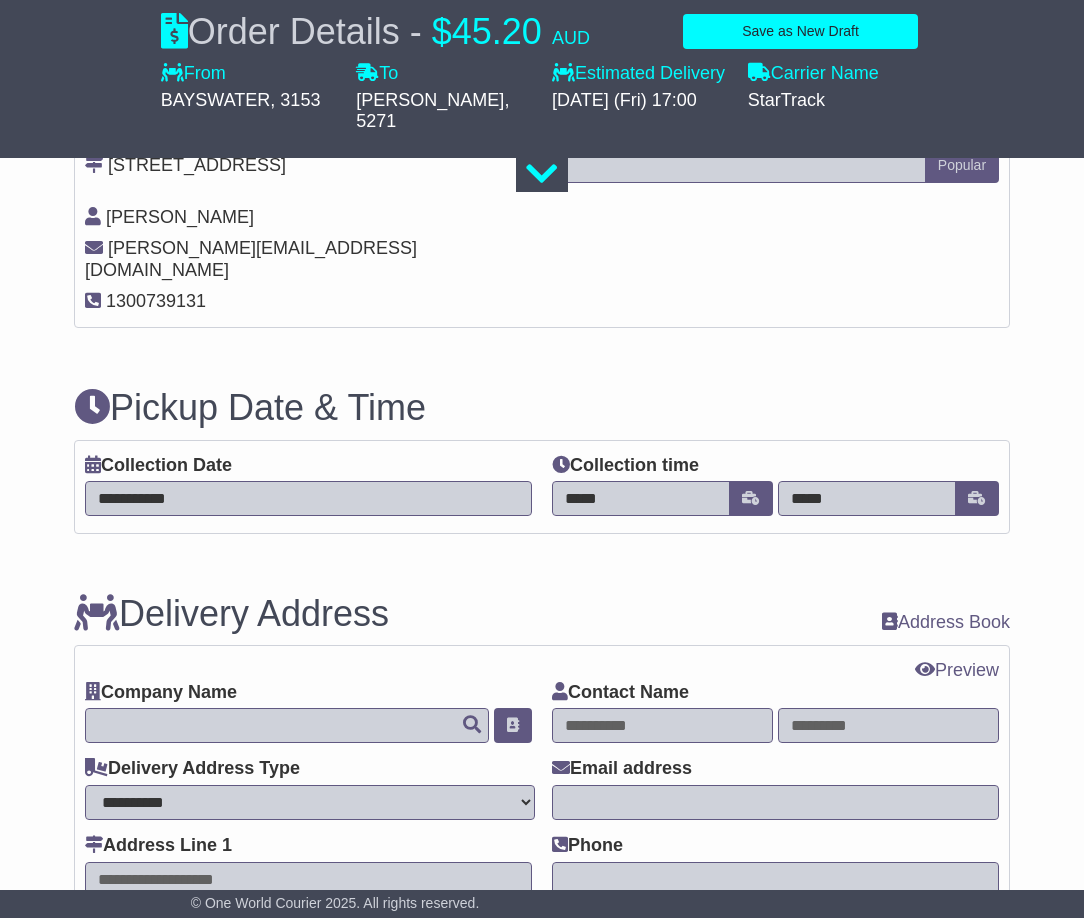 click on "Pickup Date & Time" at bounding box center [542, 408] 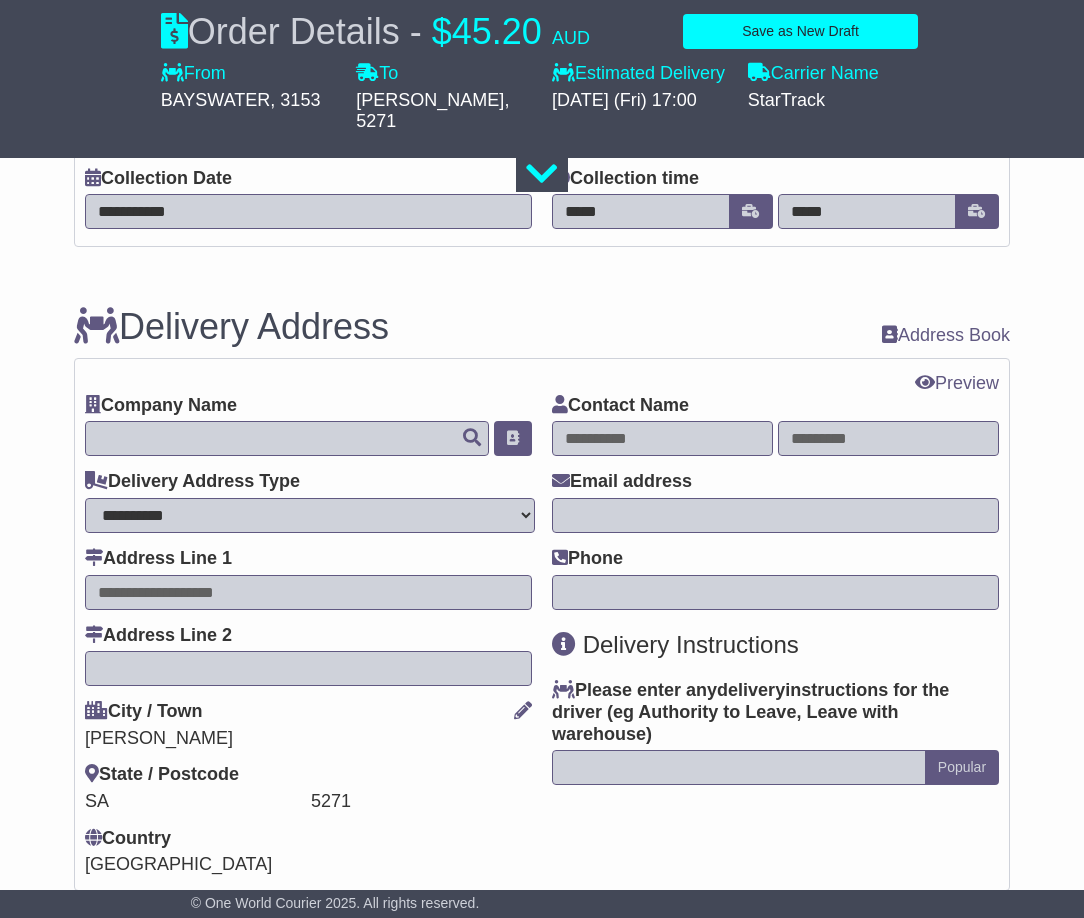 scroll, scrollTop: 1211, scrollLeft: 0, axis: vertical 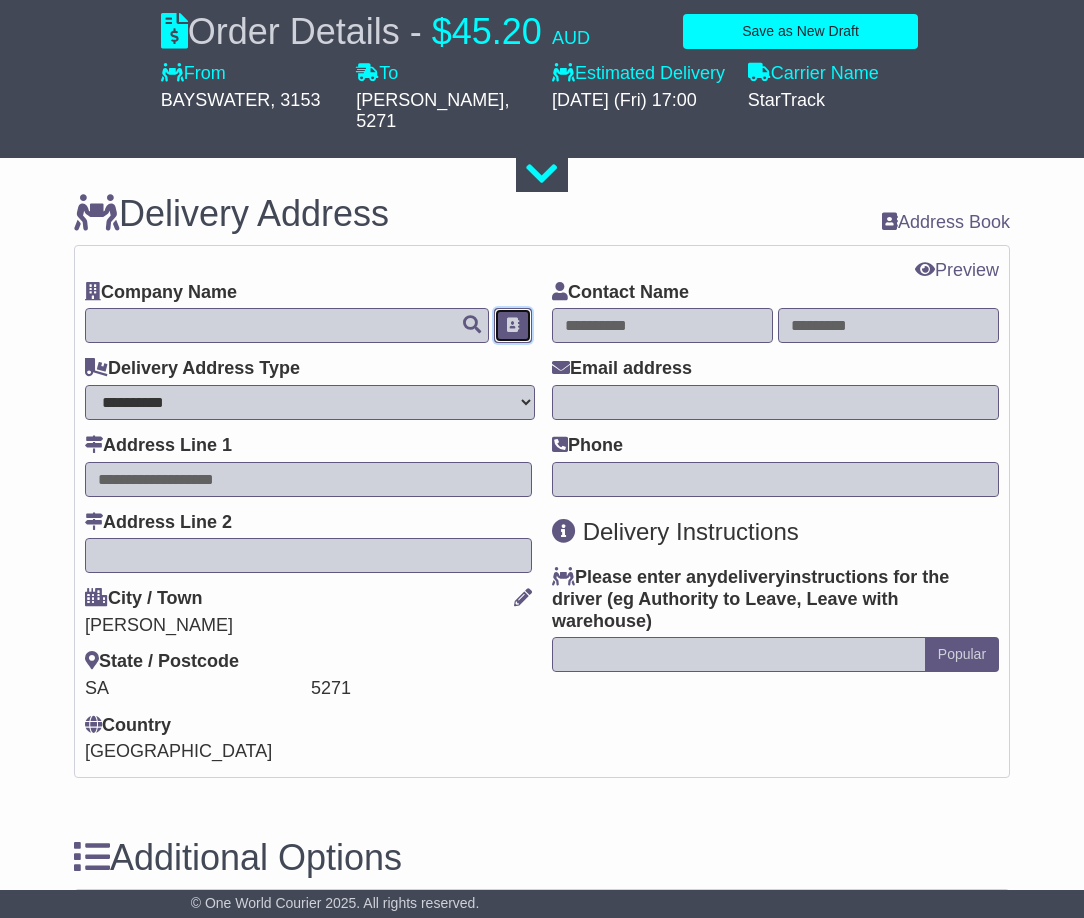 drag, startPoint x: 518, startPoint y: 314, endPoint x: 297, endPoint y: 227, distance: 237.50789 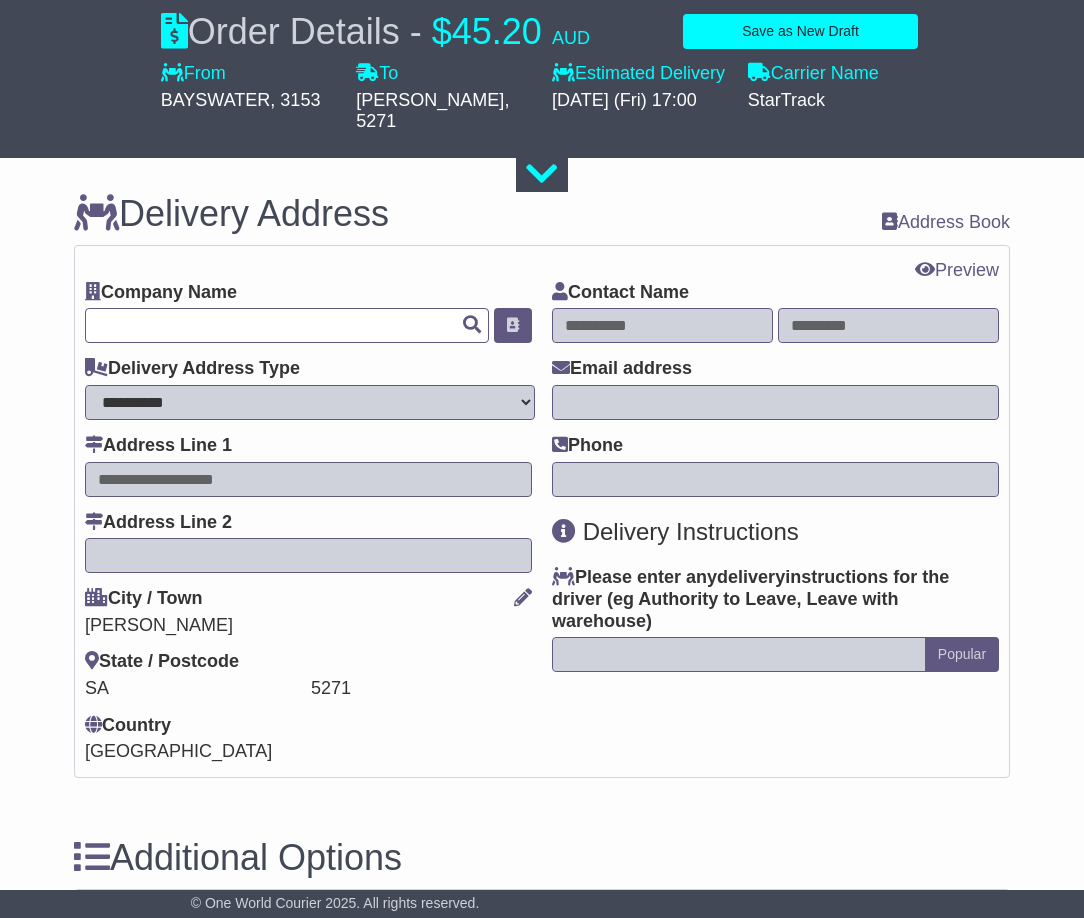 click at bounding box center [287, 325] 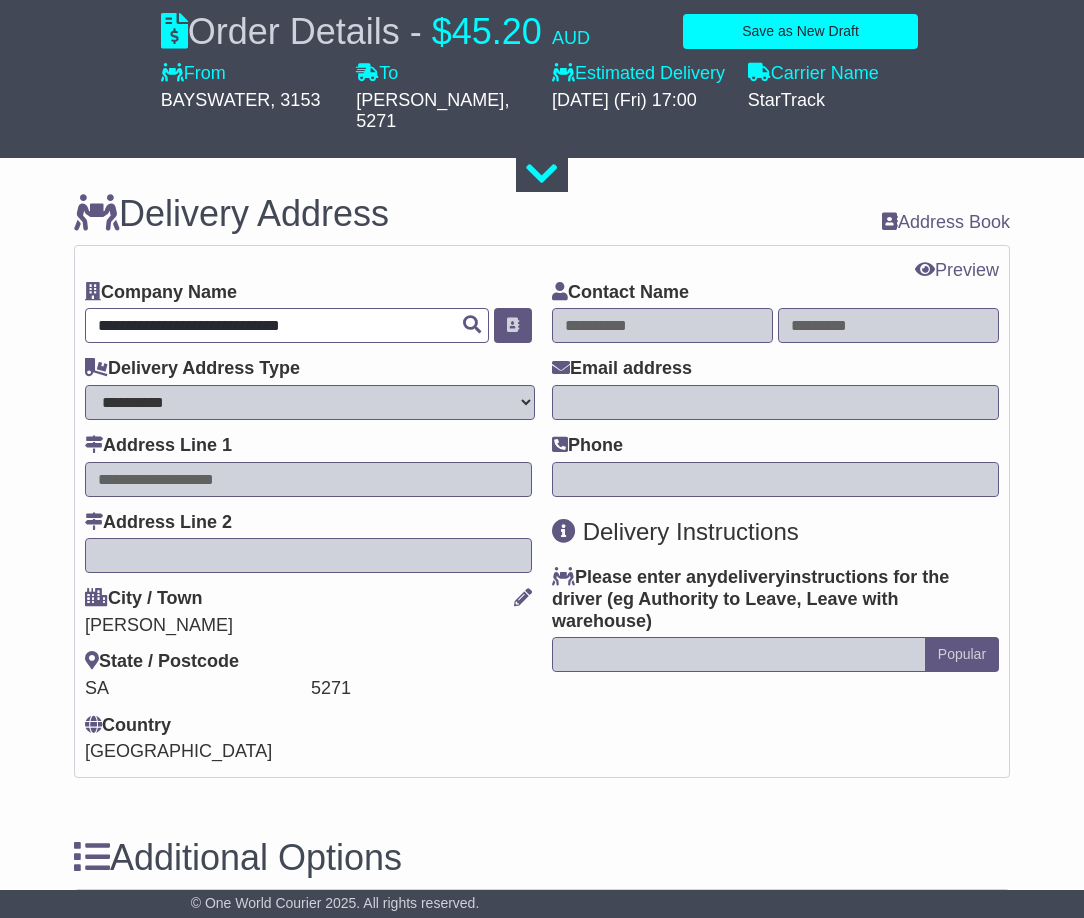 type on "**********" 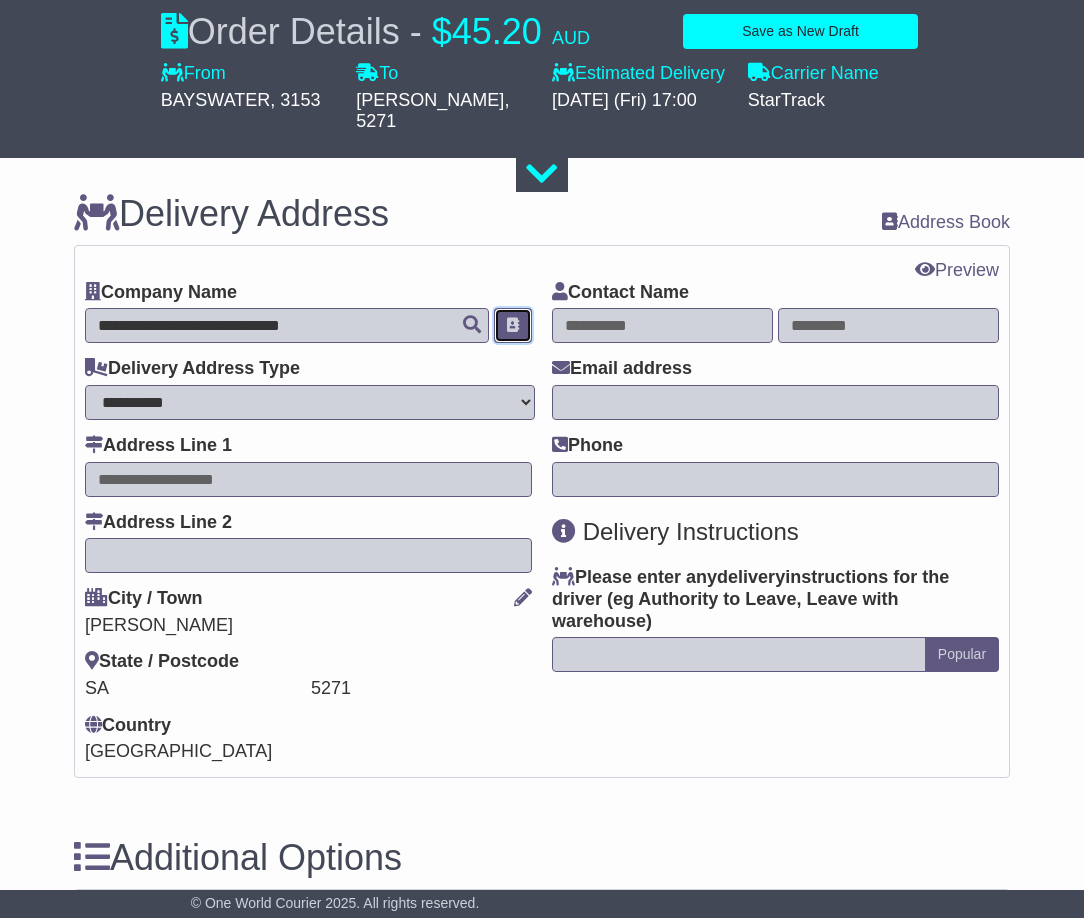 click at bounding box center [513, 325] 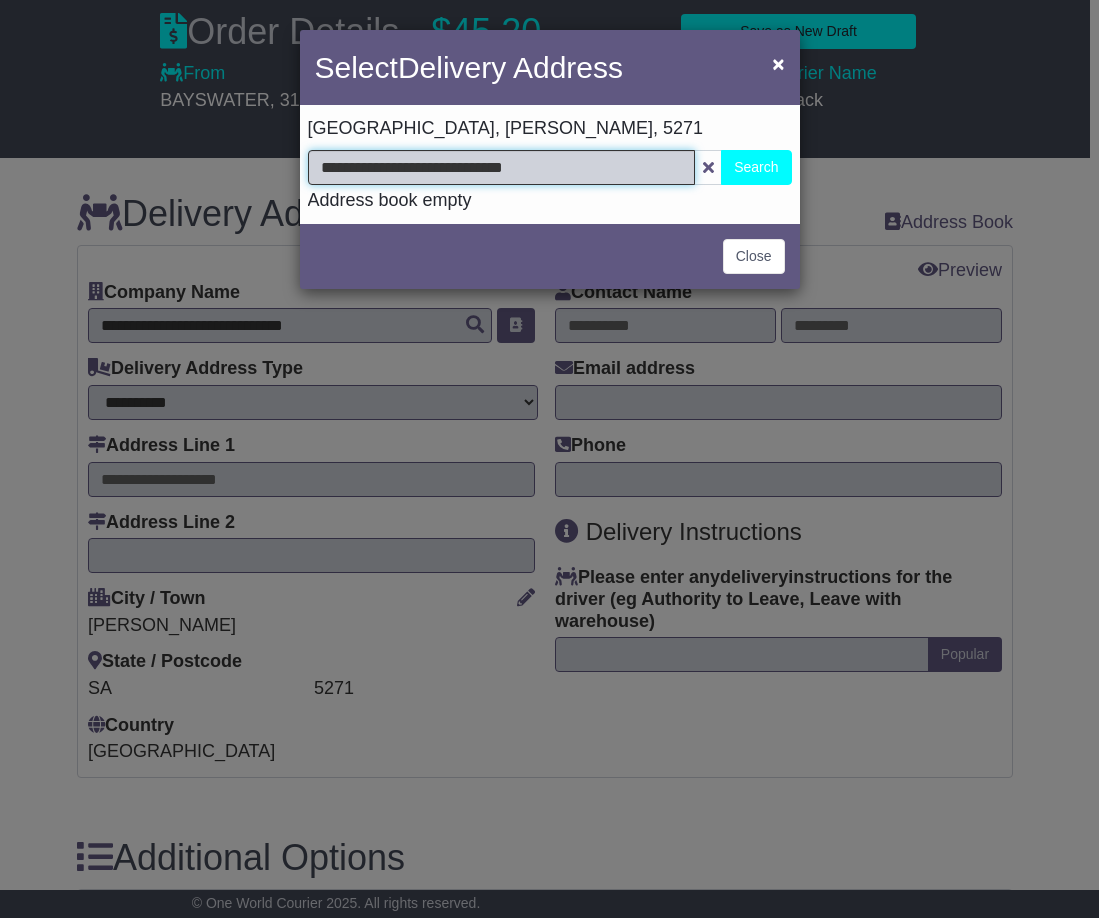 click on "**********" at bounding box center (502, 167) 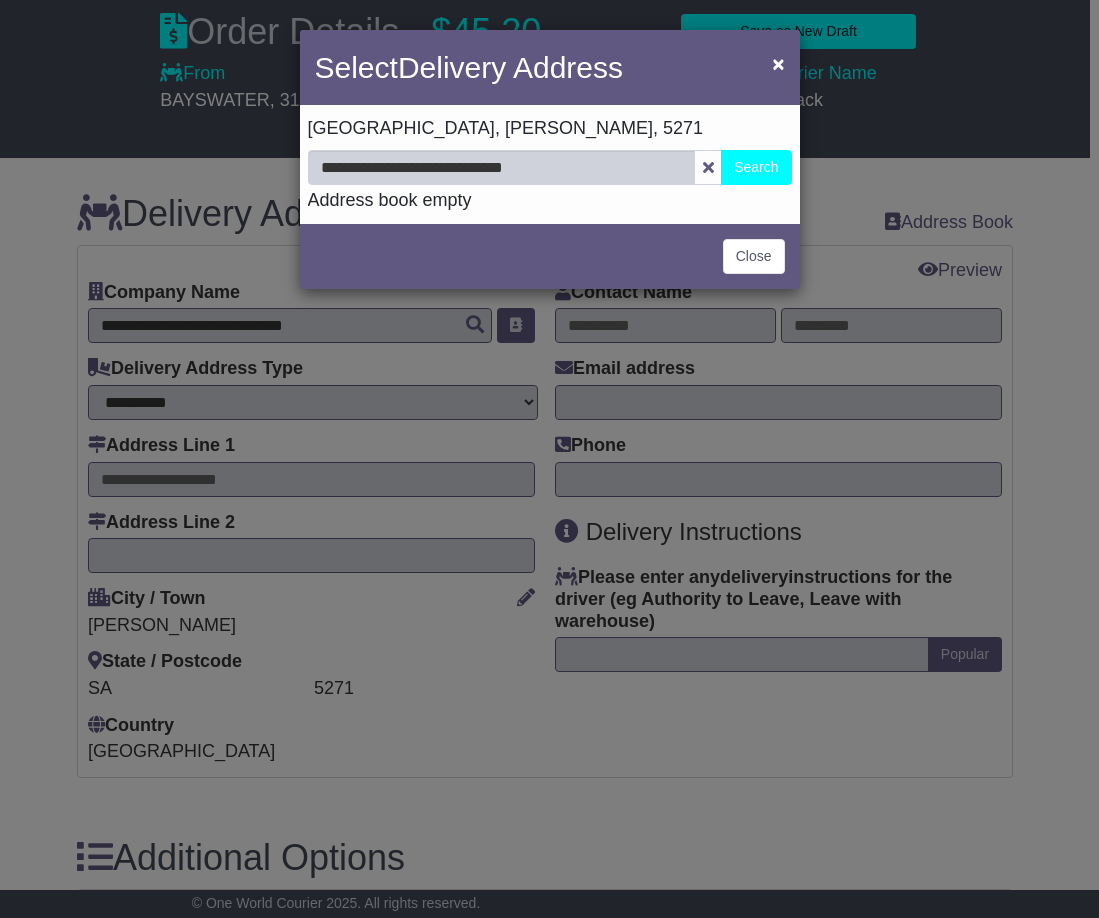 click on "Afghanistan
Albania
Algeria
American Samoa
Andorra
Angola
Anguilla
Antigua
Argentina
Armenia
Aruba
Australia
Austria
Azerbaijan
Bahamas
Bahrain
Bangladesh
Barbados
Belarus
Belgium
Belize
Benin
Bermuda
Bhutan
Bolivia
Bonaire Bosnia & Herzegovina" at bounding box center (550, 129) 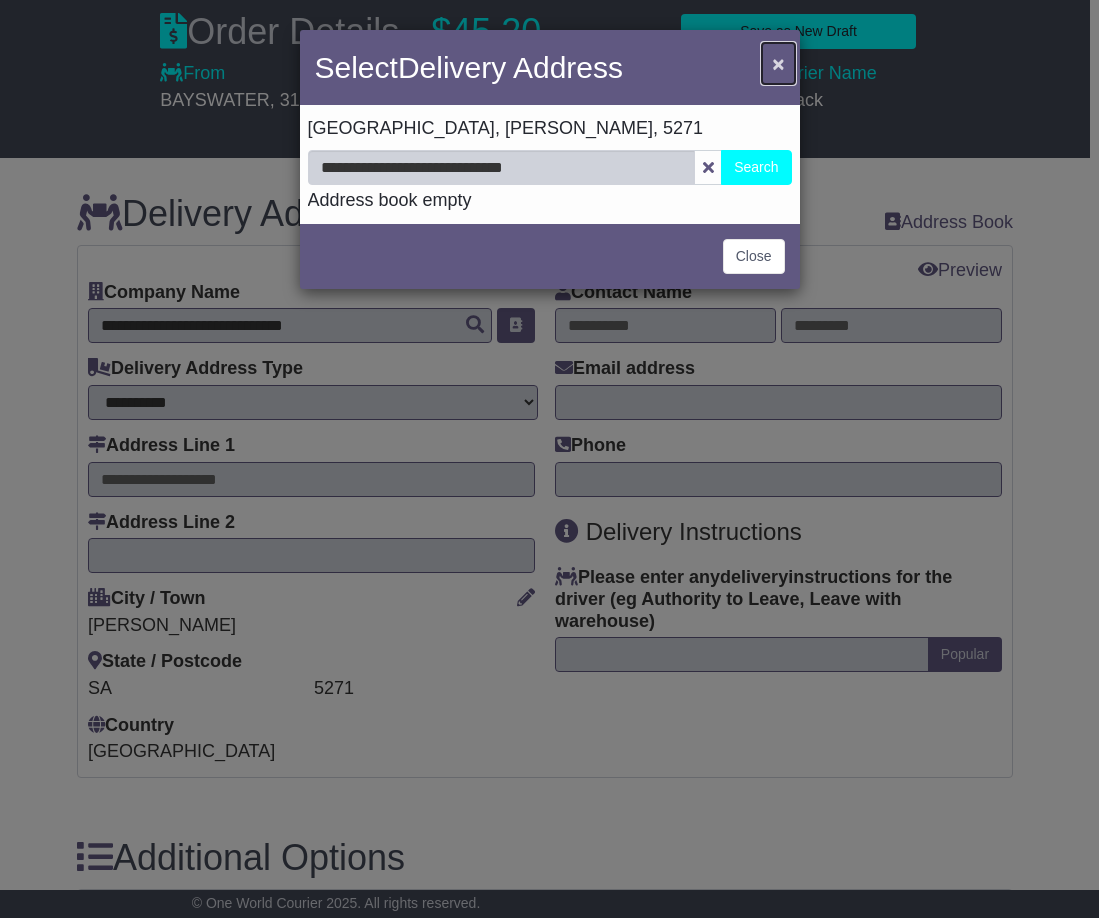 click on "×" at bounding box center (778, 63) 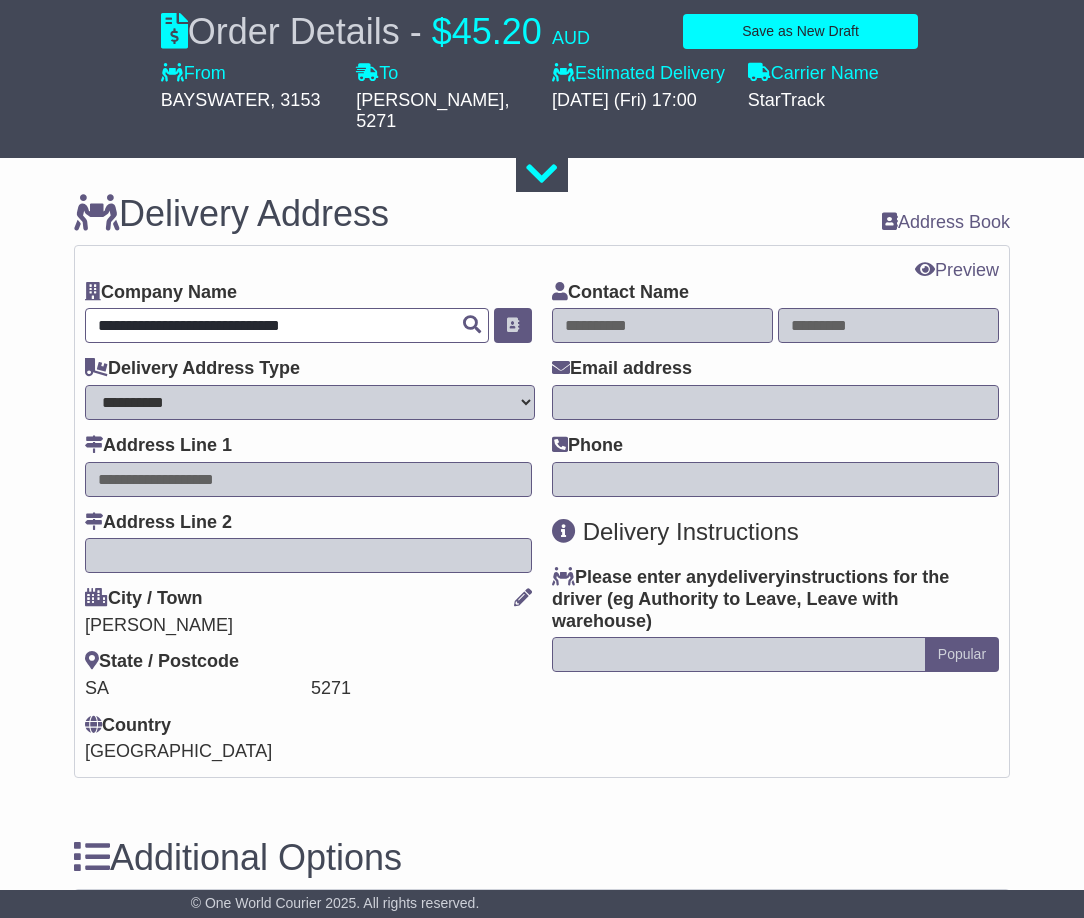 click on "**********" at bounding box center (287, 325) 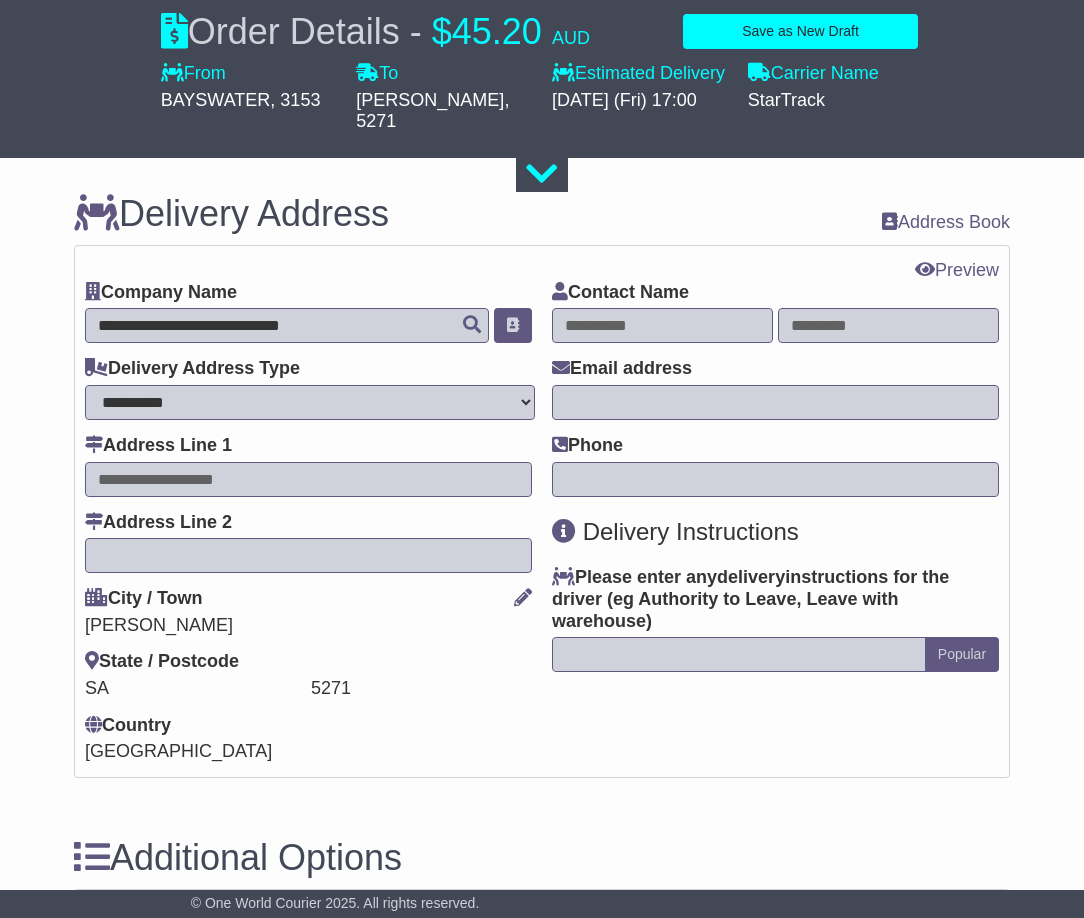 click on "**********" at bounding box center (308, 313) 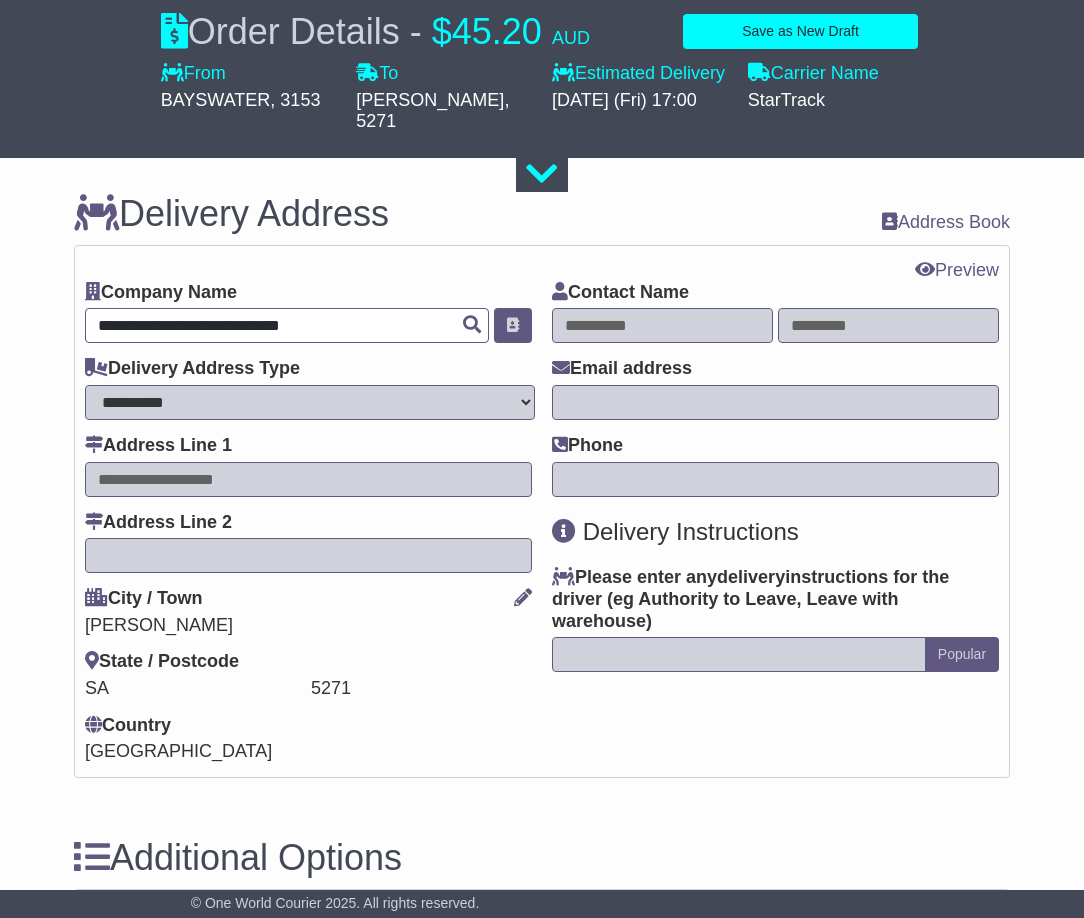 click on "**********" at bounding box center [287, 325] 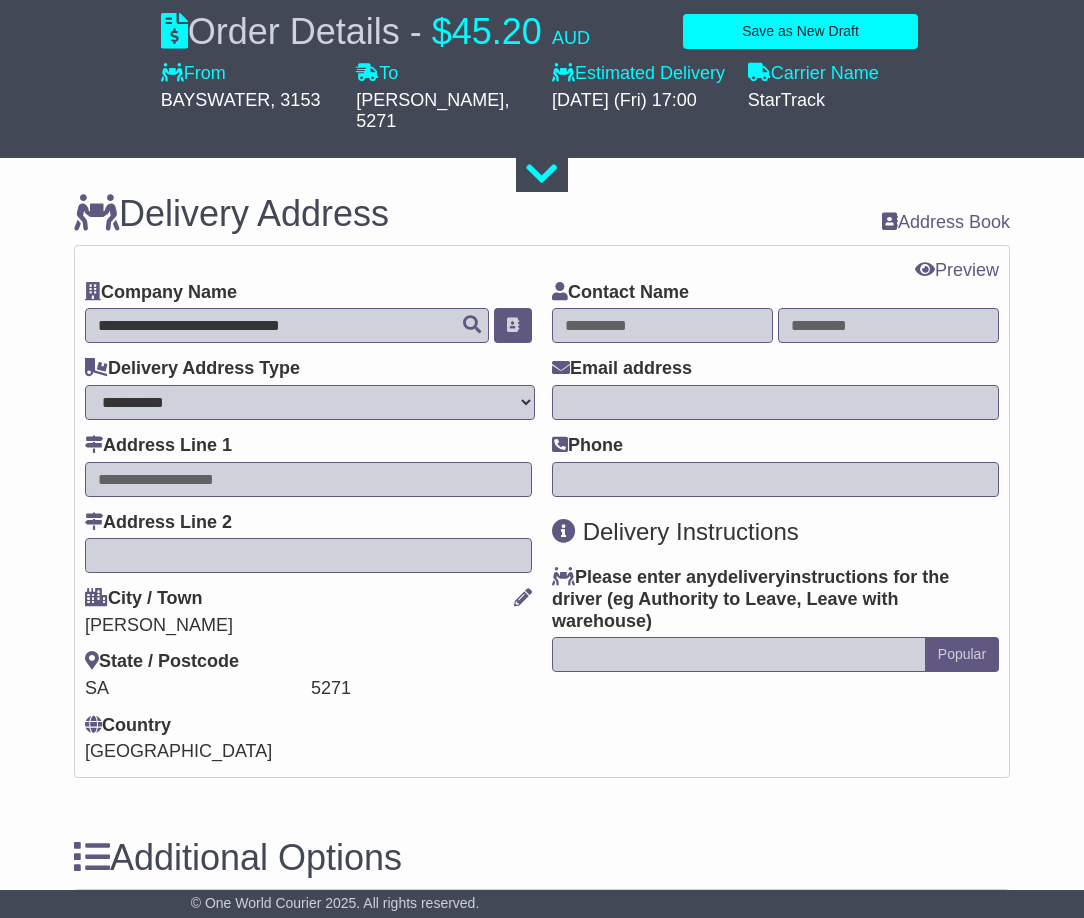 drag, startPoint x: 660, startPoint y: 304, endPoint x: 627, endPoint y: 308, distance: 33.24154 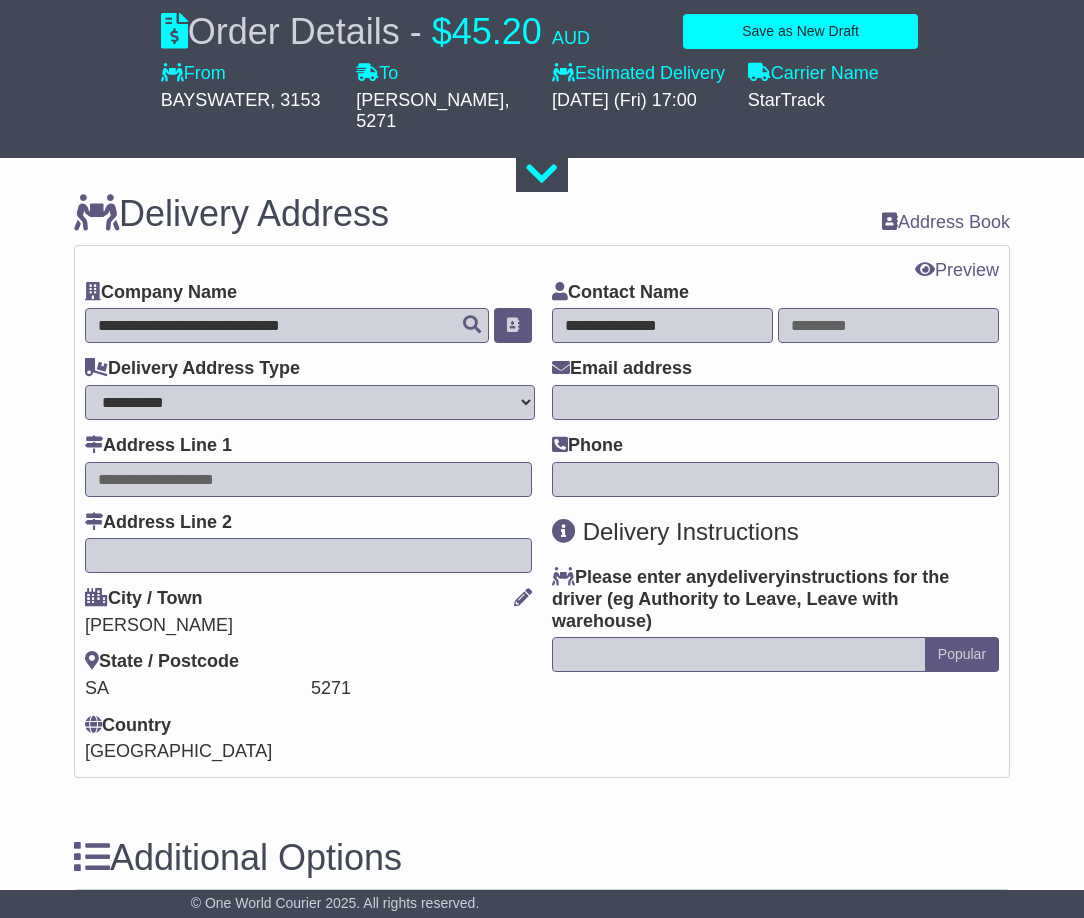 click on "**********" at bounding box center [662, 325] 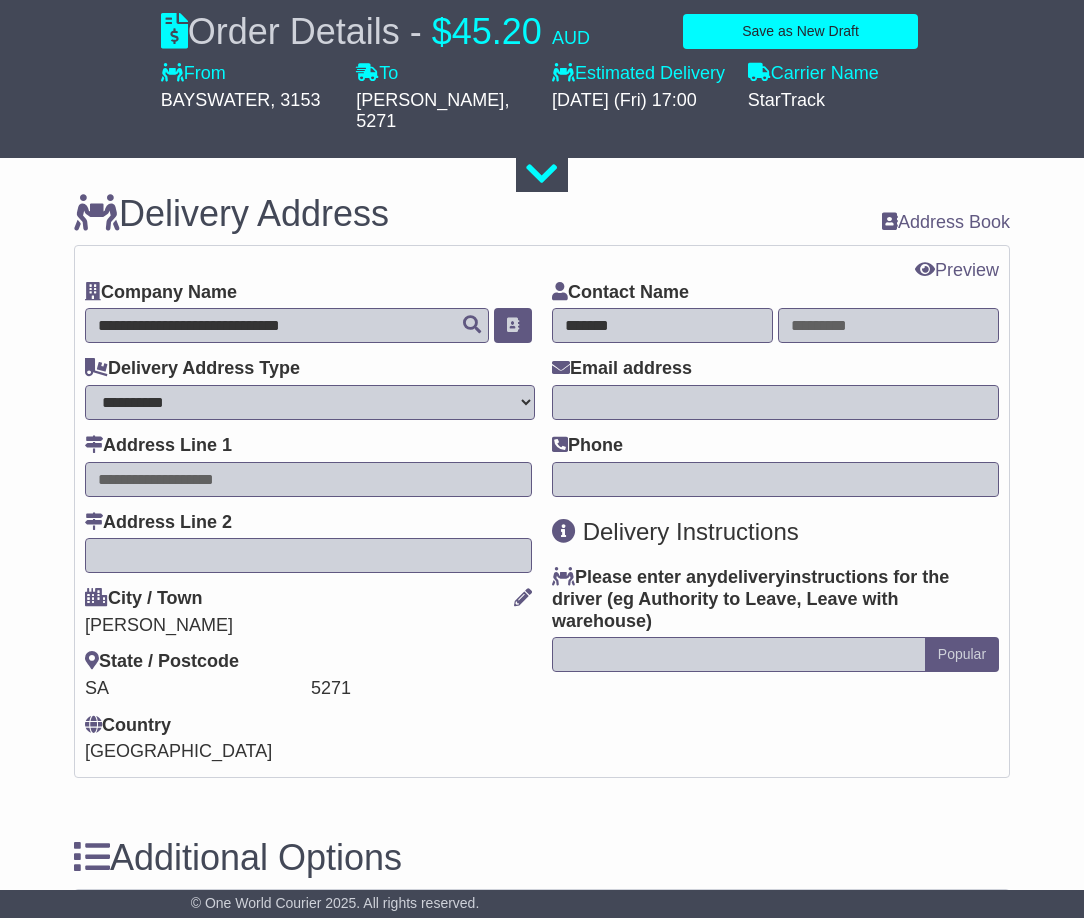 type on "*******" 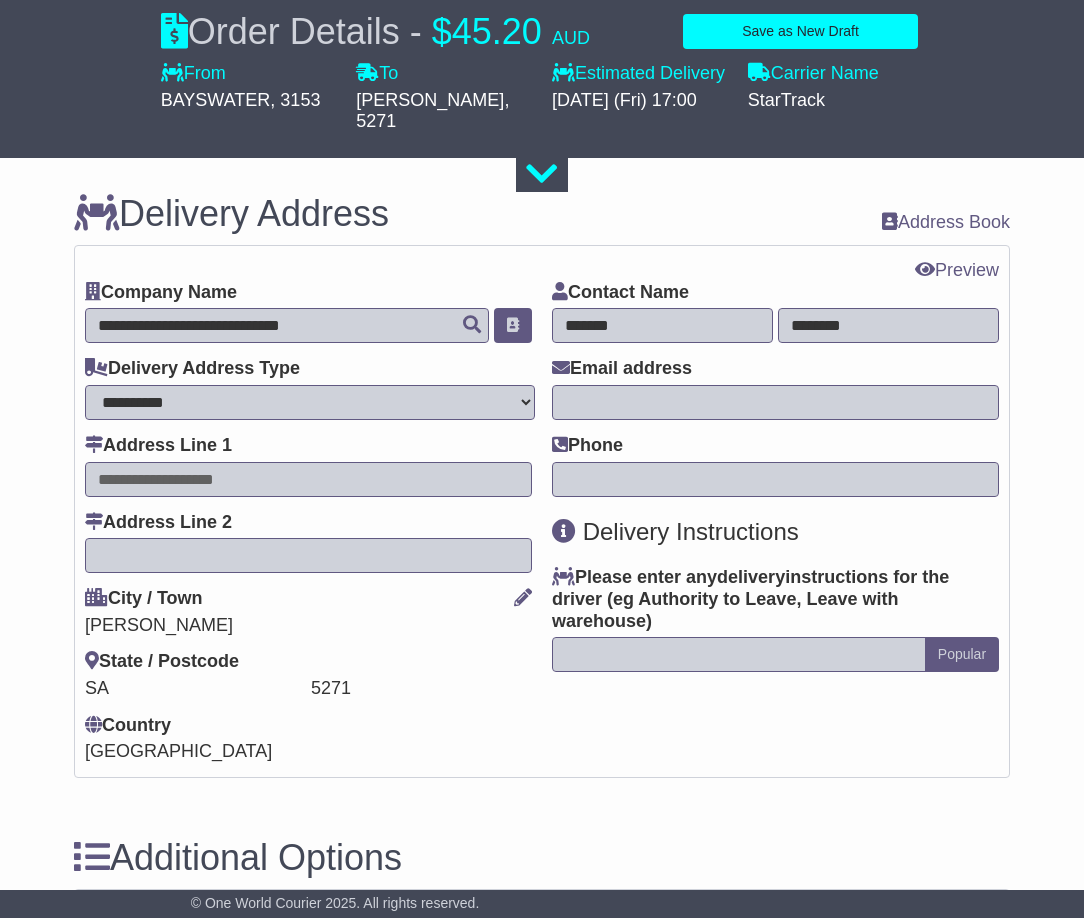 type on "*******" 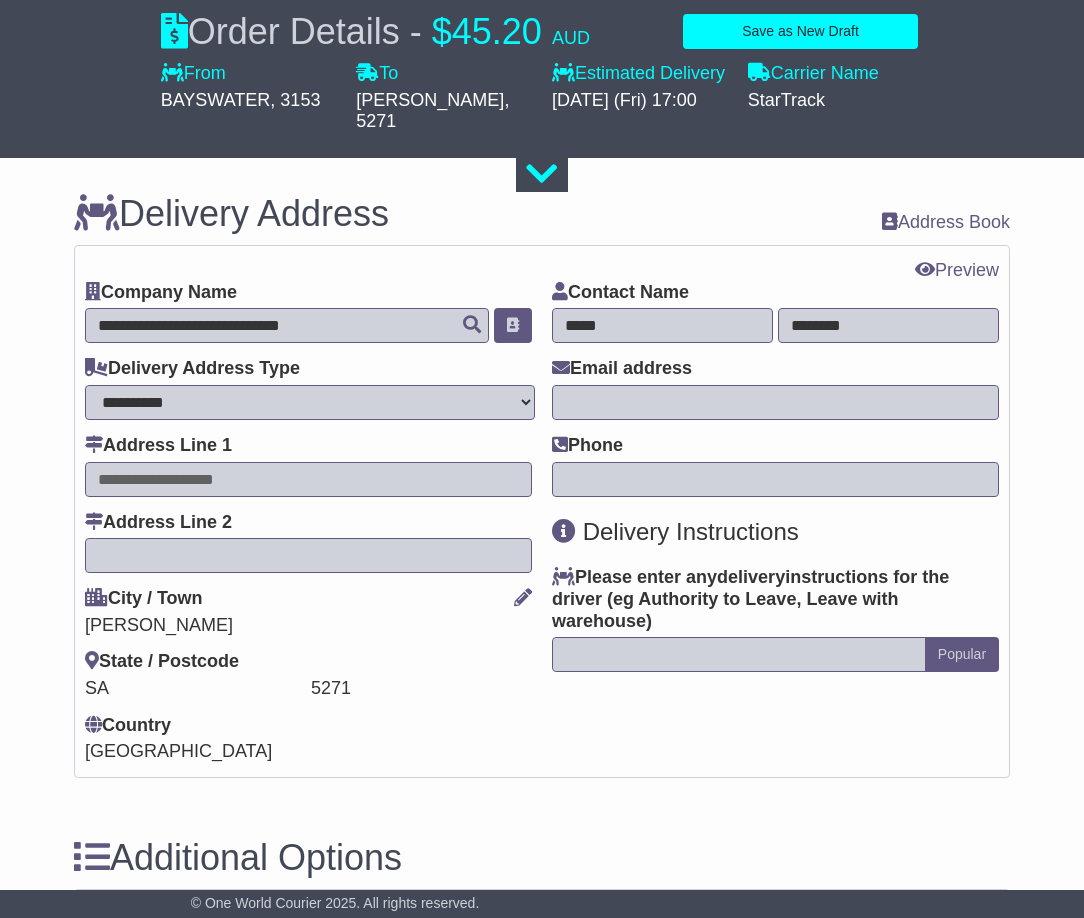type on "*****" 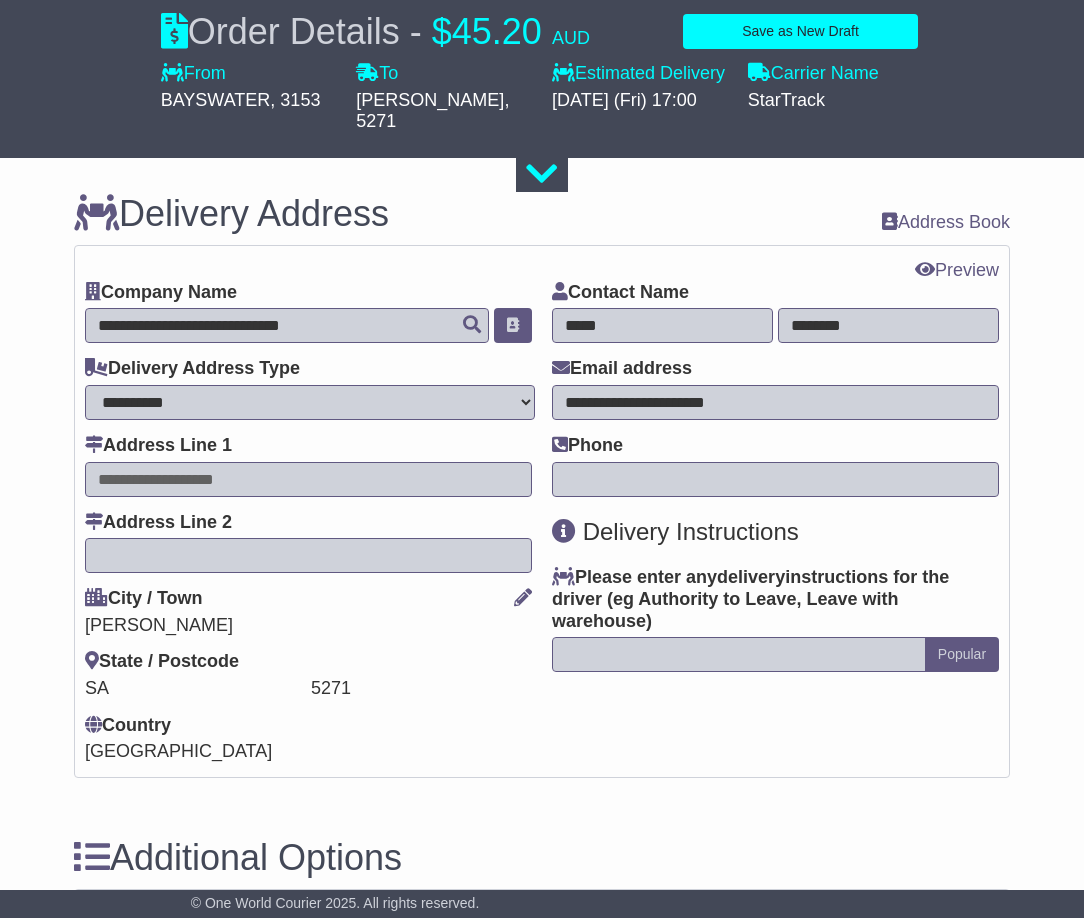 type on "**********" 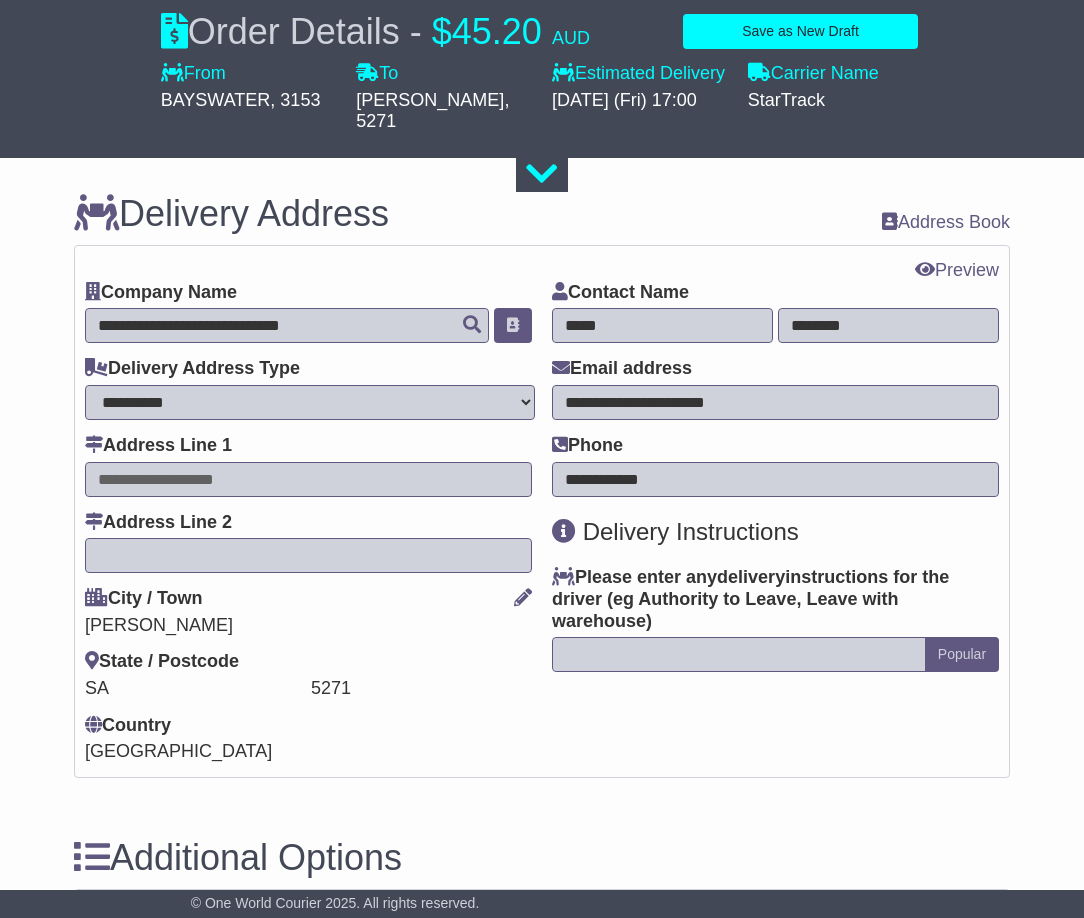 type on "**********" 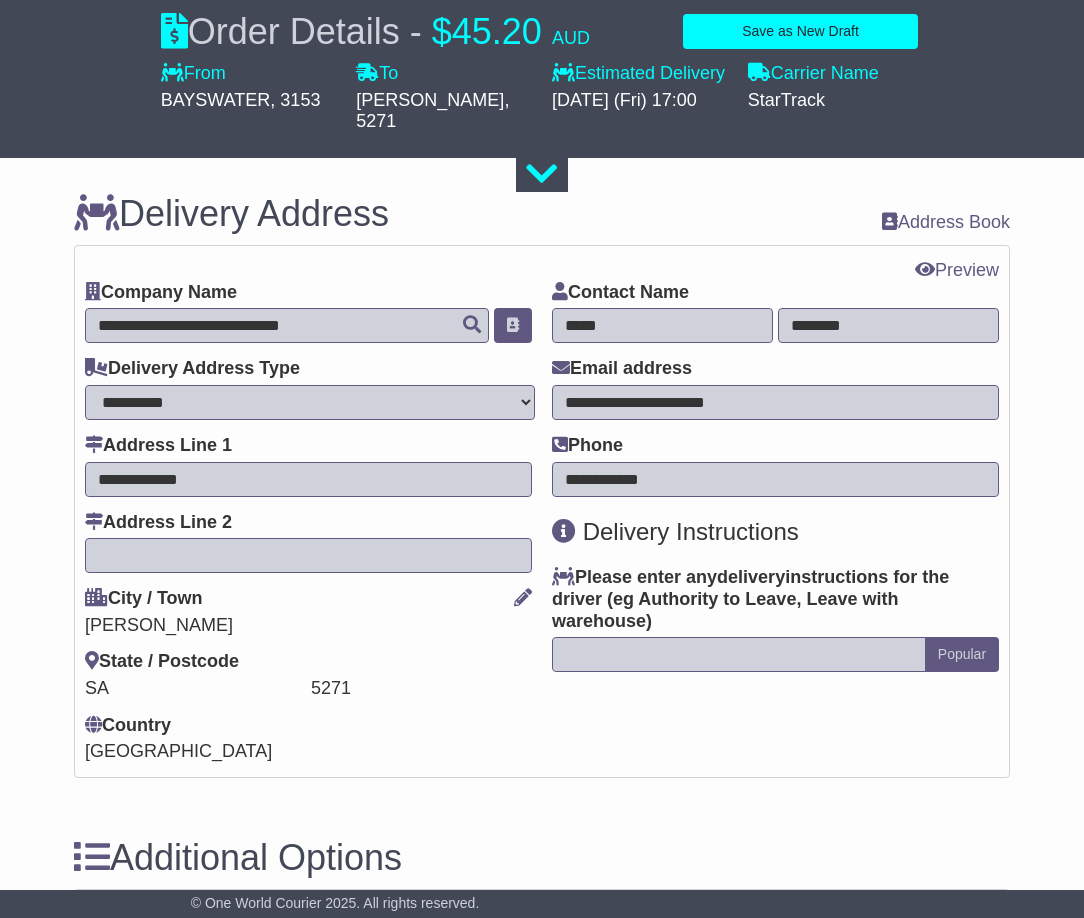 type on "**********" 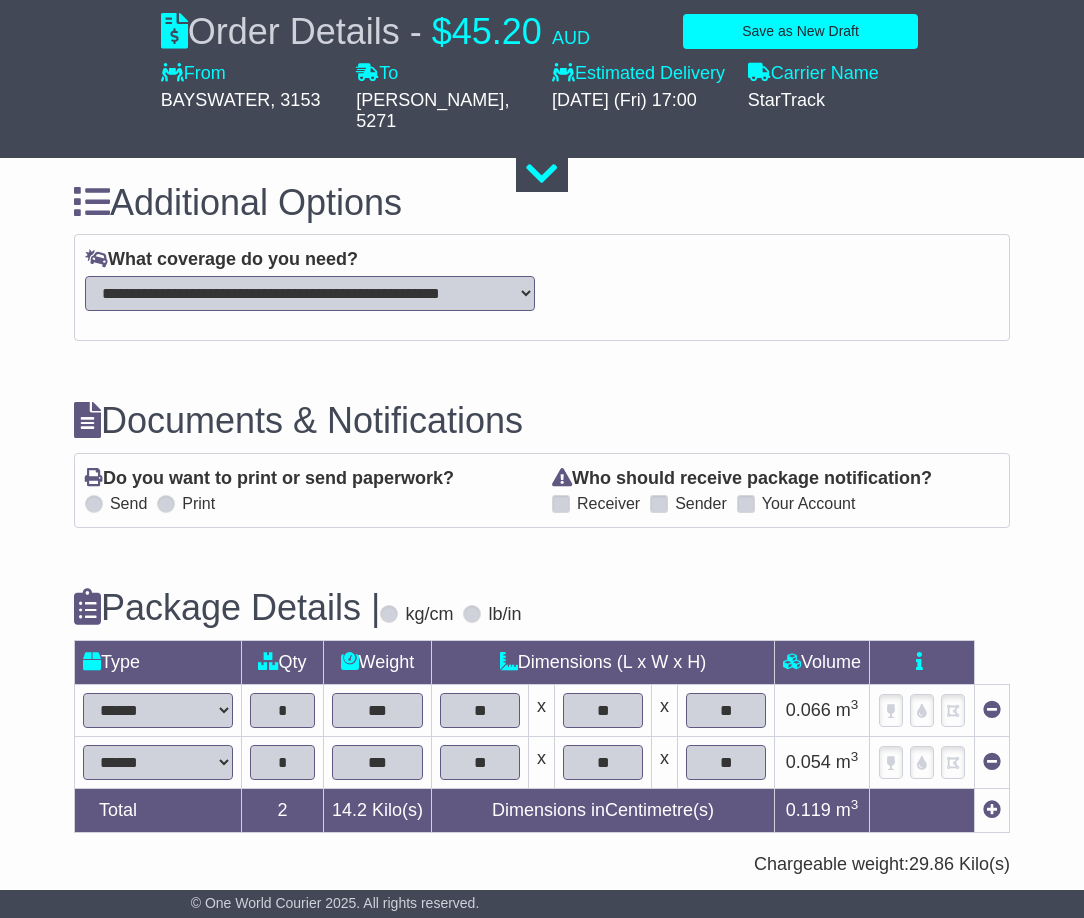 scroll, scrollTop: 1611, scrollLeft: 0, axis: vertical 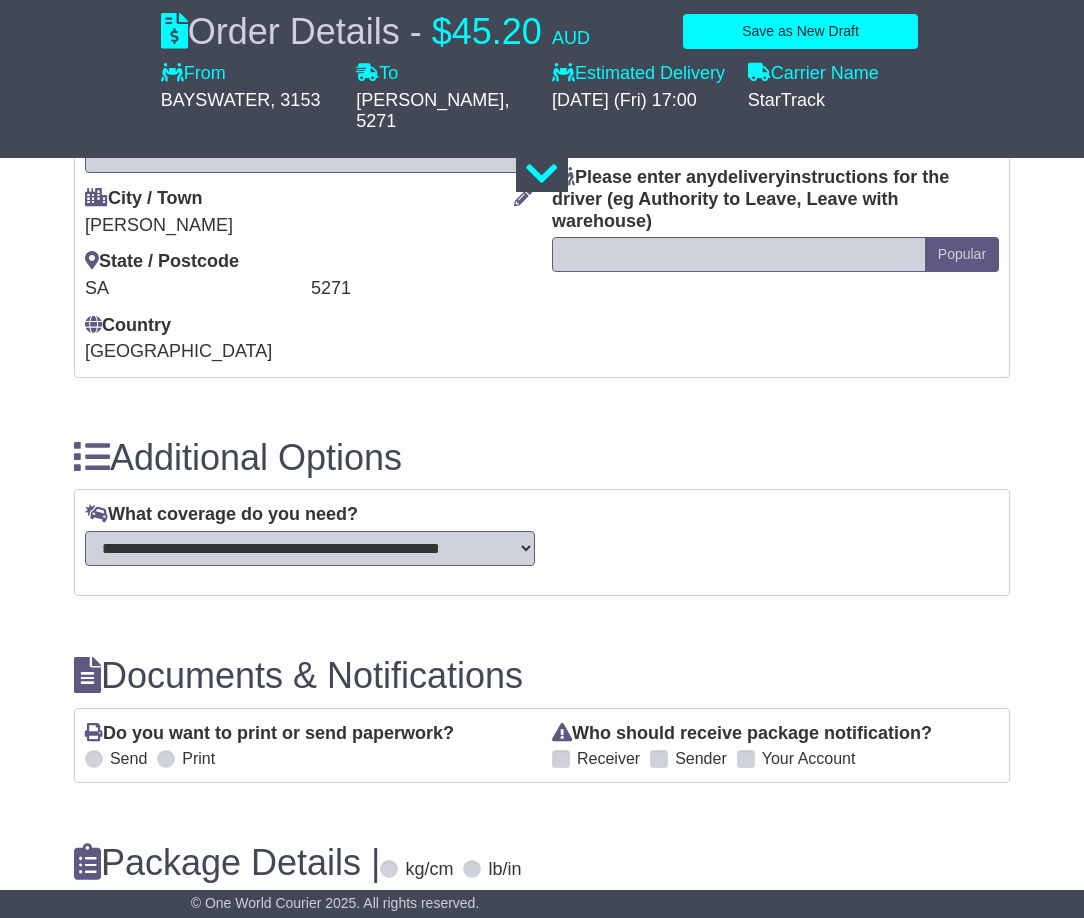 drag, startPoint x: 208, startPoint y: 521, endPoint x: 602, endPoint y: 505, distance: 394.32474 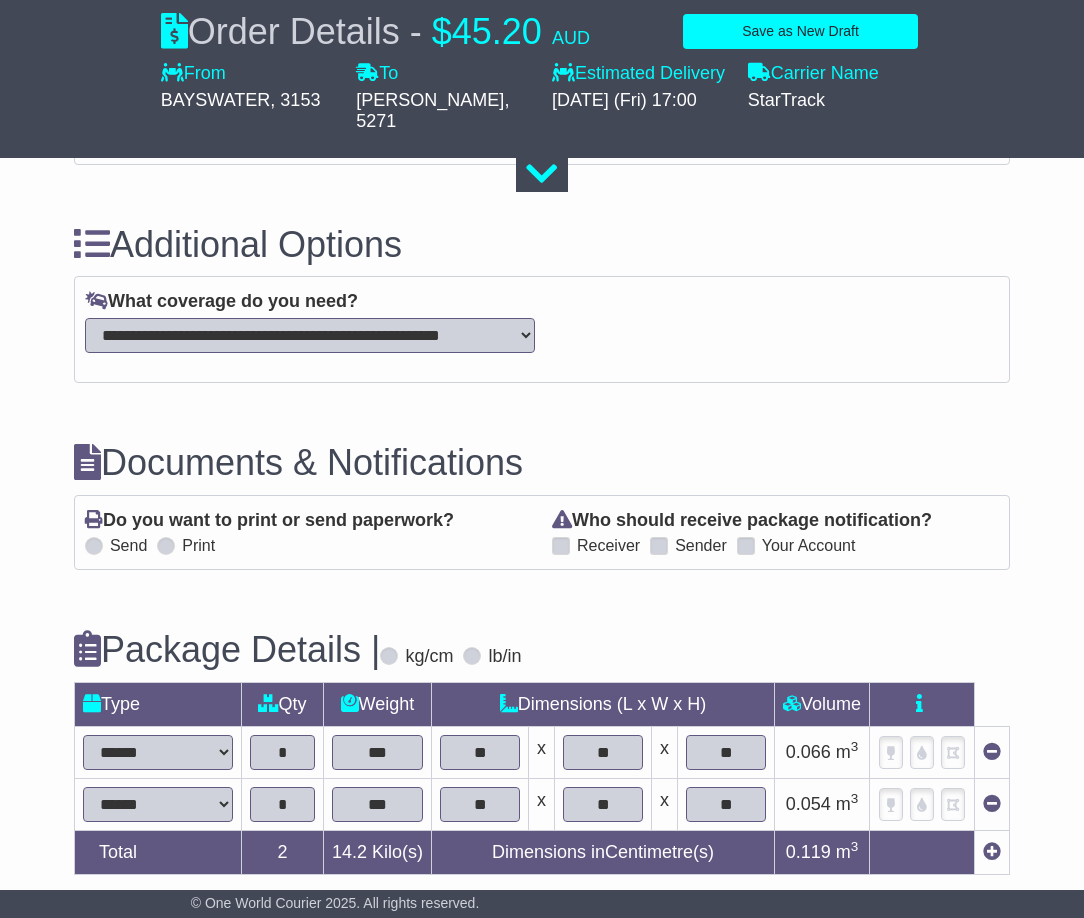 scroll, scrollTop: 2011, scrollLeft: 0, axis: vertical 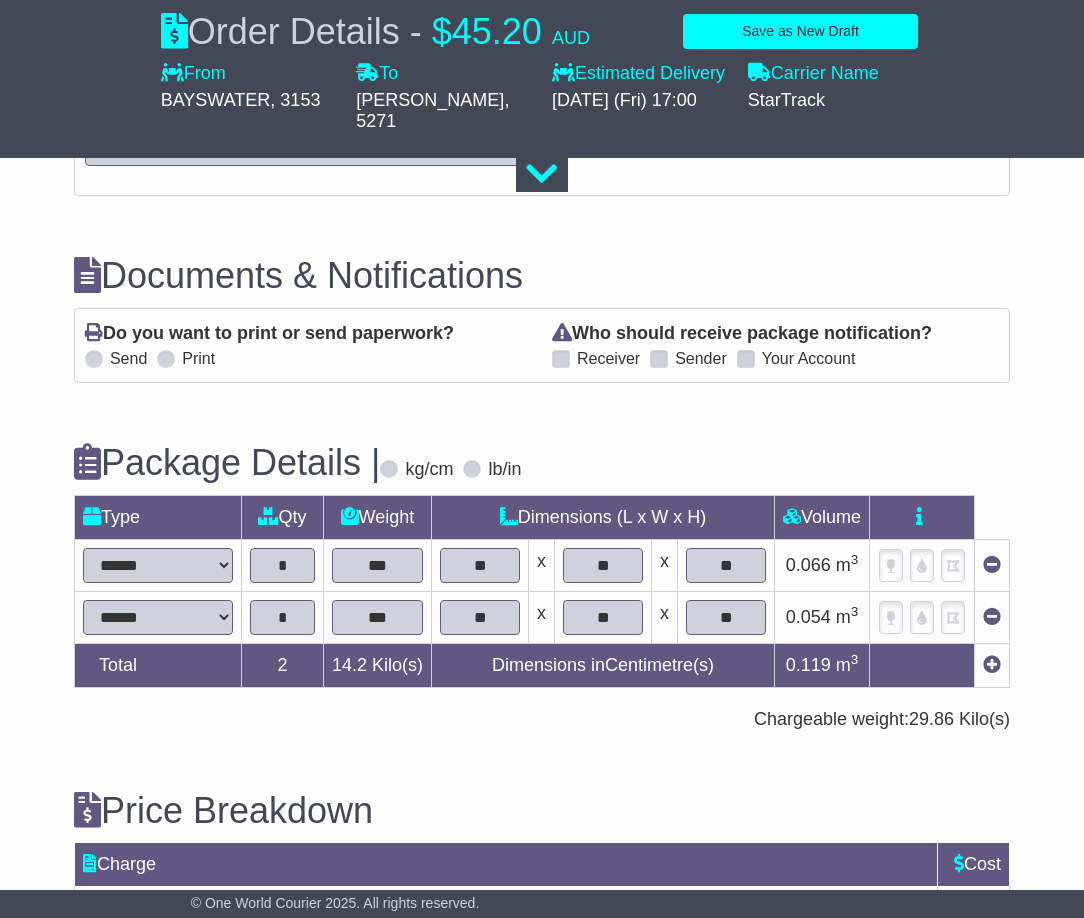 drag, startPoint x: 1005, startPoint y: 504, endPoint x: 8, endPoint y: 490, distance: 997.09827 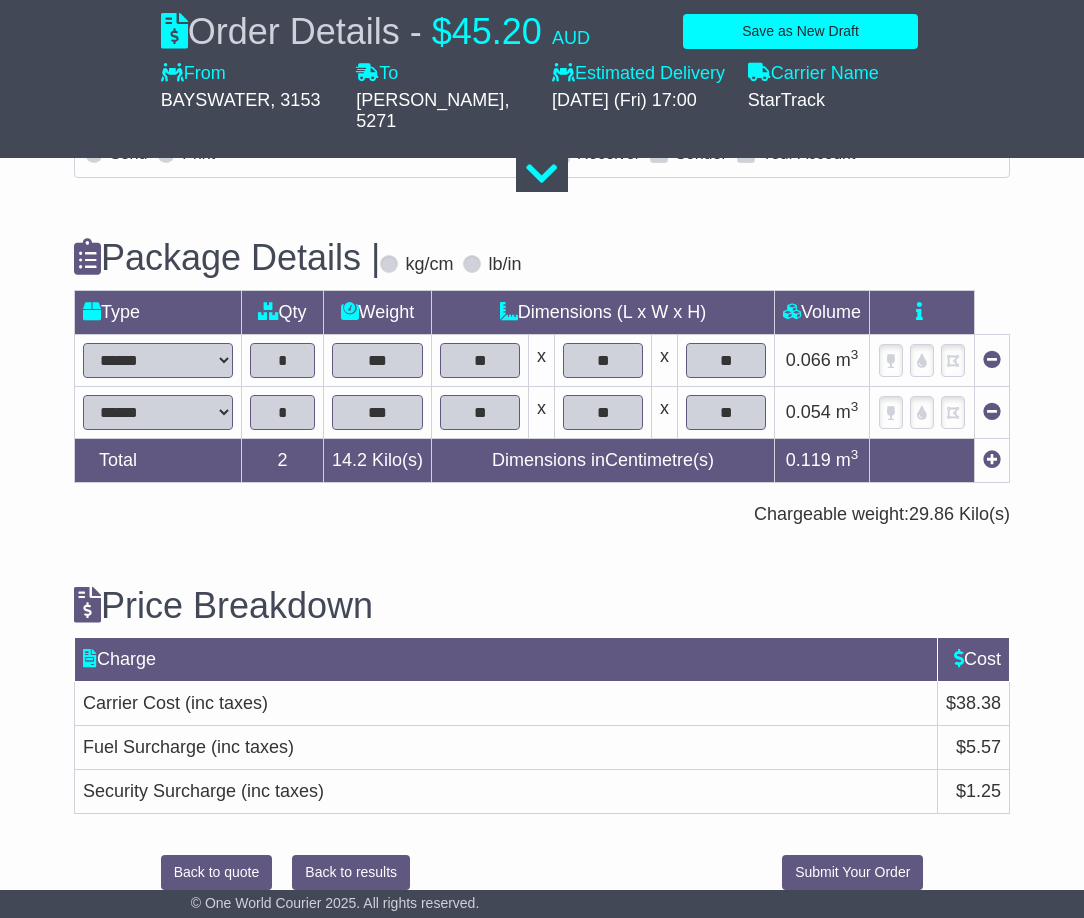 scroll, scrollTop: 2217, scrollLeft: 0, axis: vertical 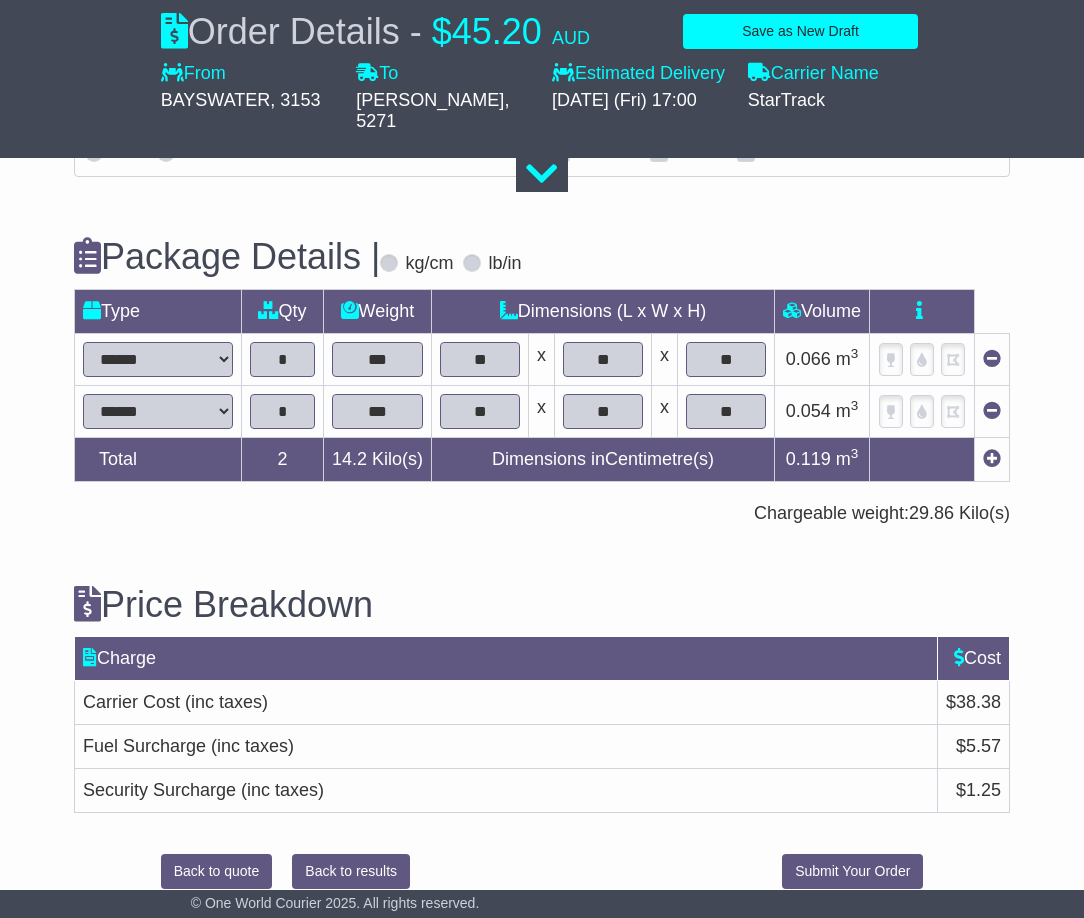 drag, startPoint x: 1002, startPoint y: 764, endPoint x: 936, endPoint y: 657, distance: 125.71794 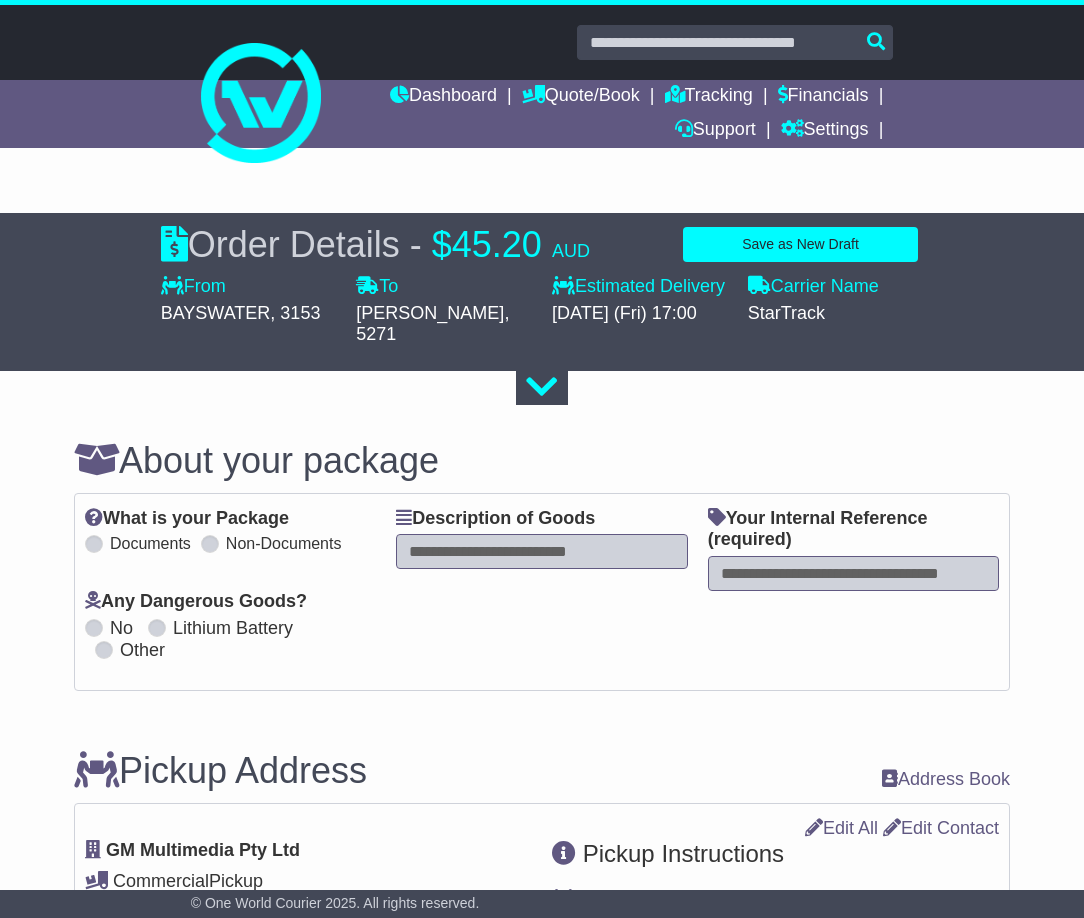 scroll, scrollTop: 2217, scrollLeft: 0, axis: vertical 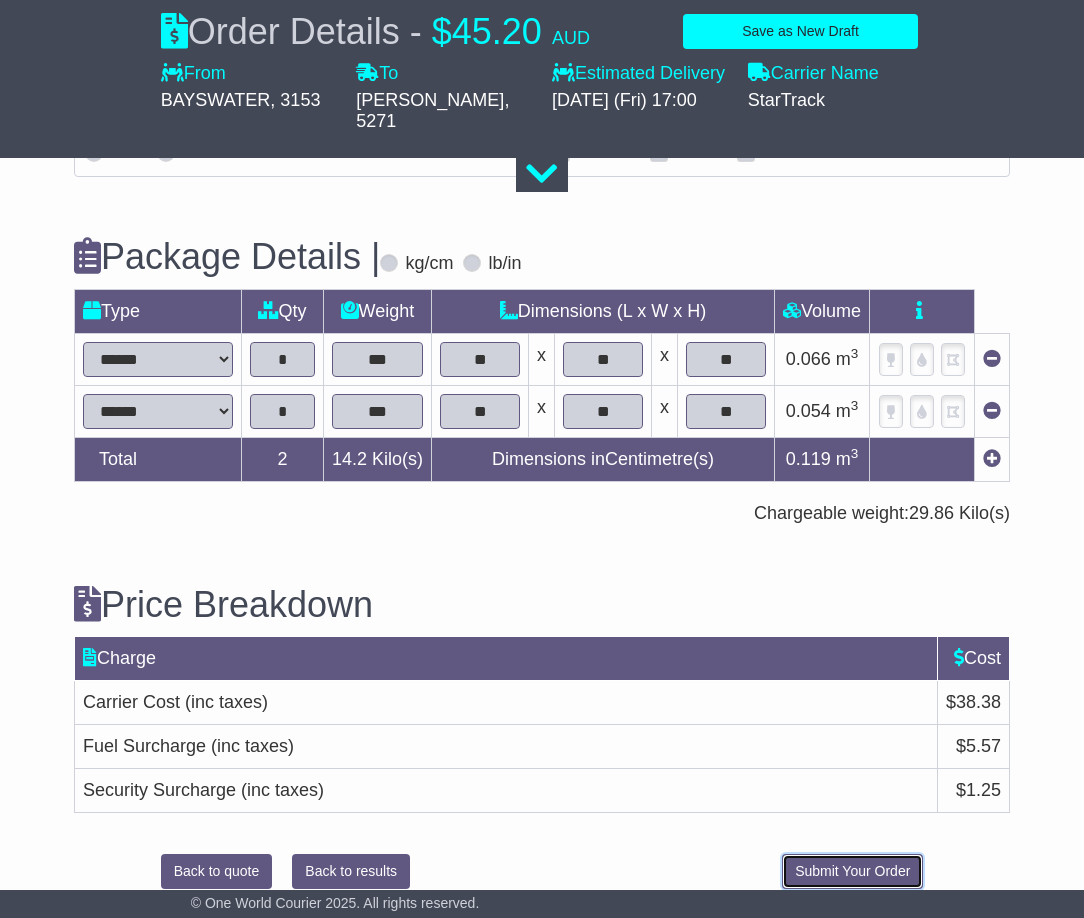 click on "Submit Your Order" at bounding box center [852, 871] 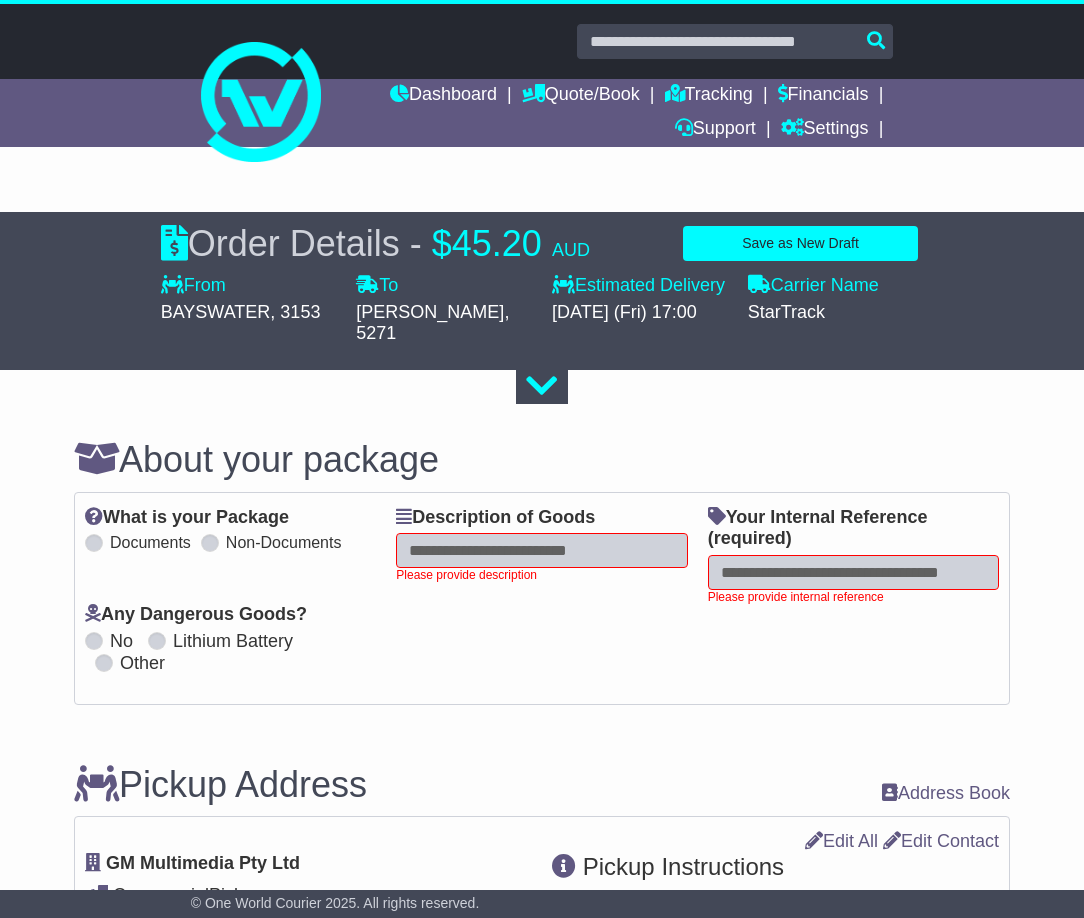 scroll, scrollTop: 0, scrollLeft: 0, axis: both 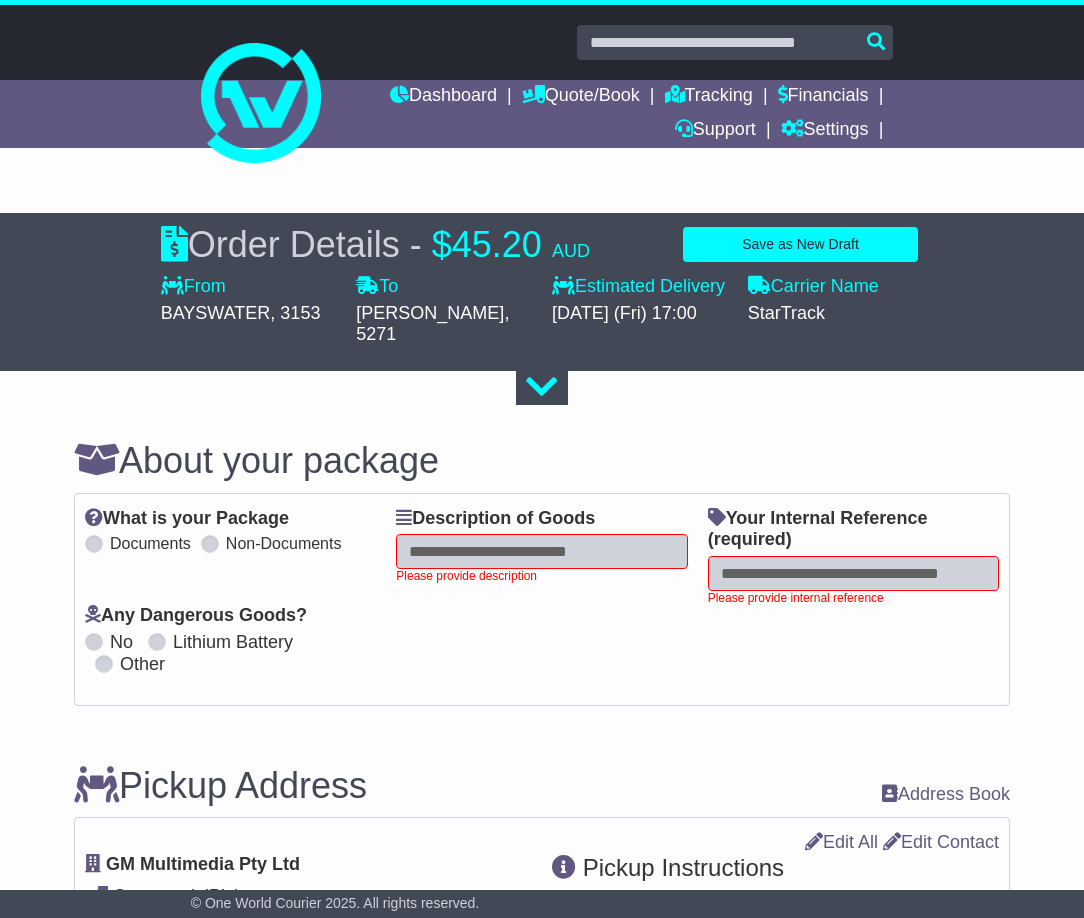 click at bounding box center (541, 551) 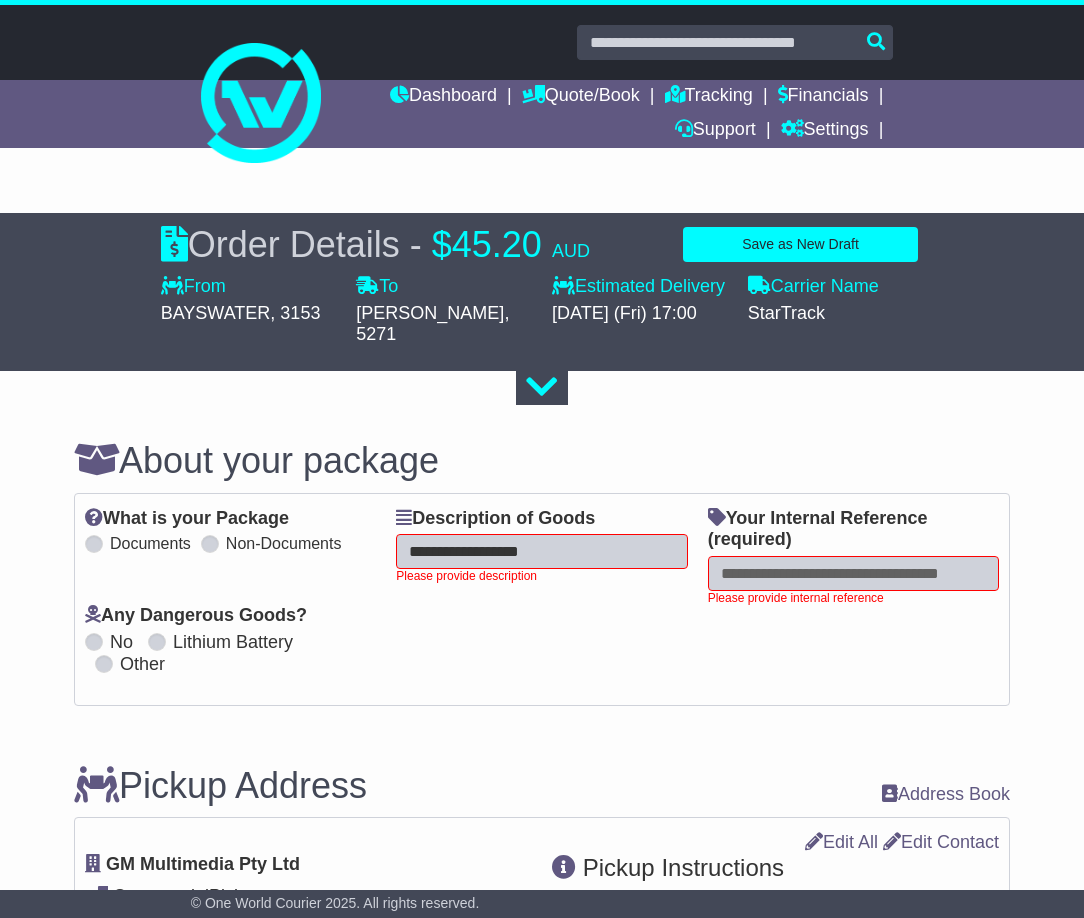 type on "**********" 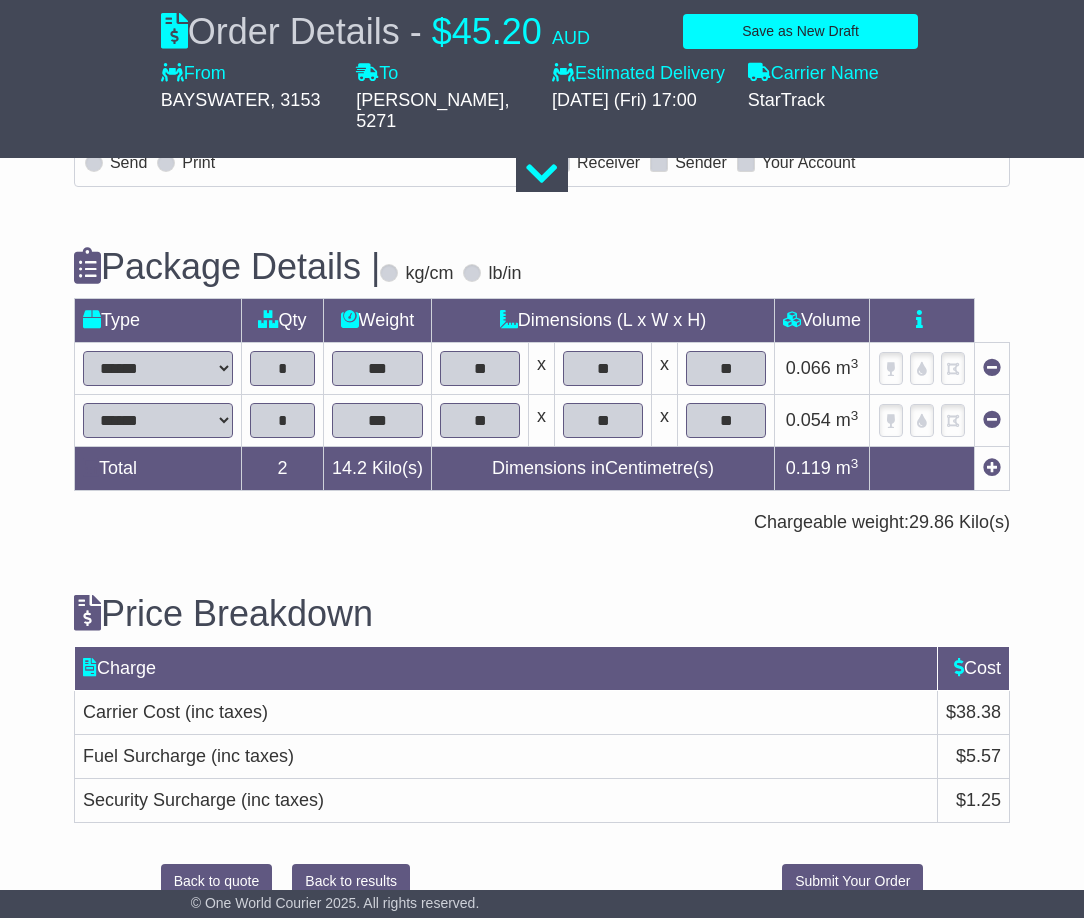 scroll, scrollTop: 2231, scrollLeft: 0, axis: vertical 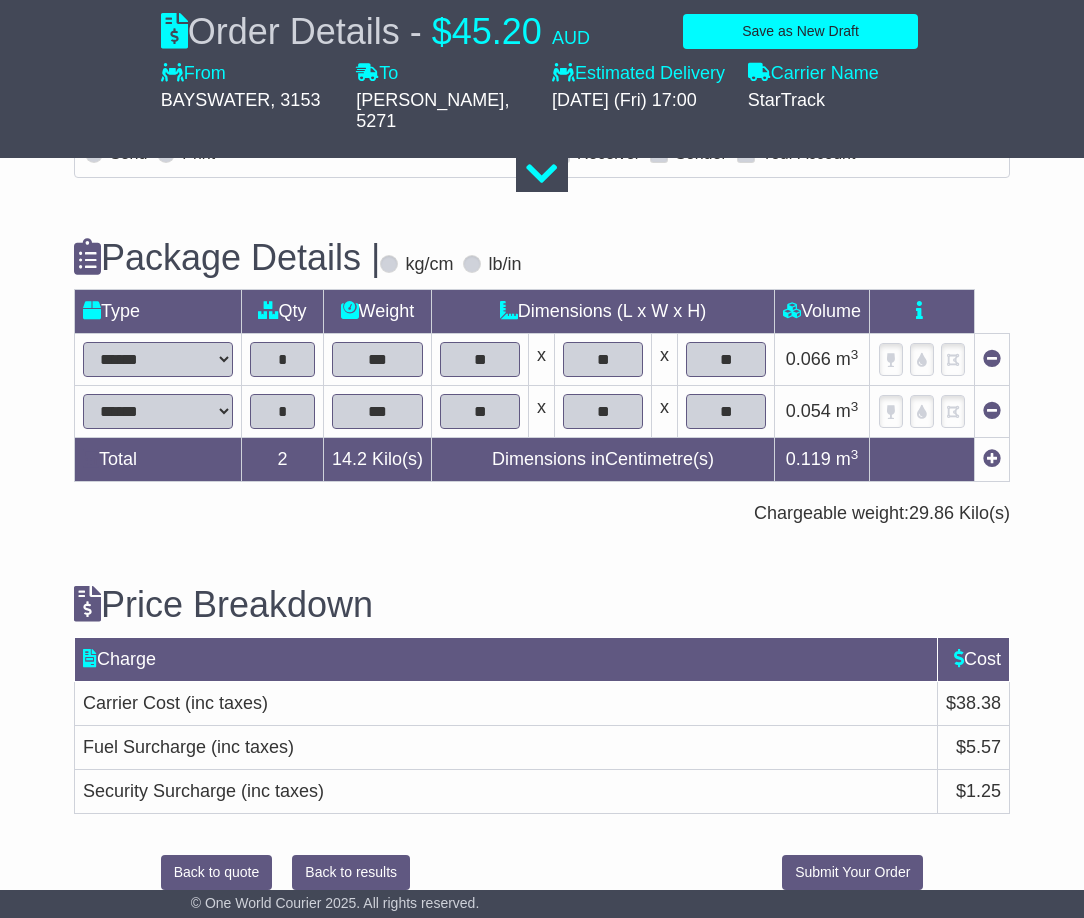 type on "******" 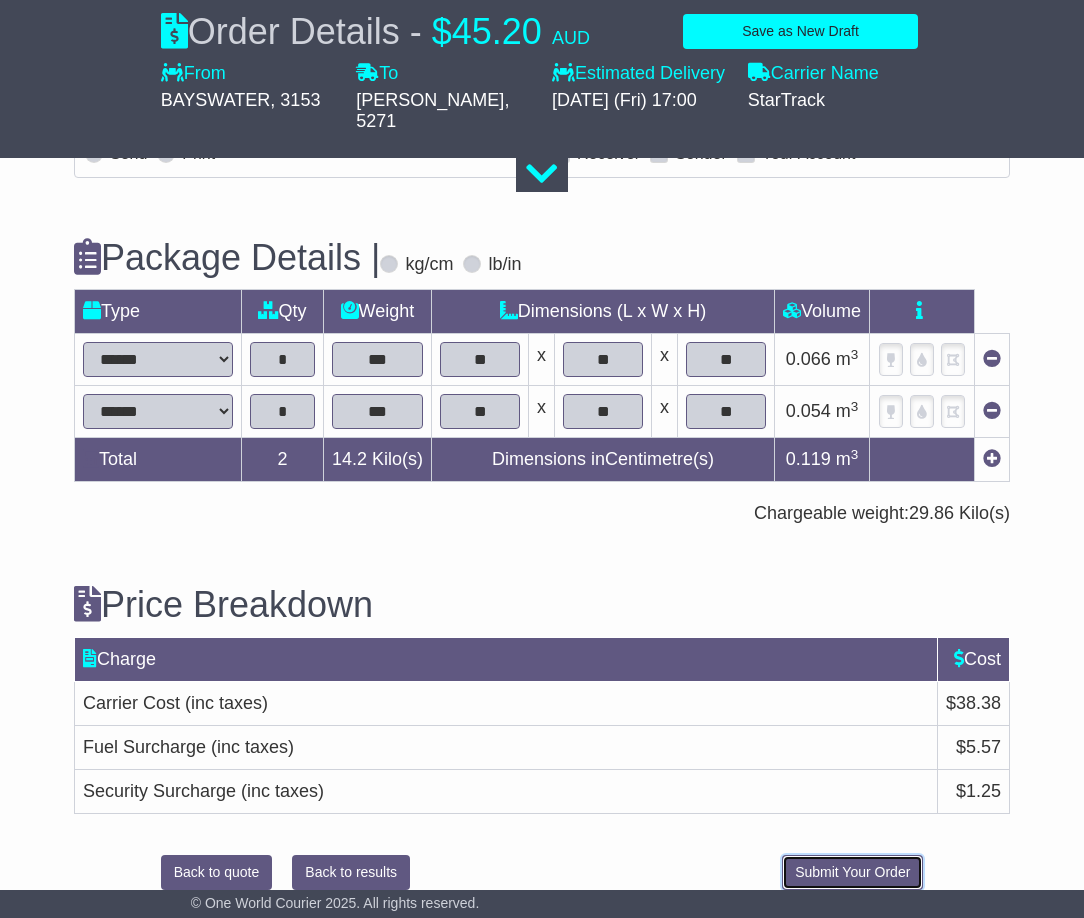 click on "Submit Your Order" at bounding box center (852, 872) 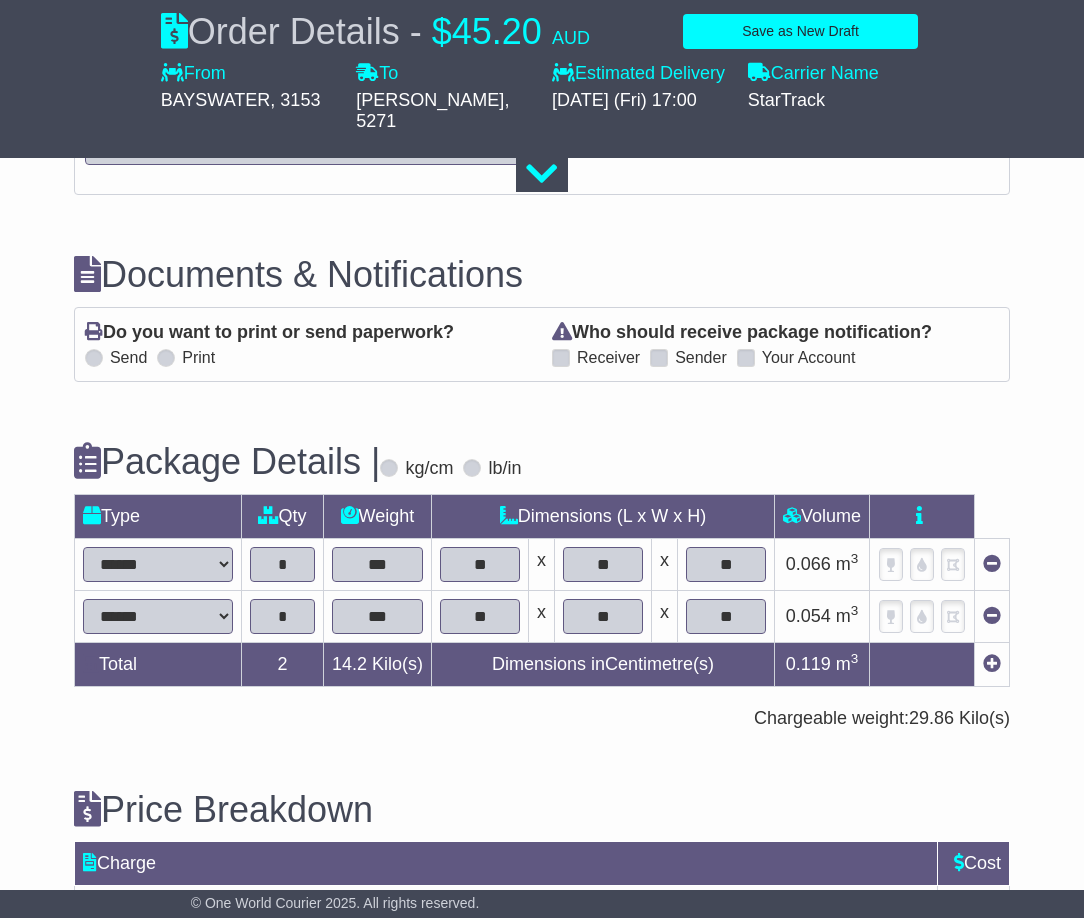 scroll, scrollTop: 2217, scrollLeft: 0, axis: vertical 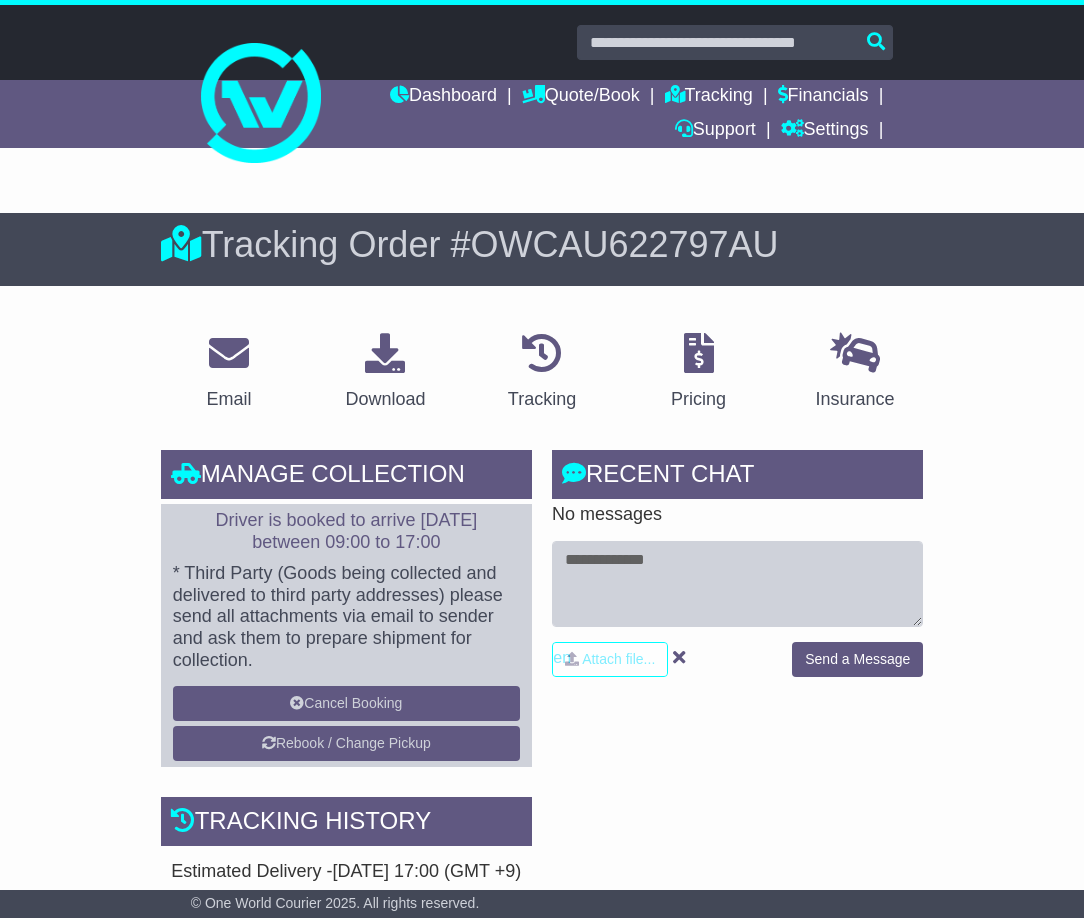 click on "Email
Download
Tracking
Pricing
Insurance
Manage collection
Driver is booked to arrive 17 Jul 2025
between 09:00 to 17:00
Cancel Booking" at bounding box center [542, 1622] 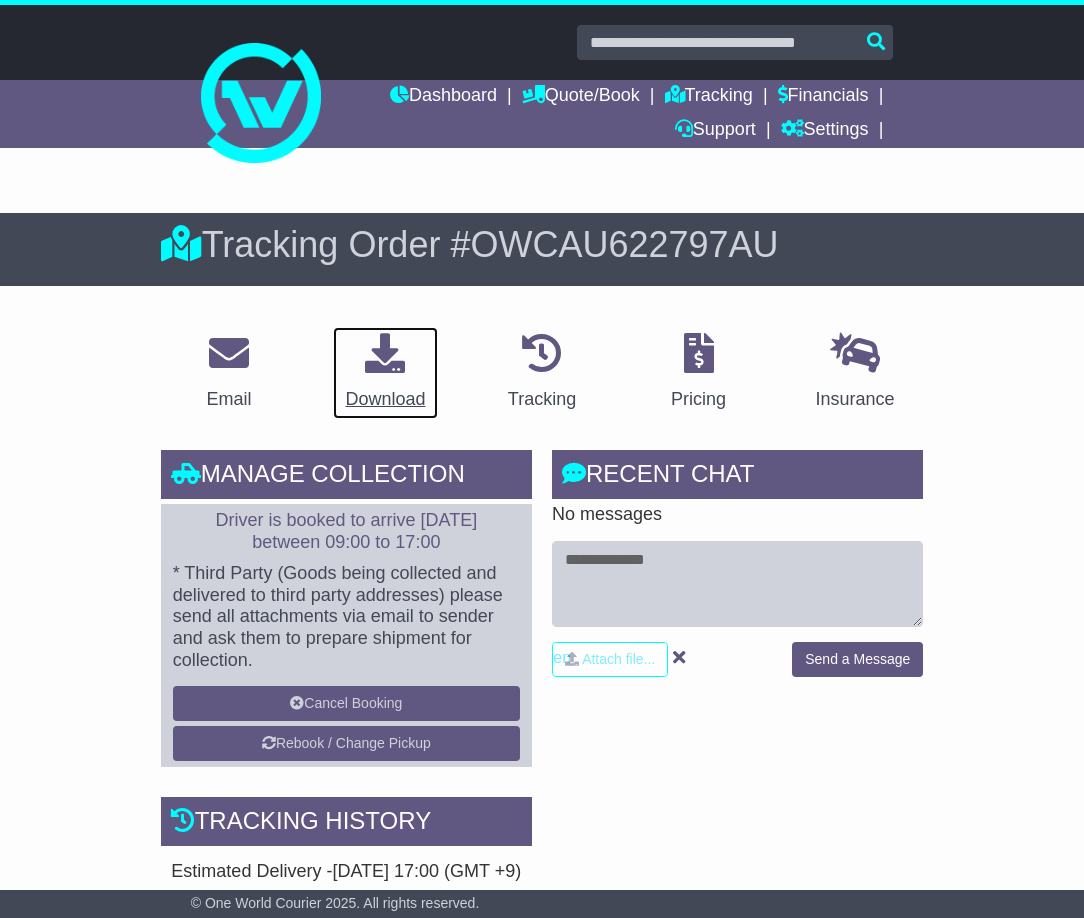 click at bounding box center [385, 353] 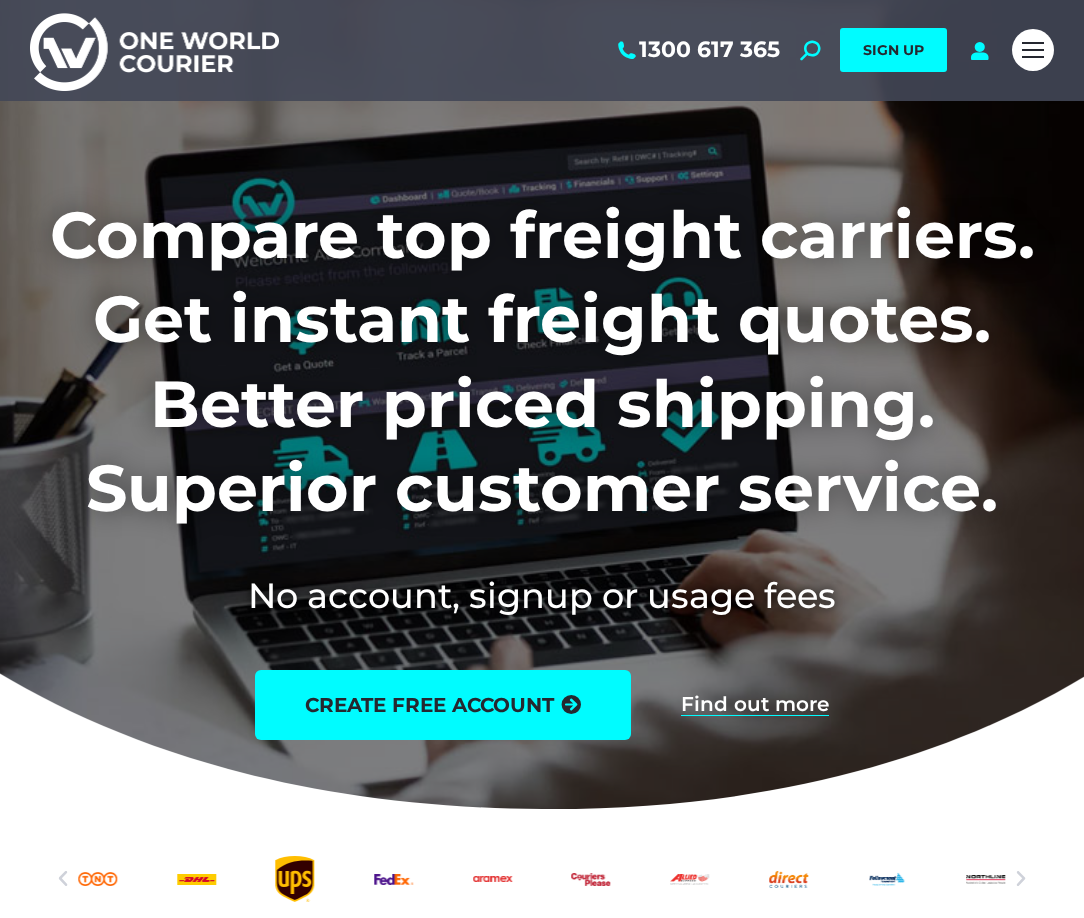scroll, scrollTop: 0, scrollLeft: 0, axis: both 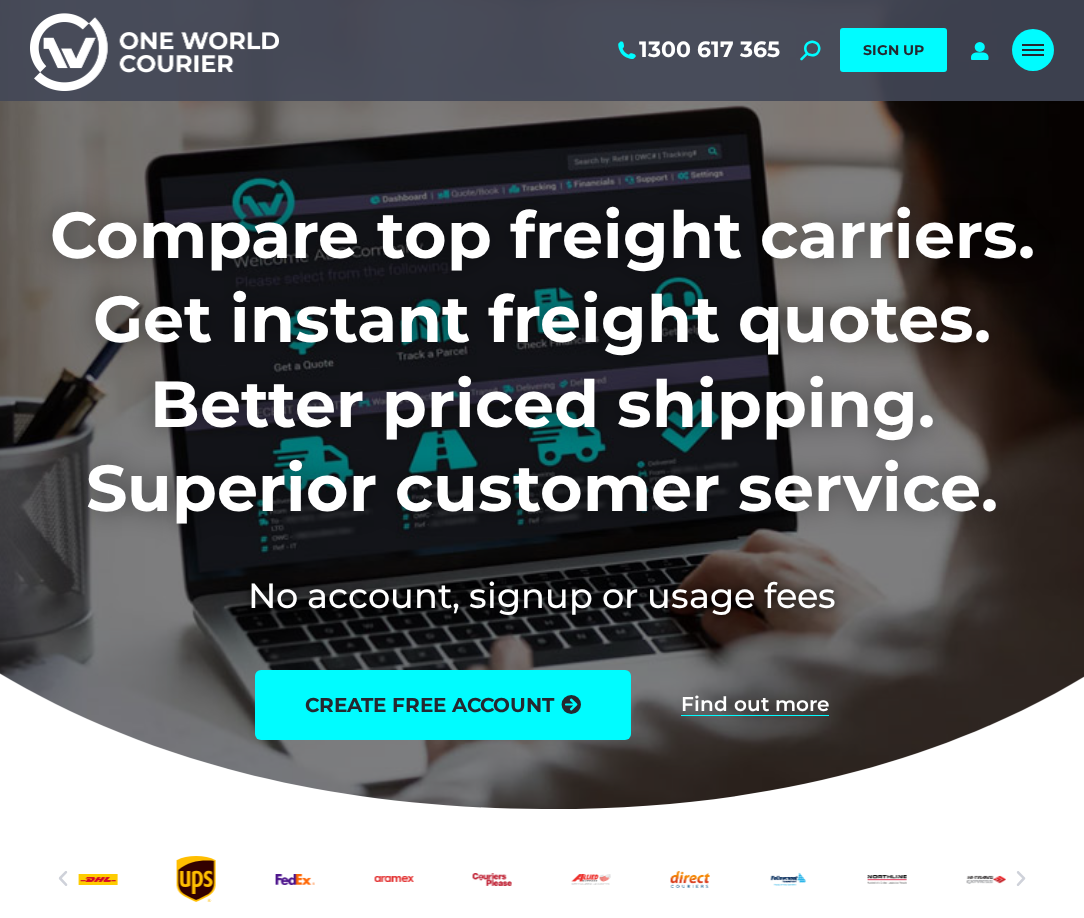click at bounding box center [1033, 55] 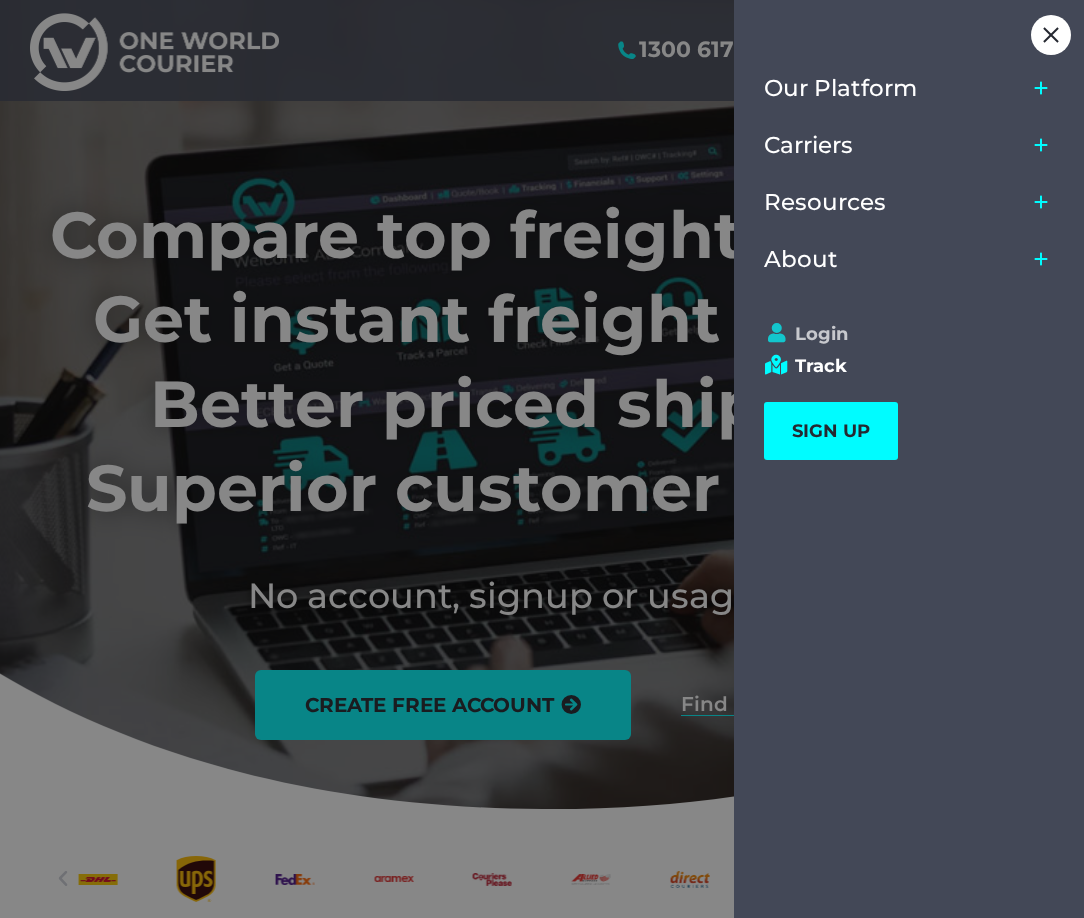 click on "Login" at bounding box center (900, 334) 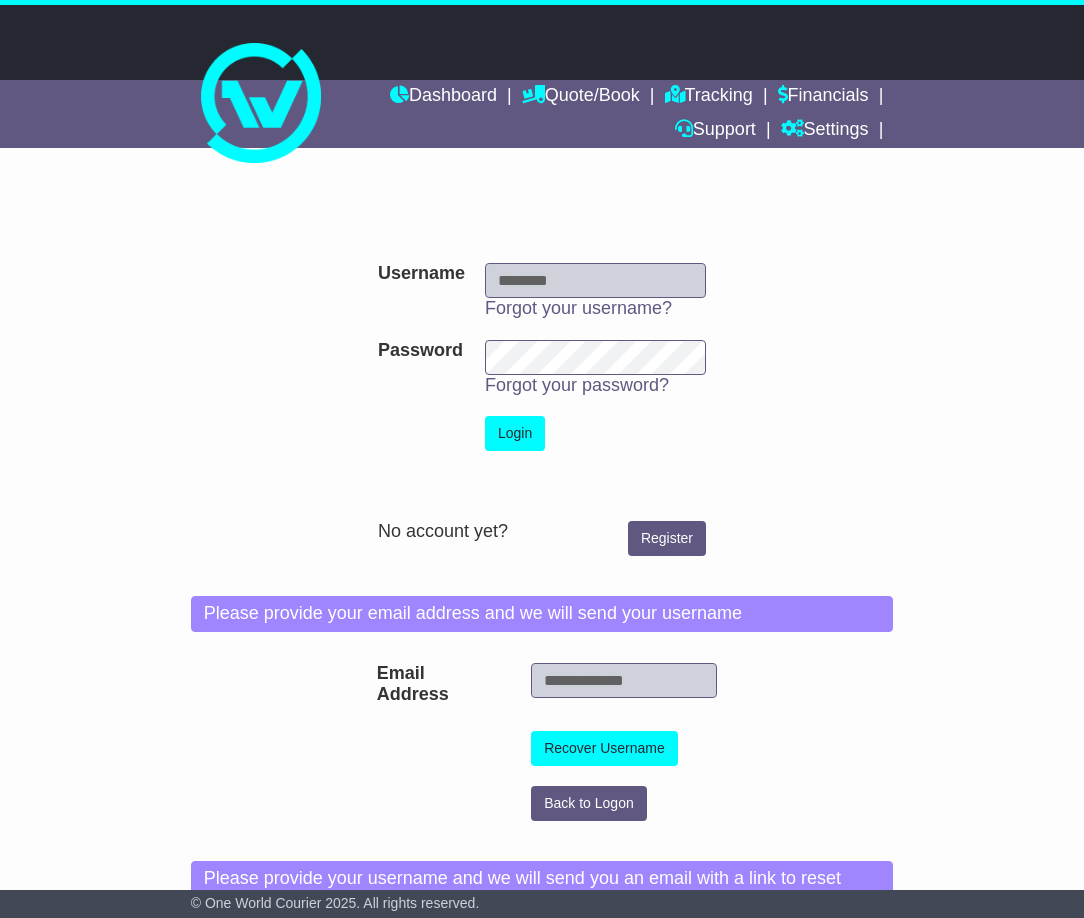 scroll, scrollTop: 0, scrollLeft: 0, axis: both 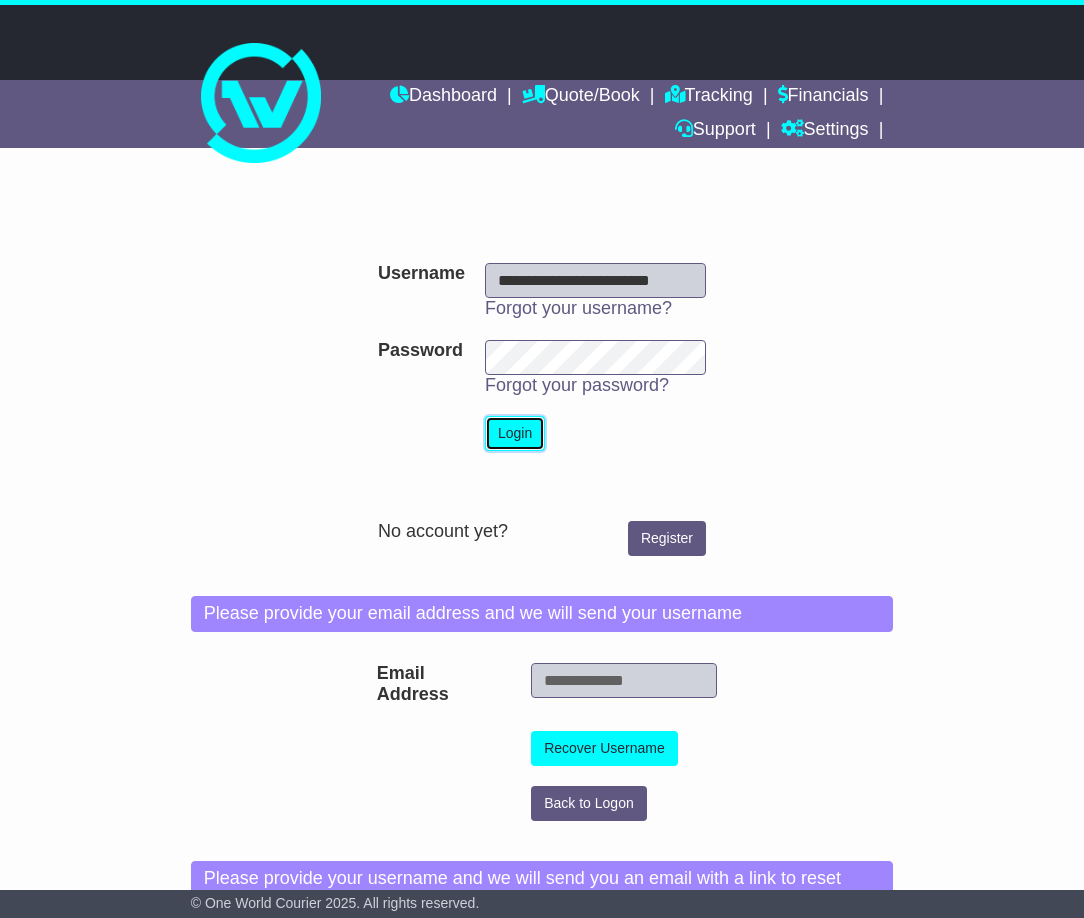 click on "Login" at bounding box center (515, 433) 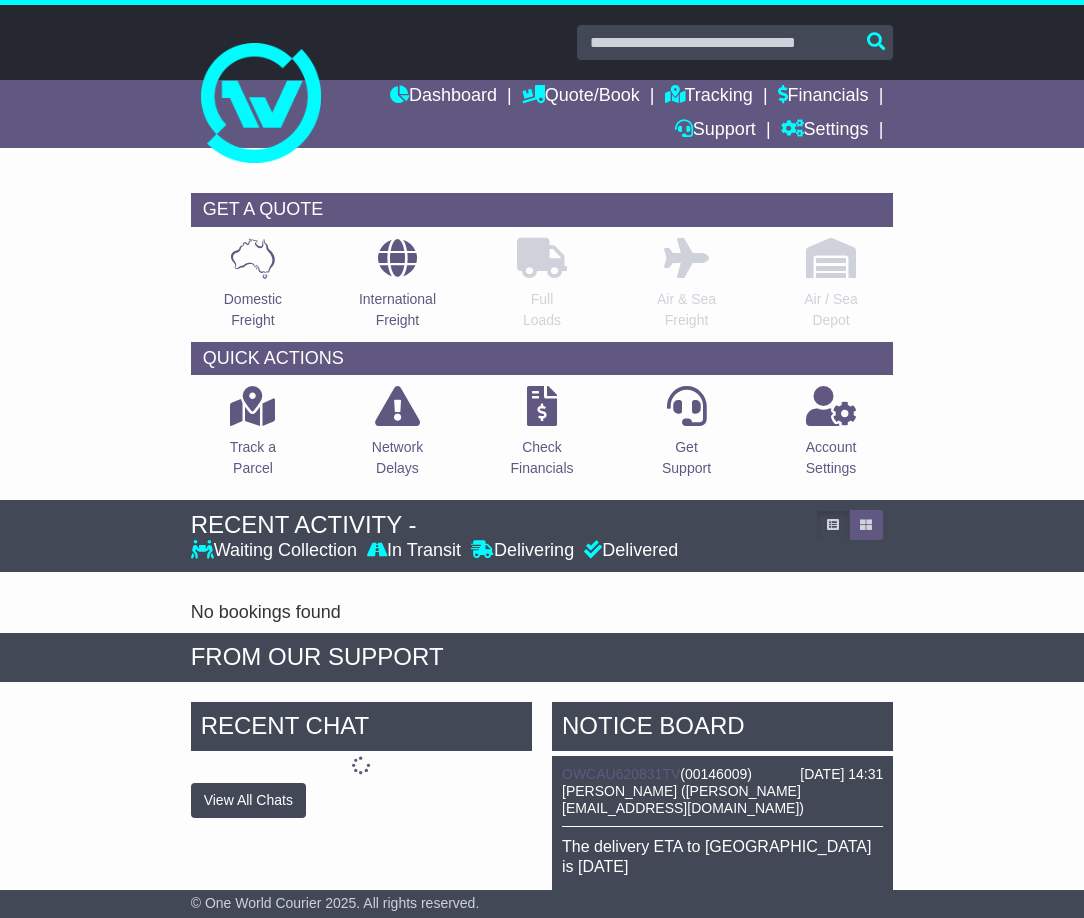 scroll, scrollTop: 0, scrollLeft: 0, axis: both 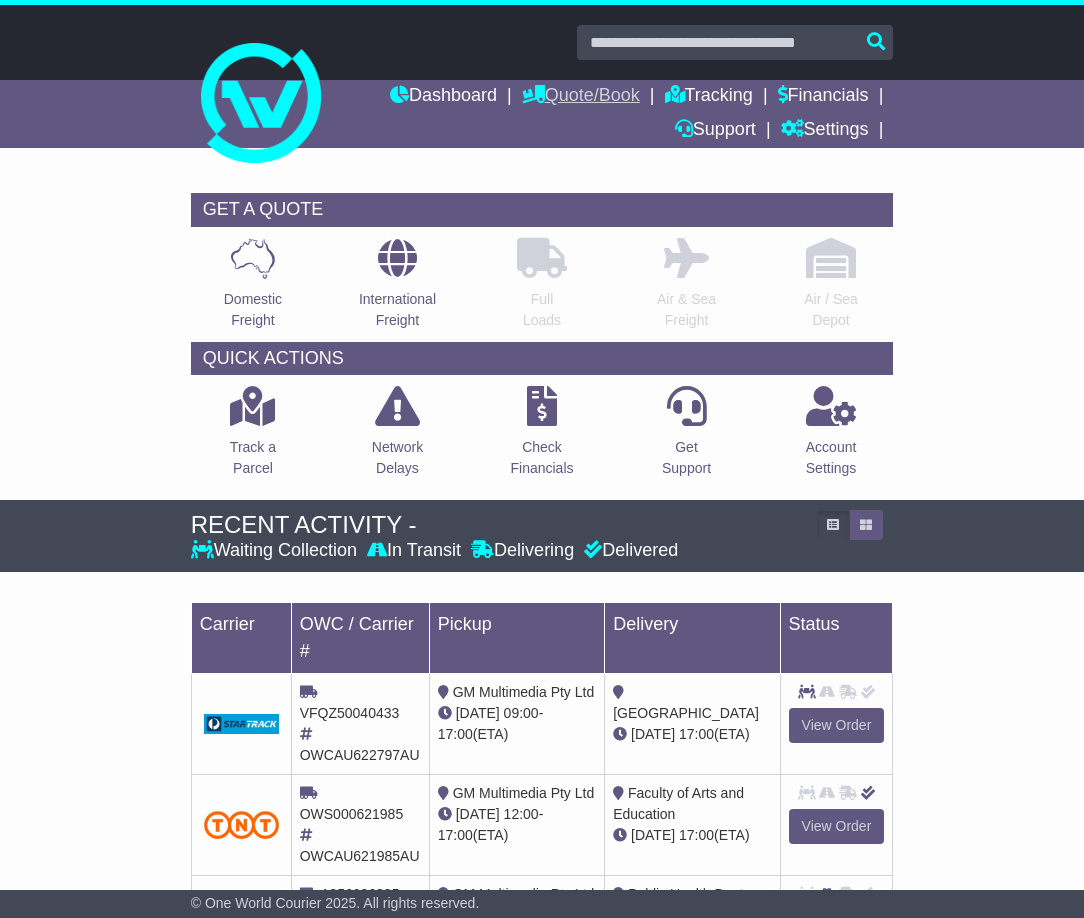 click on "Quote/Book" at bounding box center (581, 97) 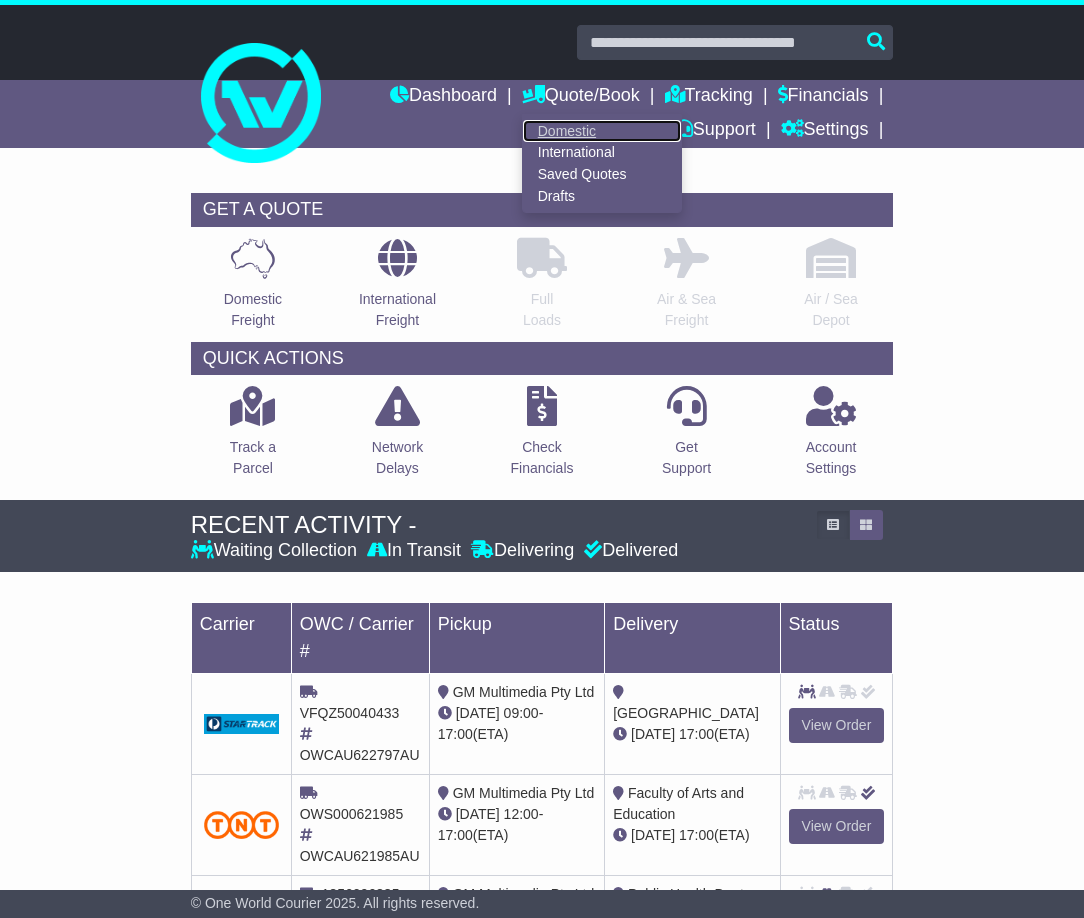 click on "Domestic" at bounding box center [602, 131] 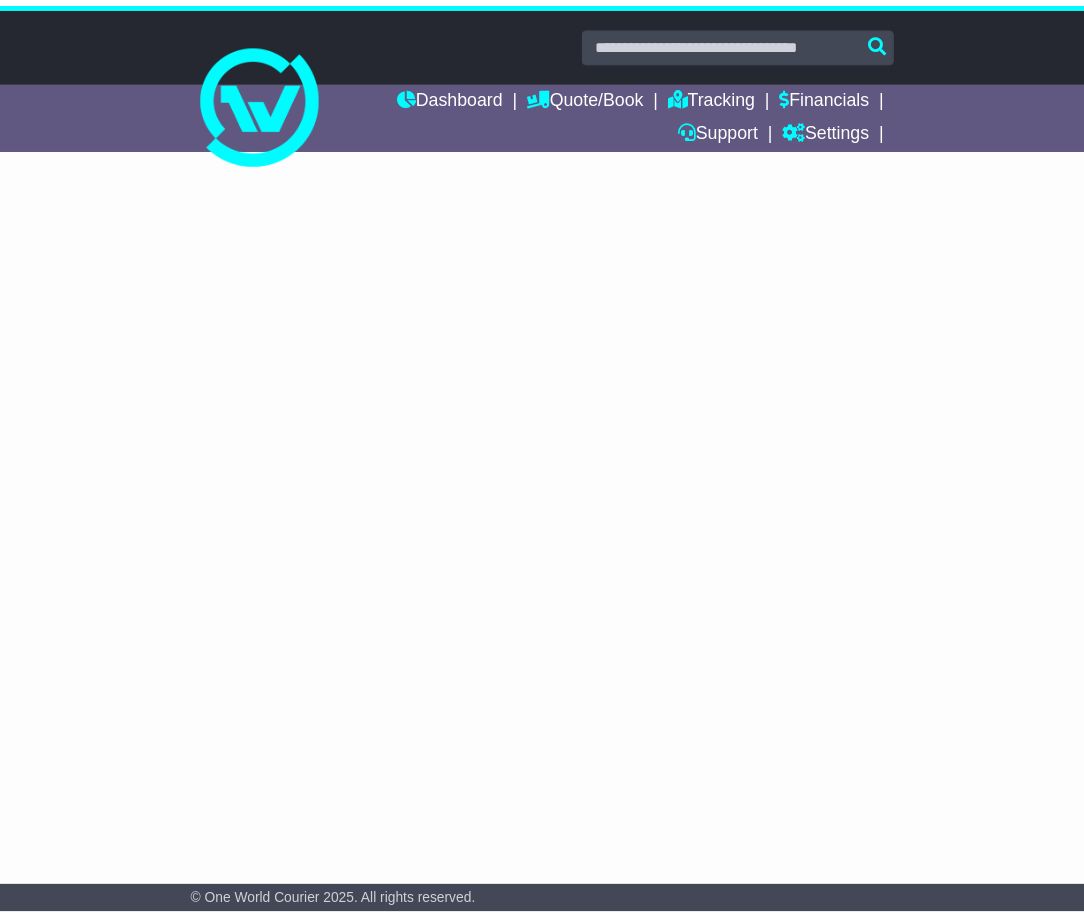 scroll, scrollTop: 0, scrollLeft: 0, axis: both 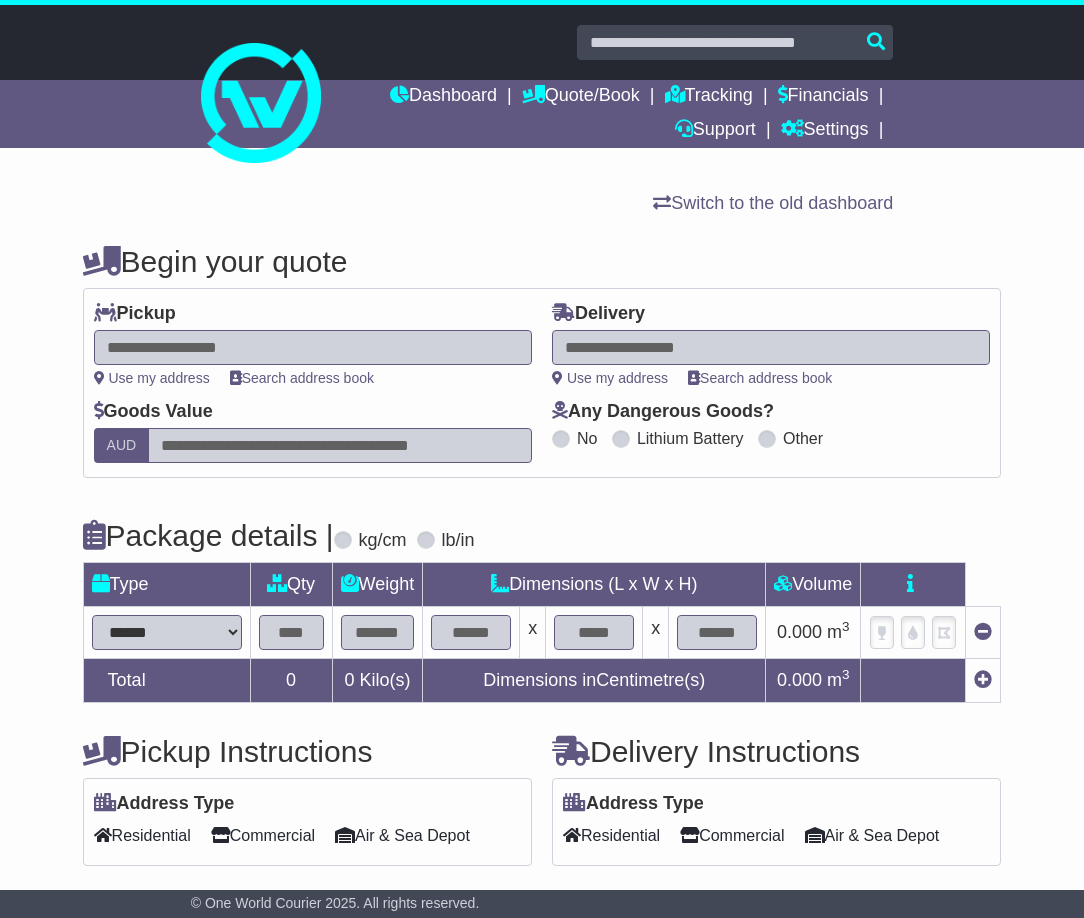 click at bounding box center (771, 347) 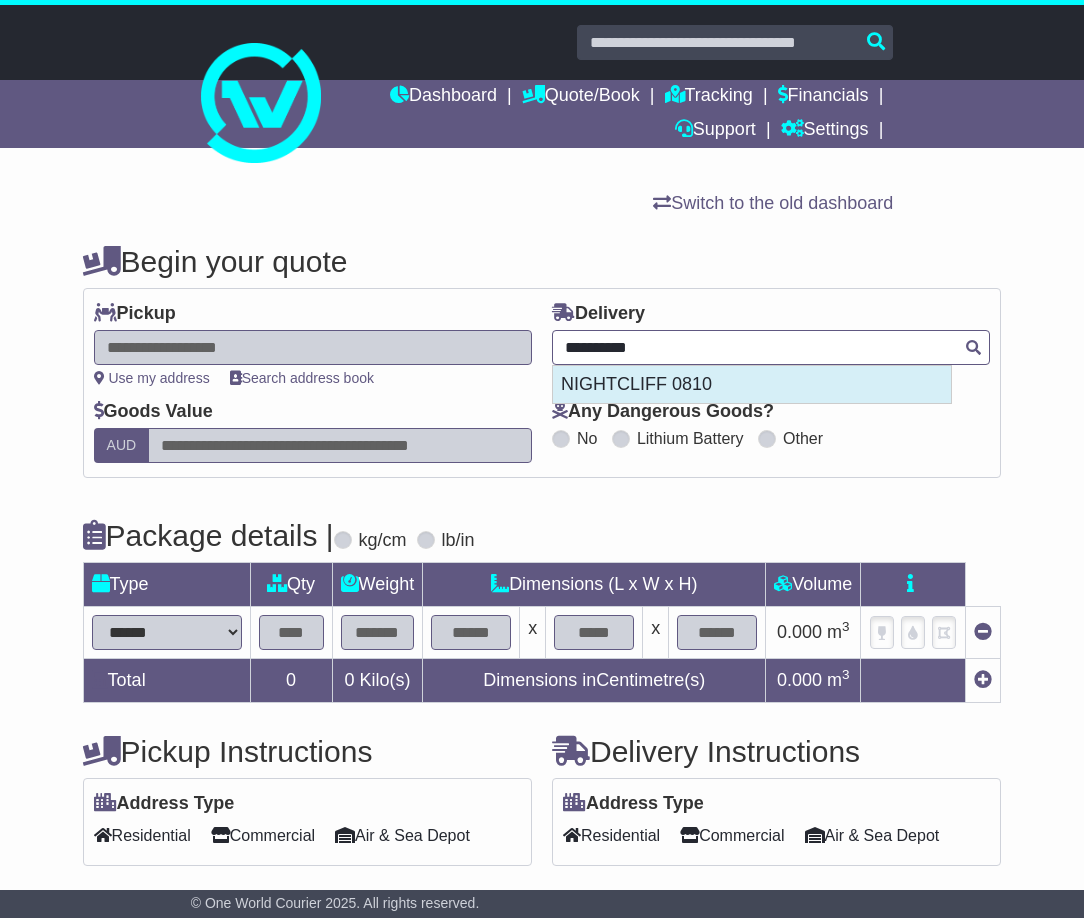 click on "NIGHTCLIFF 0810" at bounding box center (752, 385) 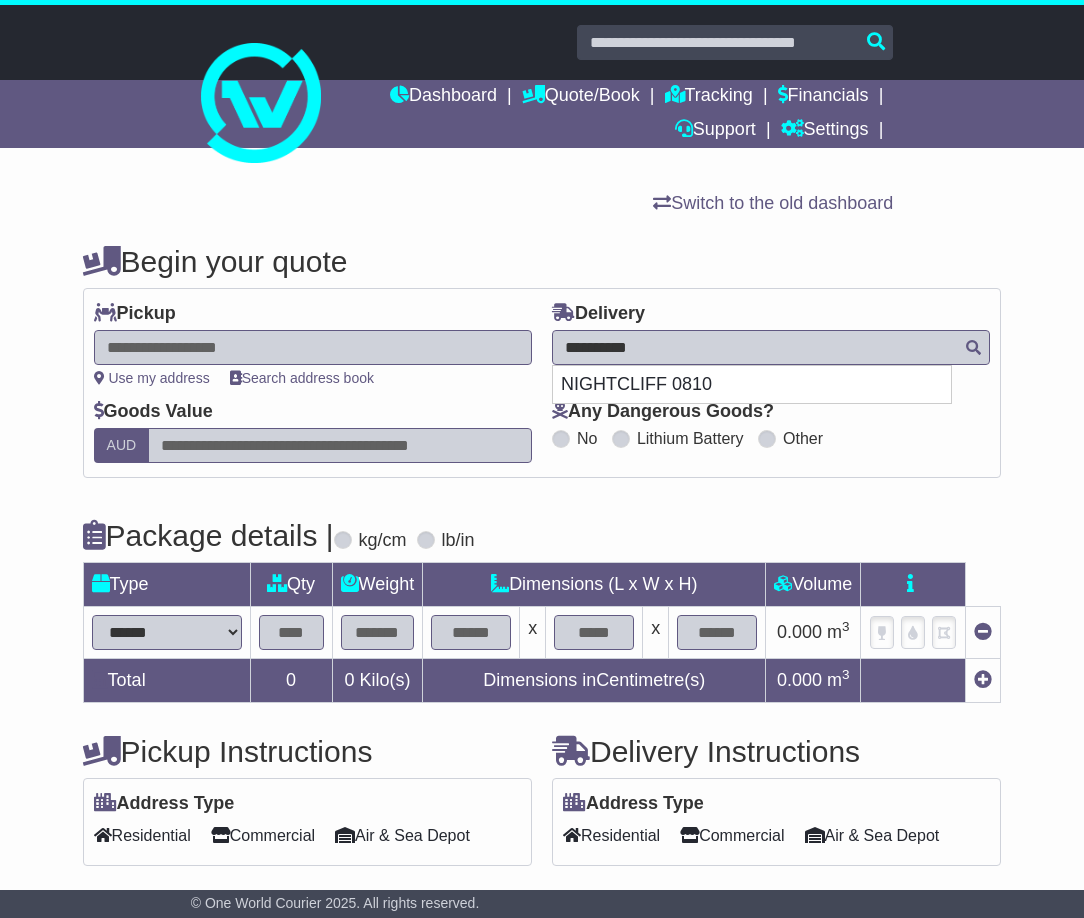 type on "**********" 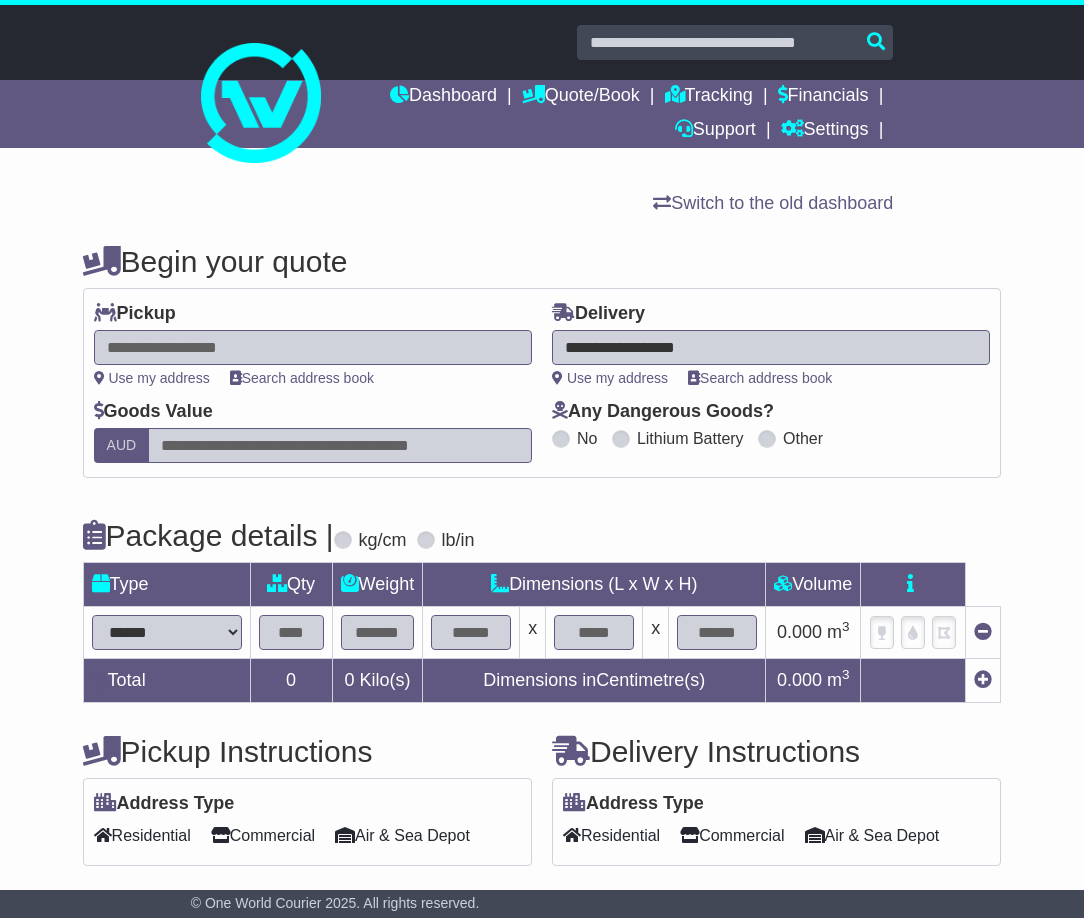 click at bounding box center [313, 347] 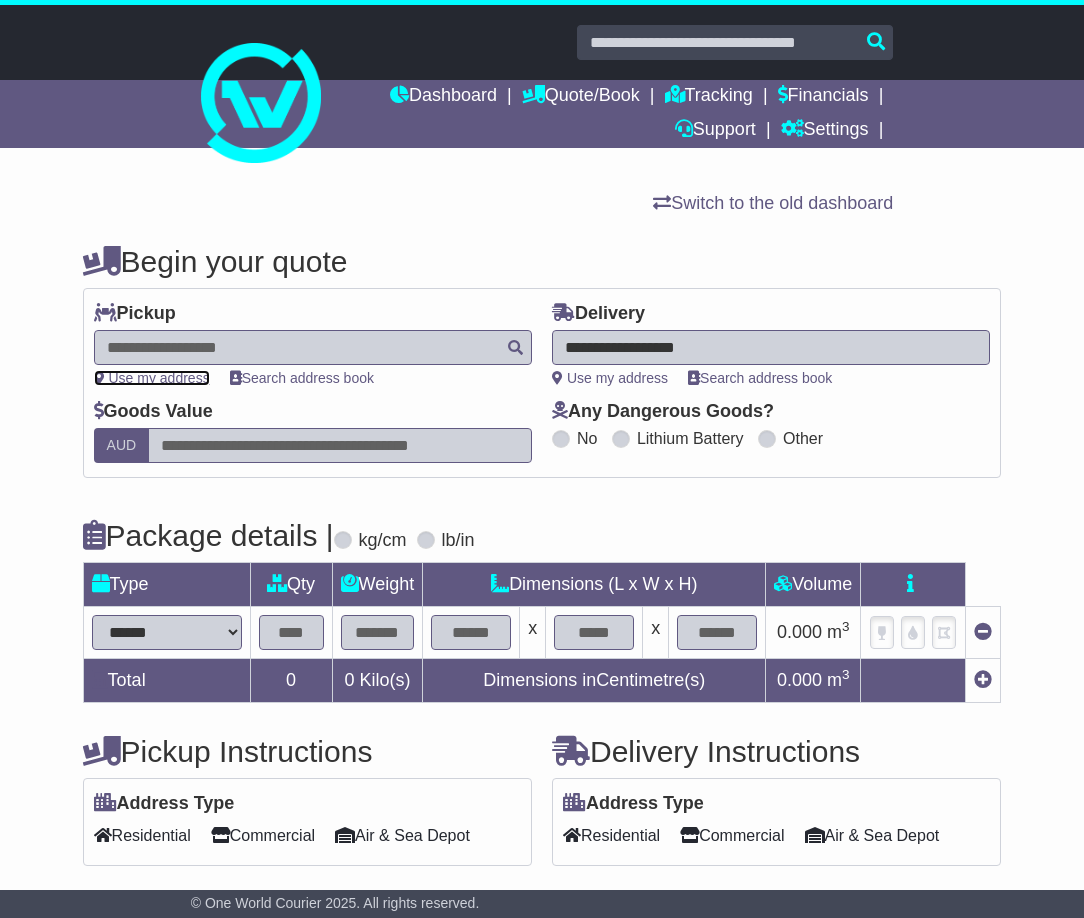 click on "Use my address" at bounding box center [152, 378] 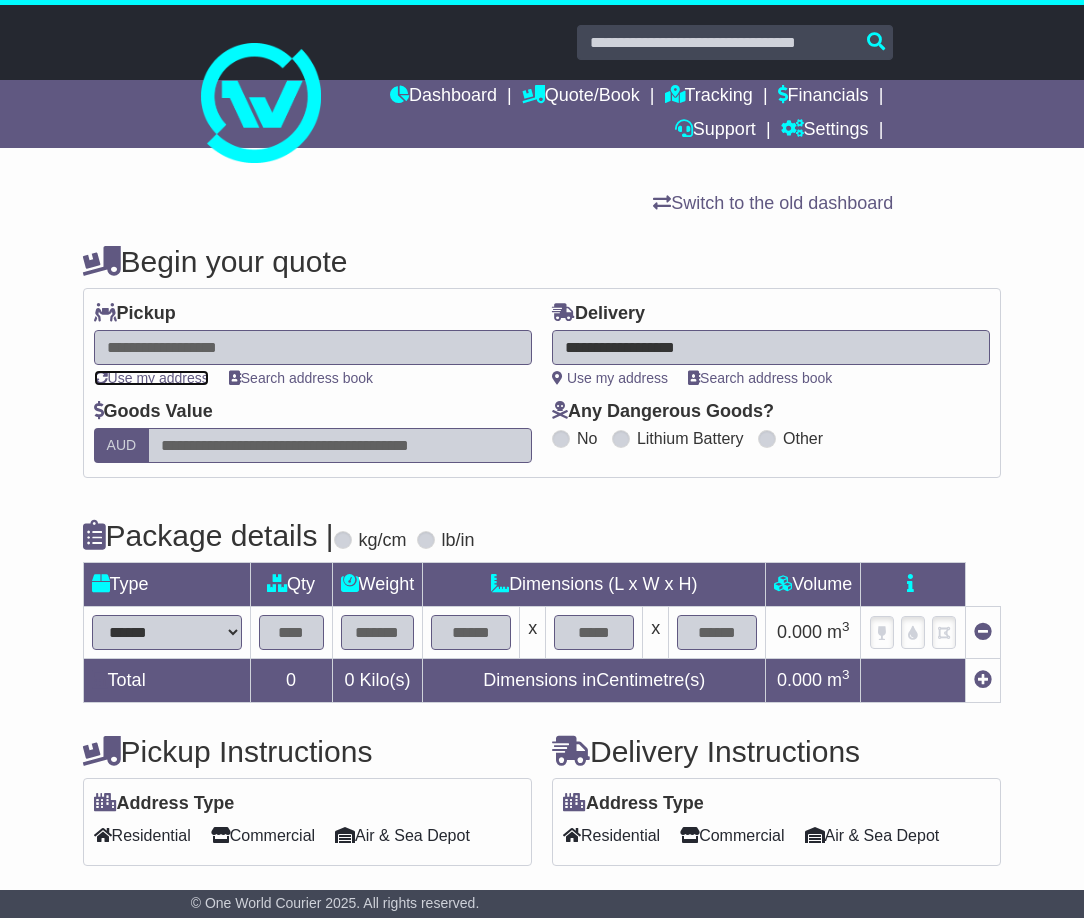 type on "**********" 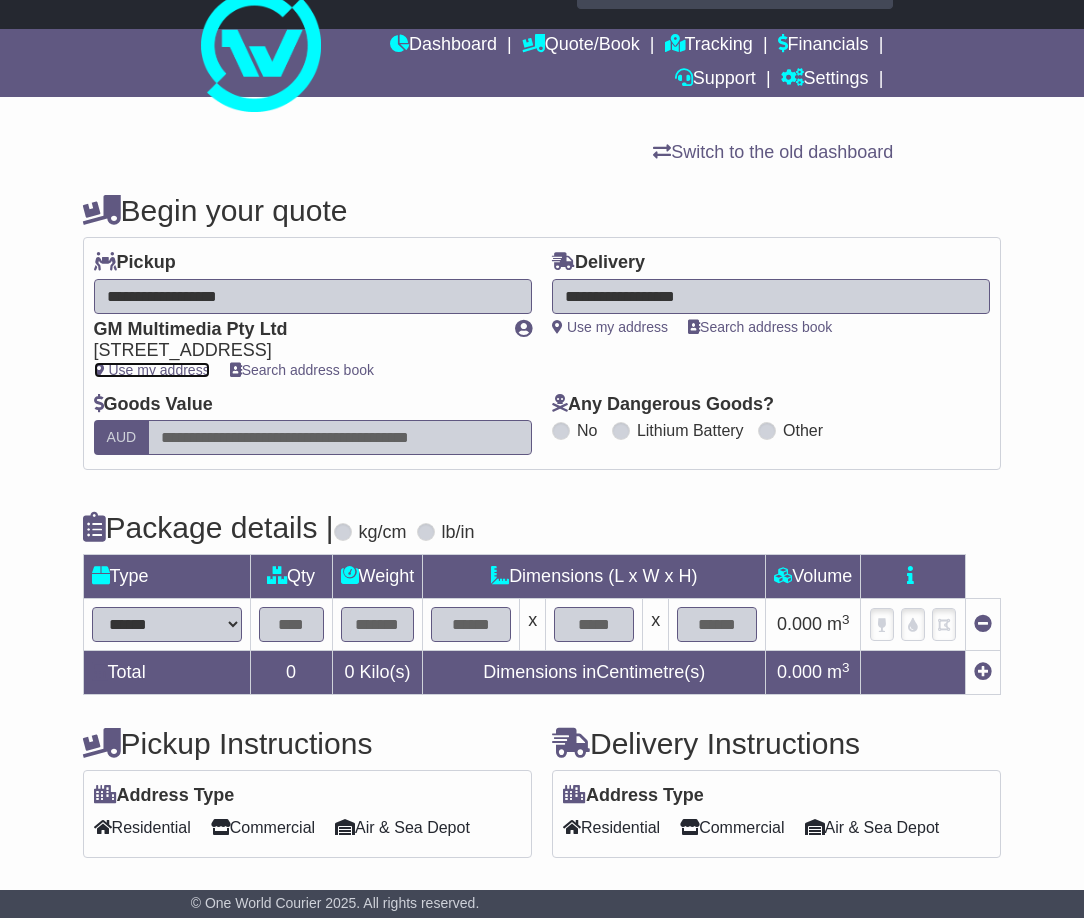 scroll, scrollTop: 100, scrollLeft: 0, axis: vertical 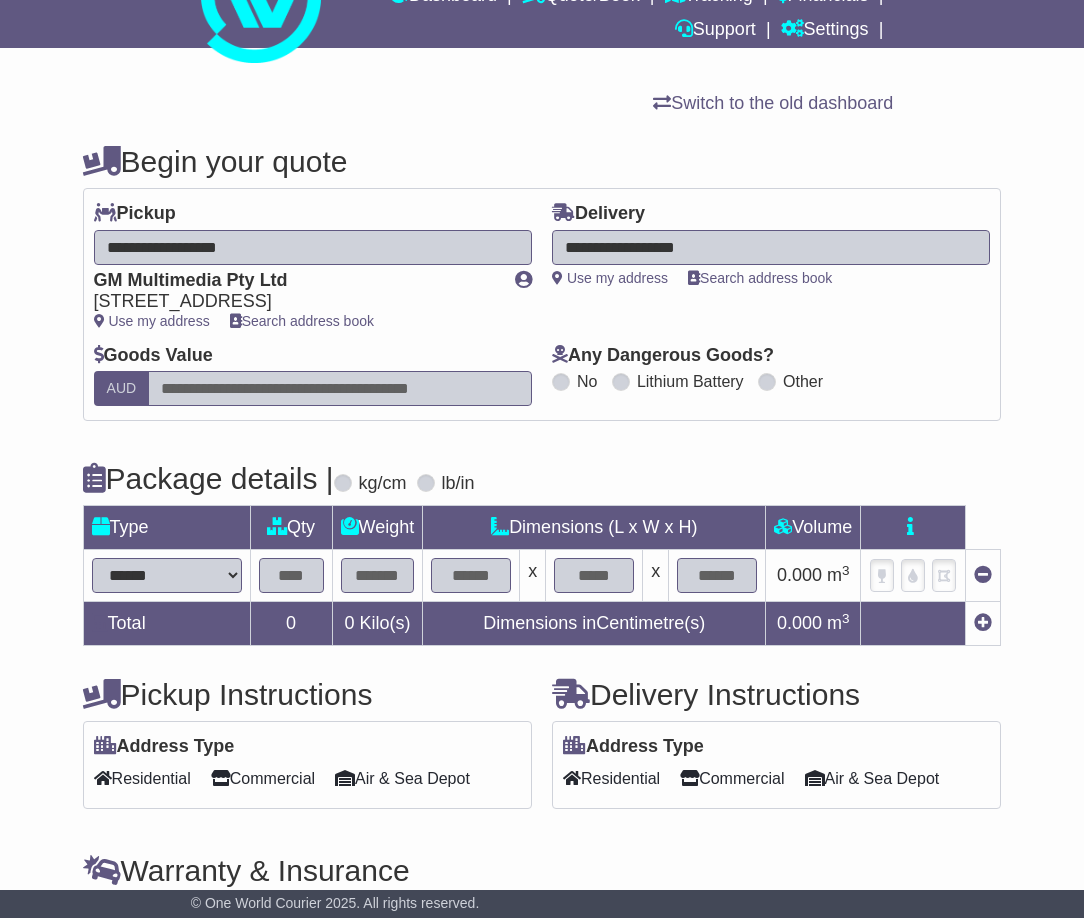 drag, startPoint x: 191, startPoint y: 385, endPoint x: 152, endPoint y: 365, distance: 43.829212 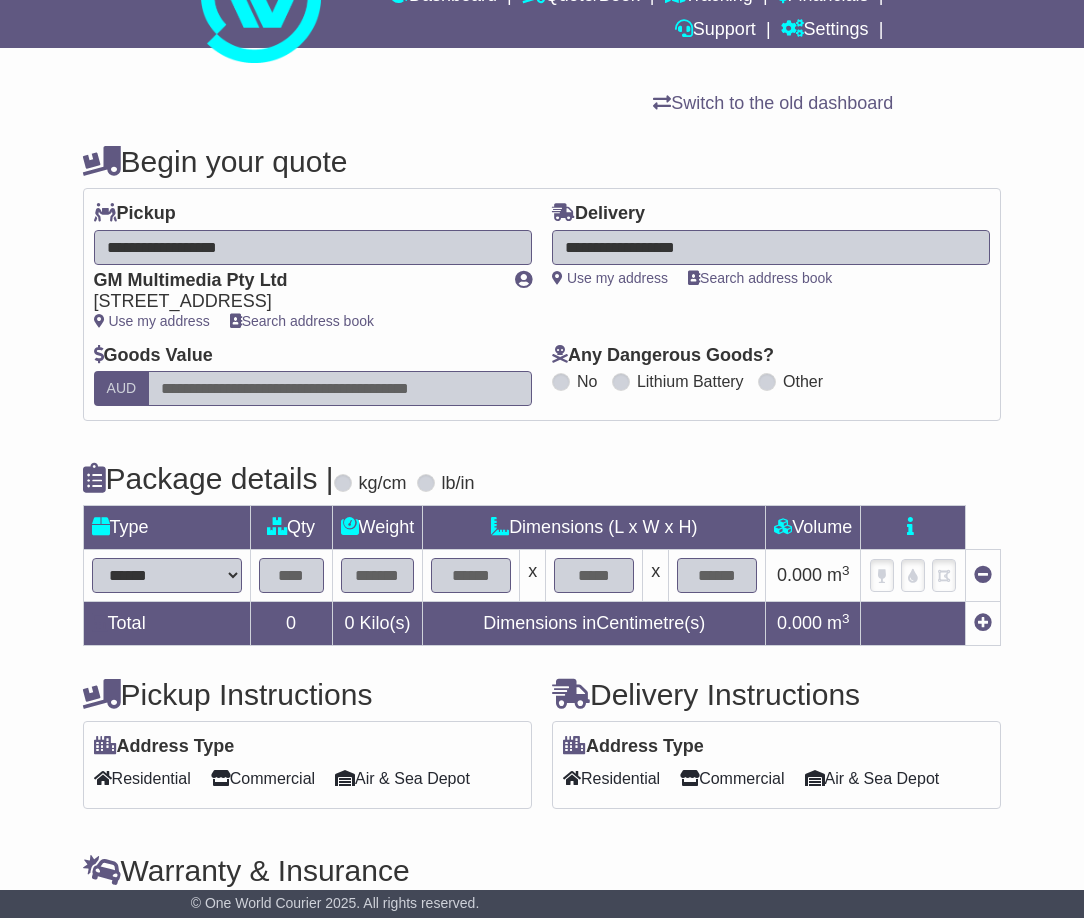 click on "**********" at bounding box center (542, 560) 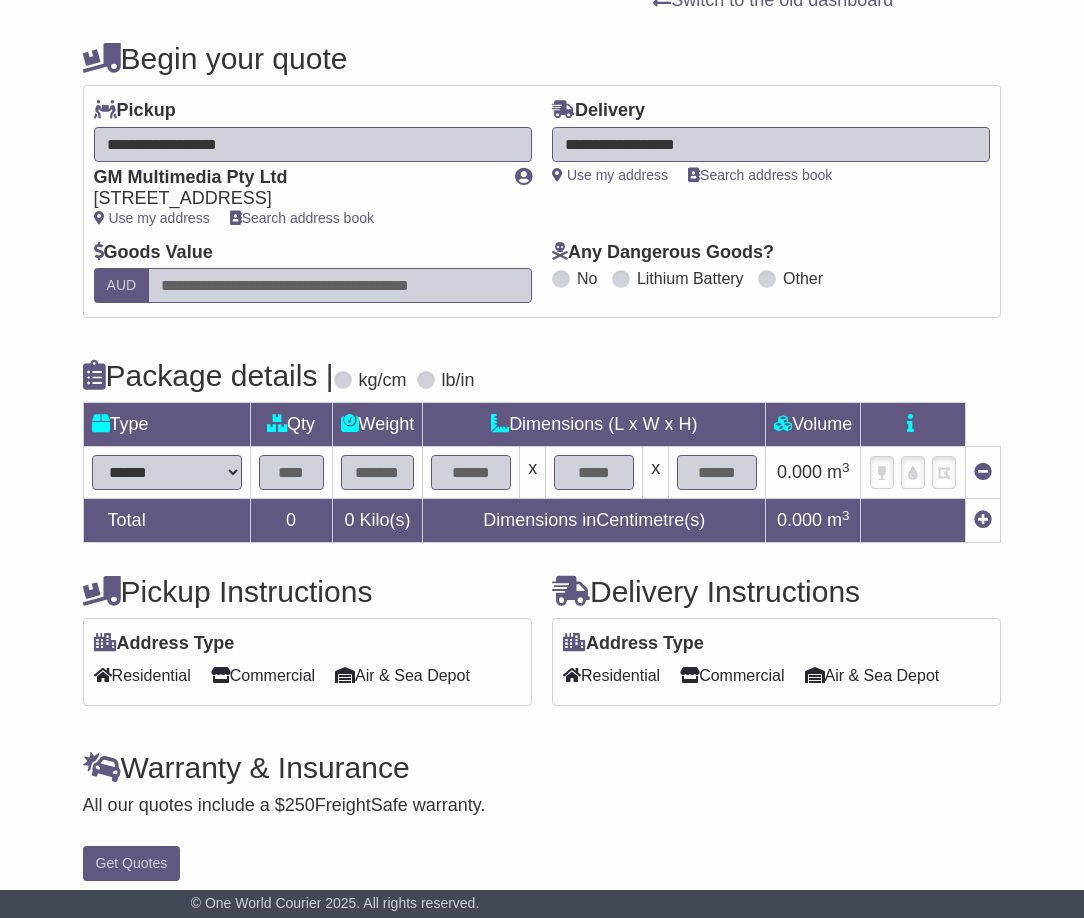 scroll, scrollTop: 216, scrollLeft: 0, axis: vertical 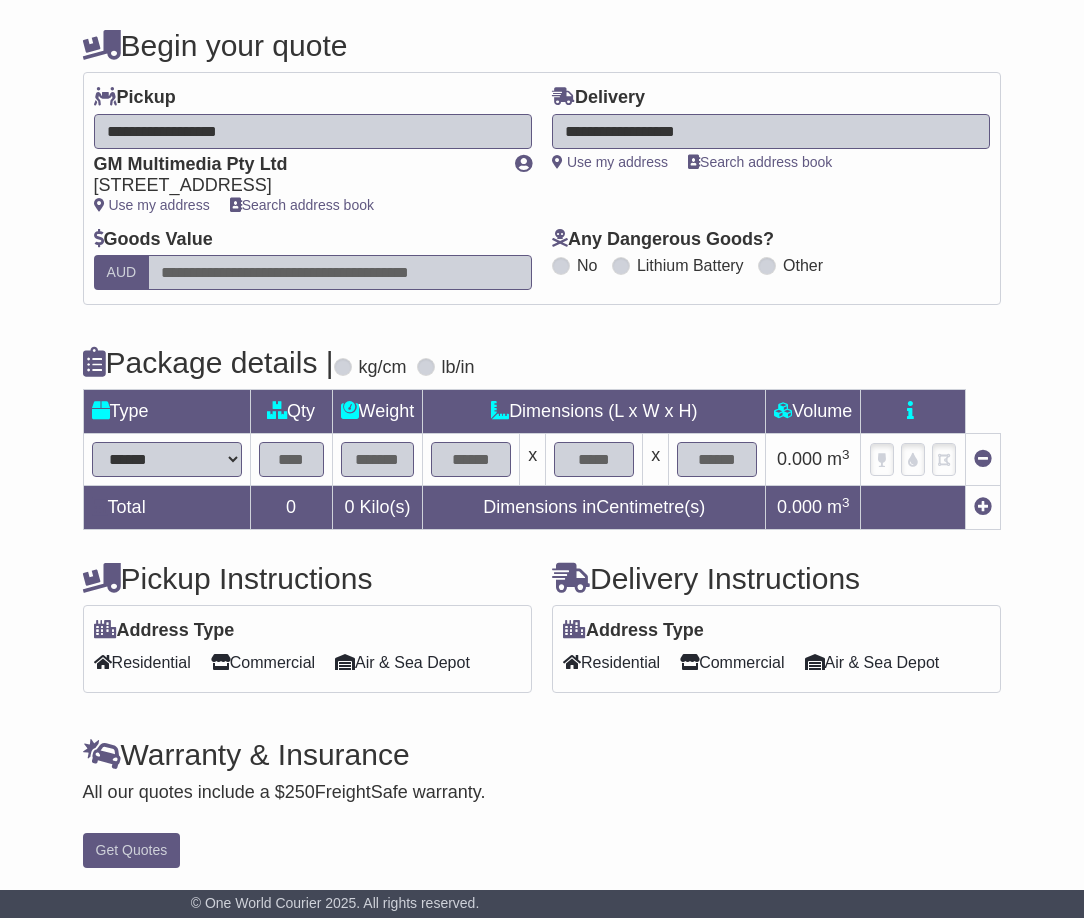 click on "****** ****** *** ******** ***** **** **** ****** *** *******" at bounding box center (166, 460) 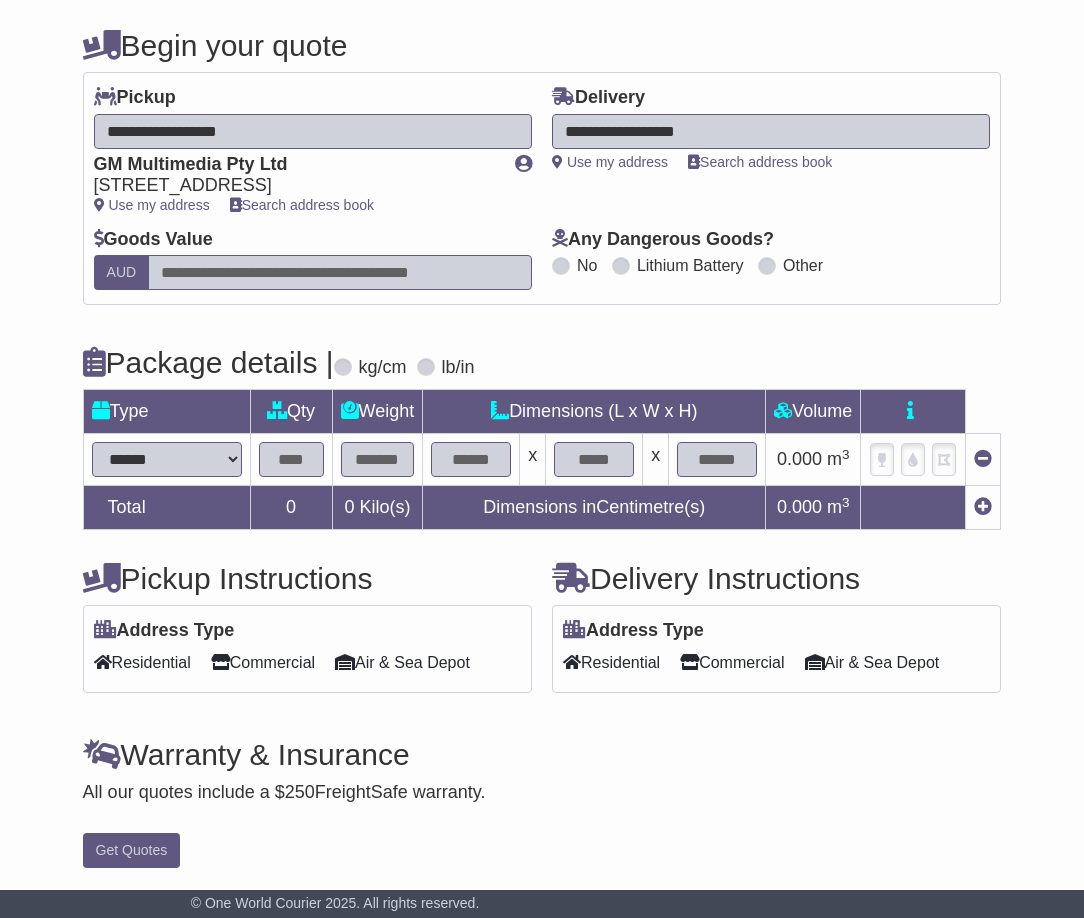 click on "****** ****** *** ******** ***** **** **** ****** *** *******" at bounding box center (167, 459) 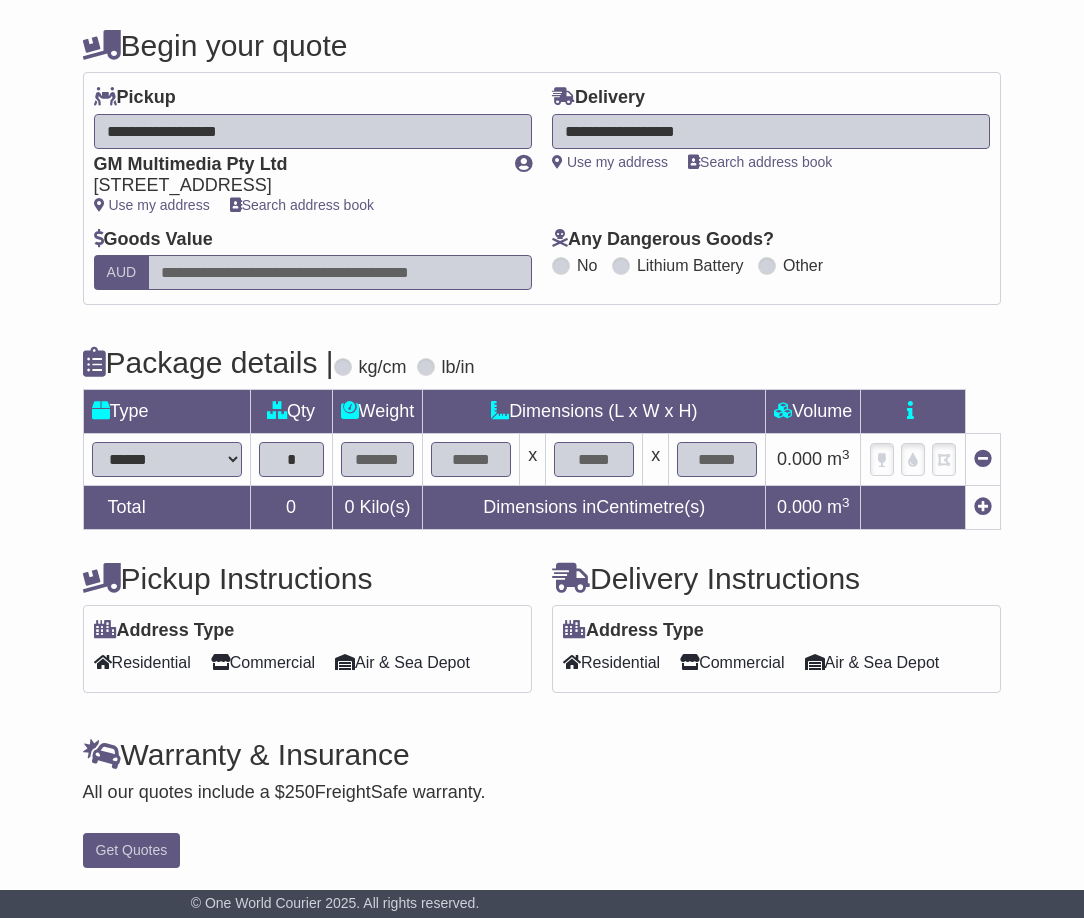 type on "*" 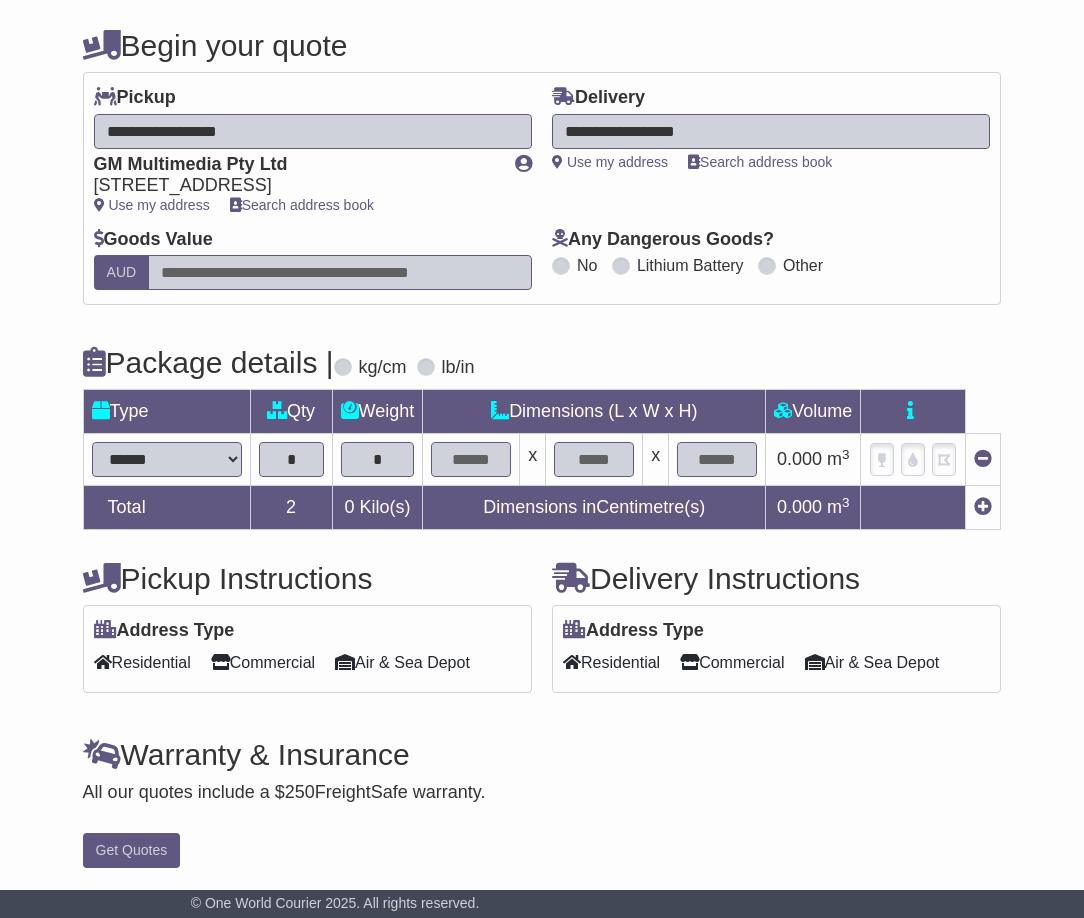 type on "*" 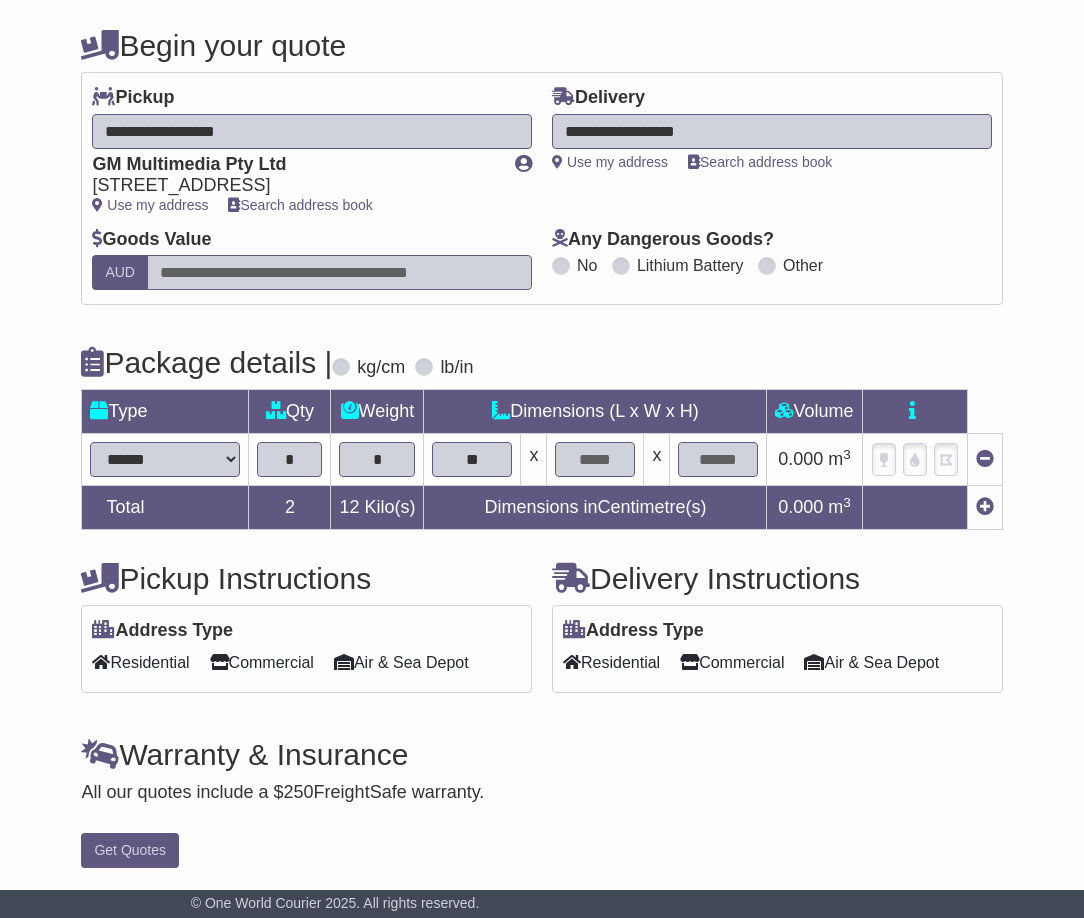 type on "**" 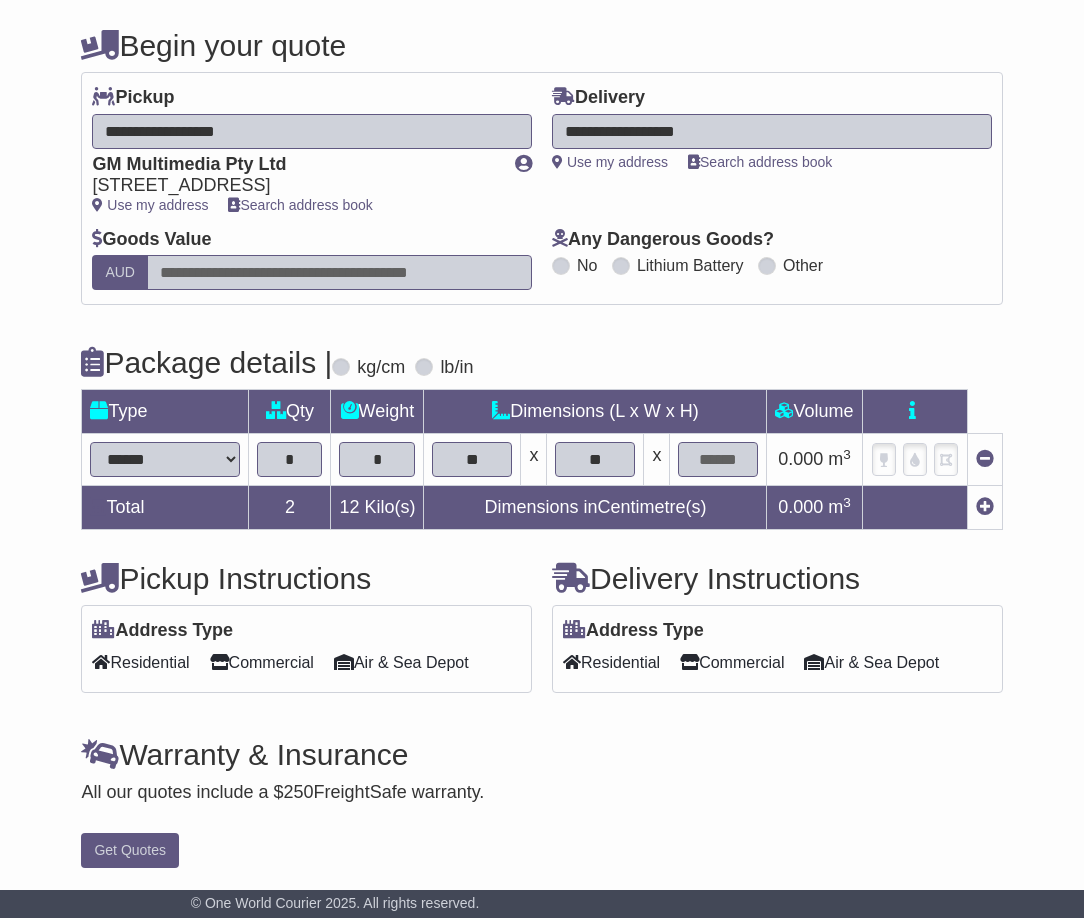 type on "**" 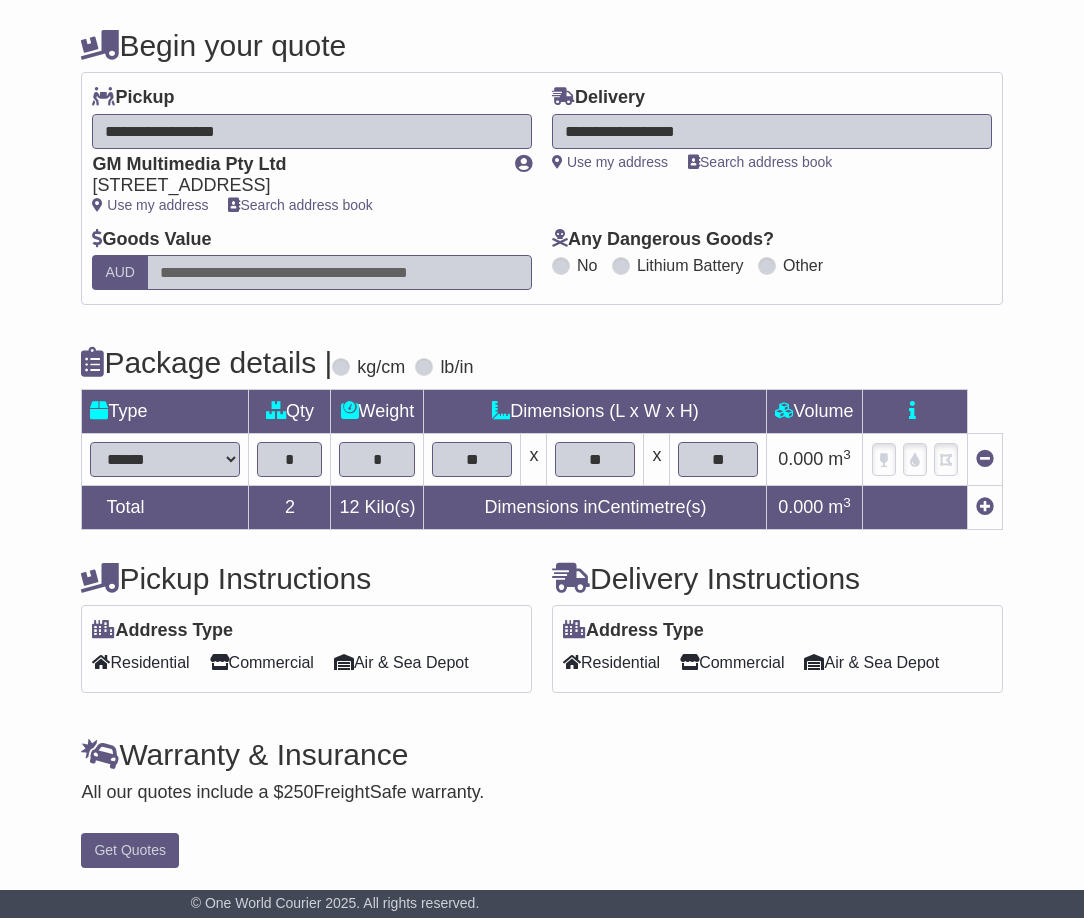 type on "**" 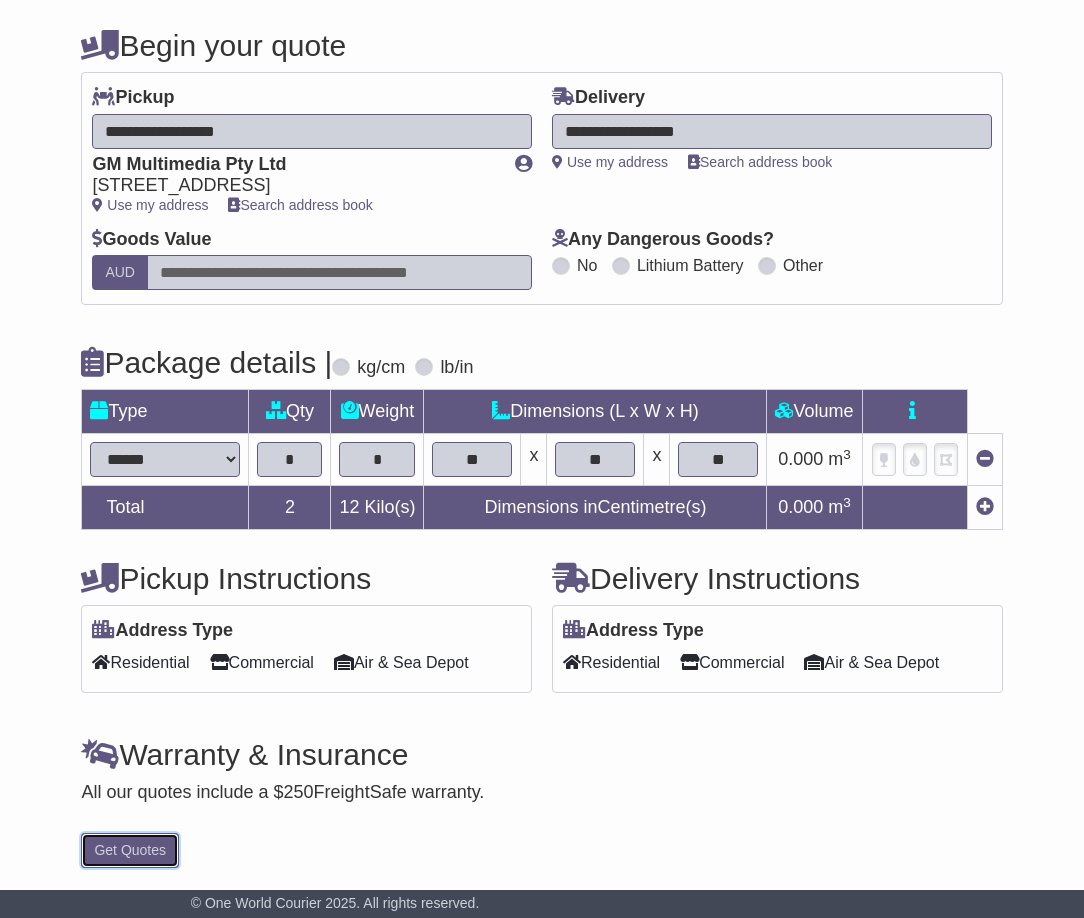 type 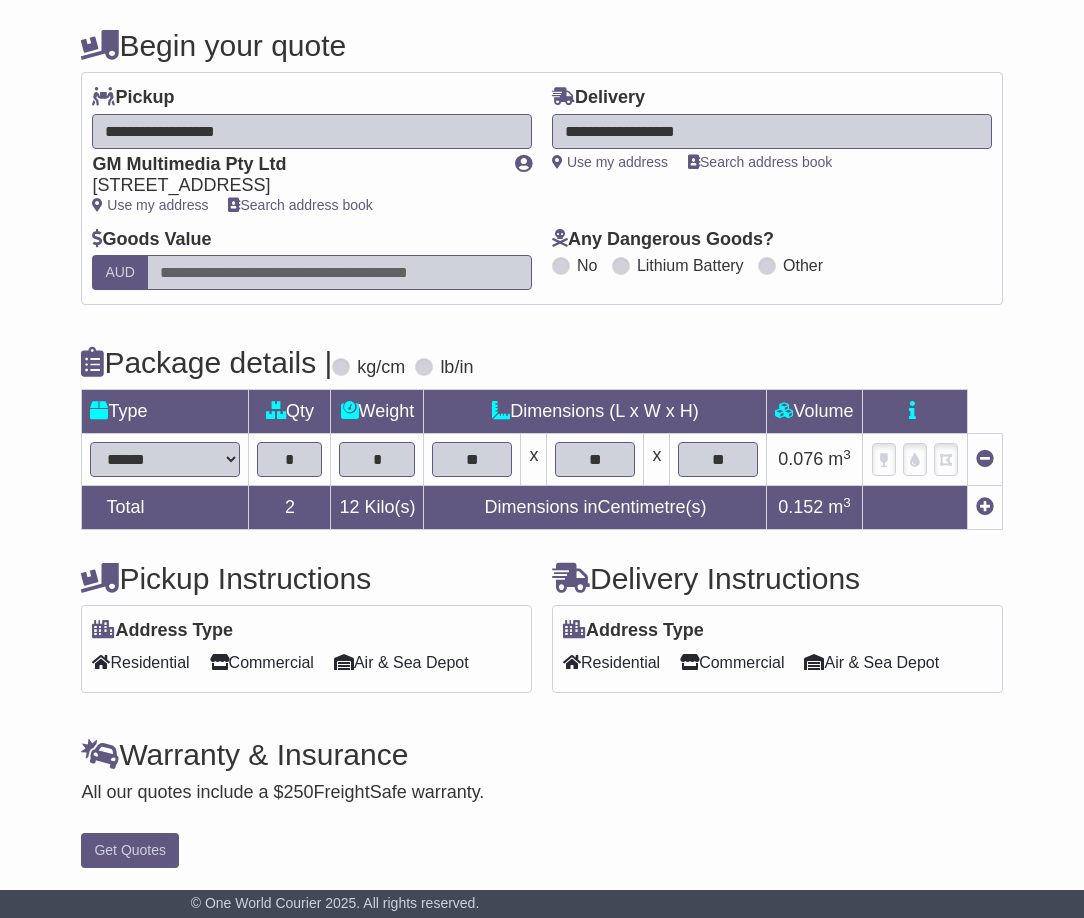 click on "Warranty & Insurance" at bounding box center [541, 754] 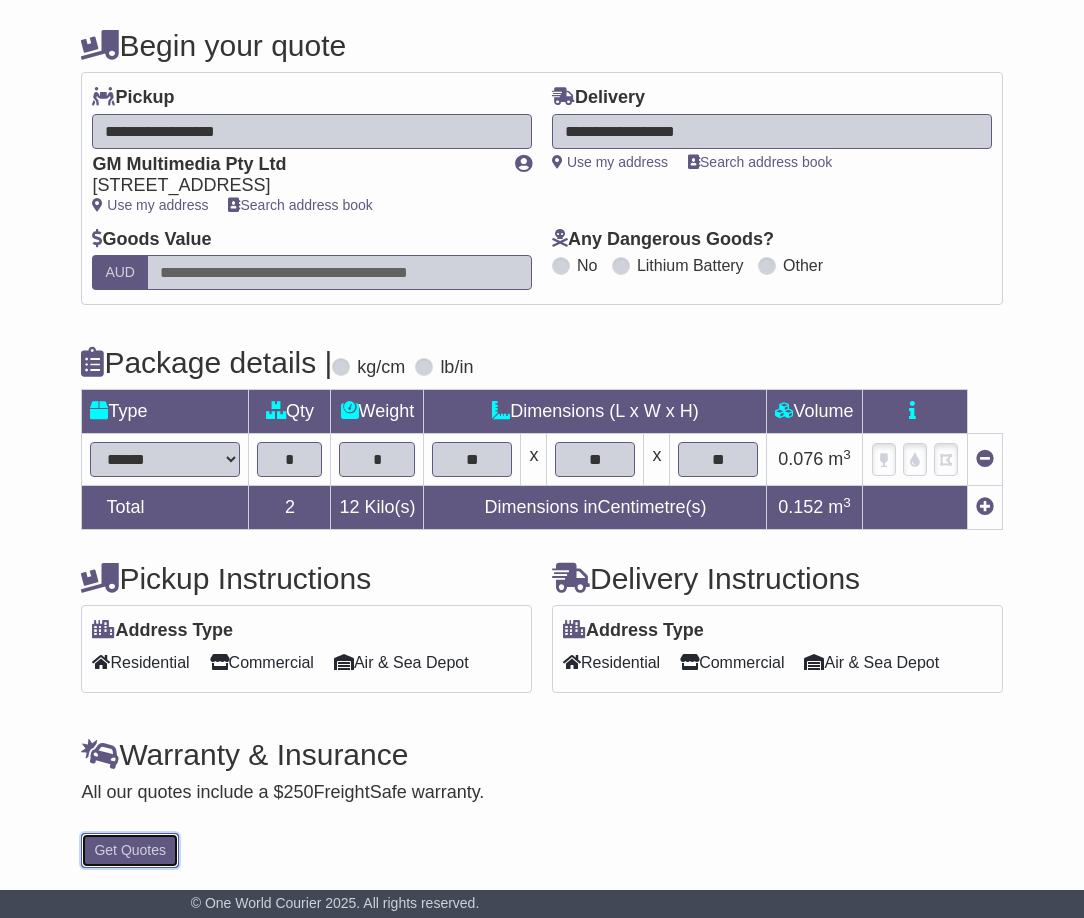 click on "Get Quotes" at bounding box center [130, 850] 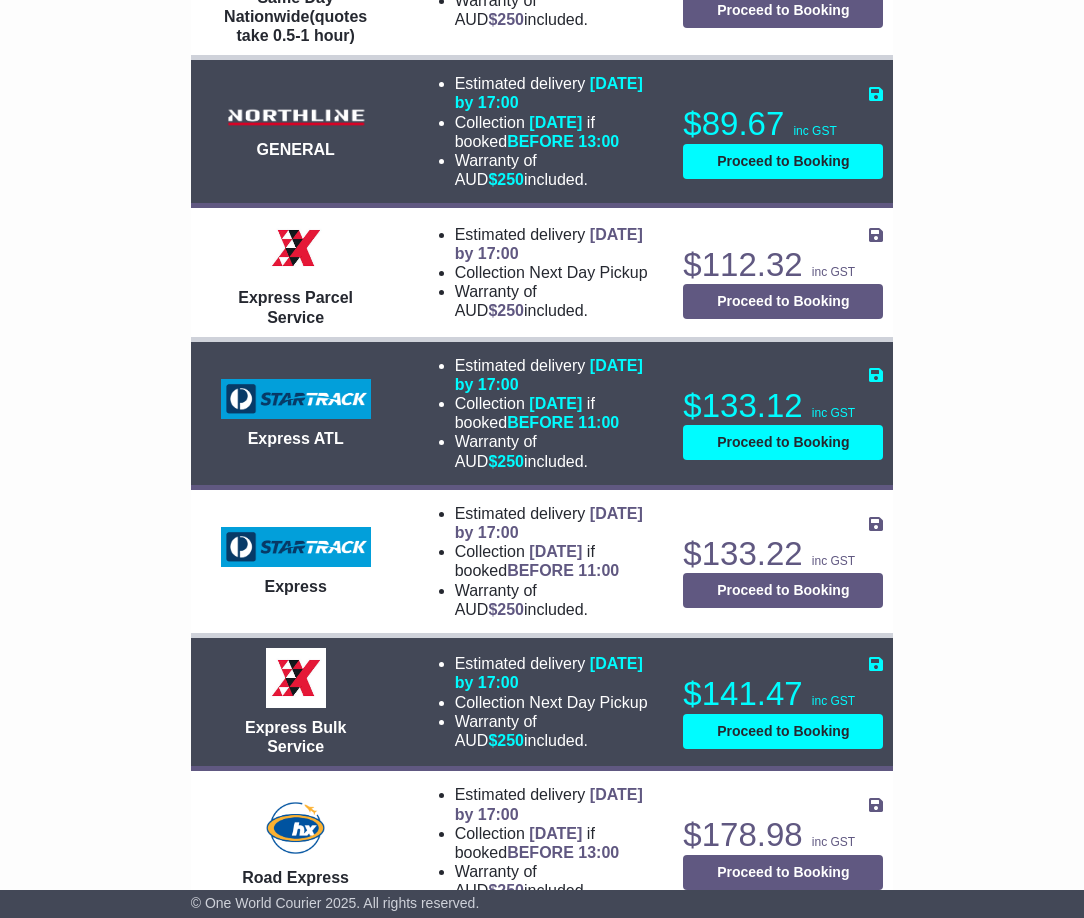 scroll, scrollTop: 1000, scrollLeft: 0, axis: vertical 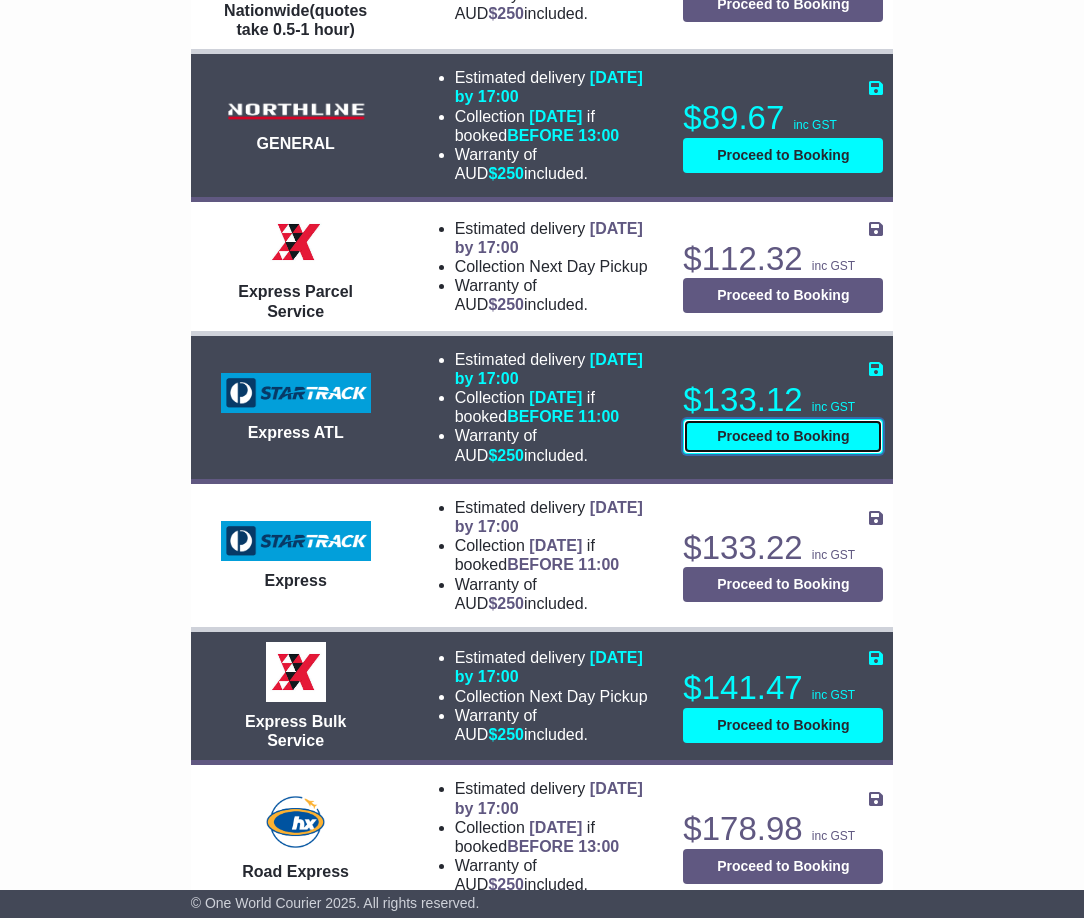 click on "Proceed to Booking" at bounding box center [783, 436] 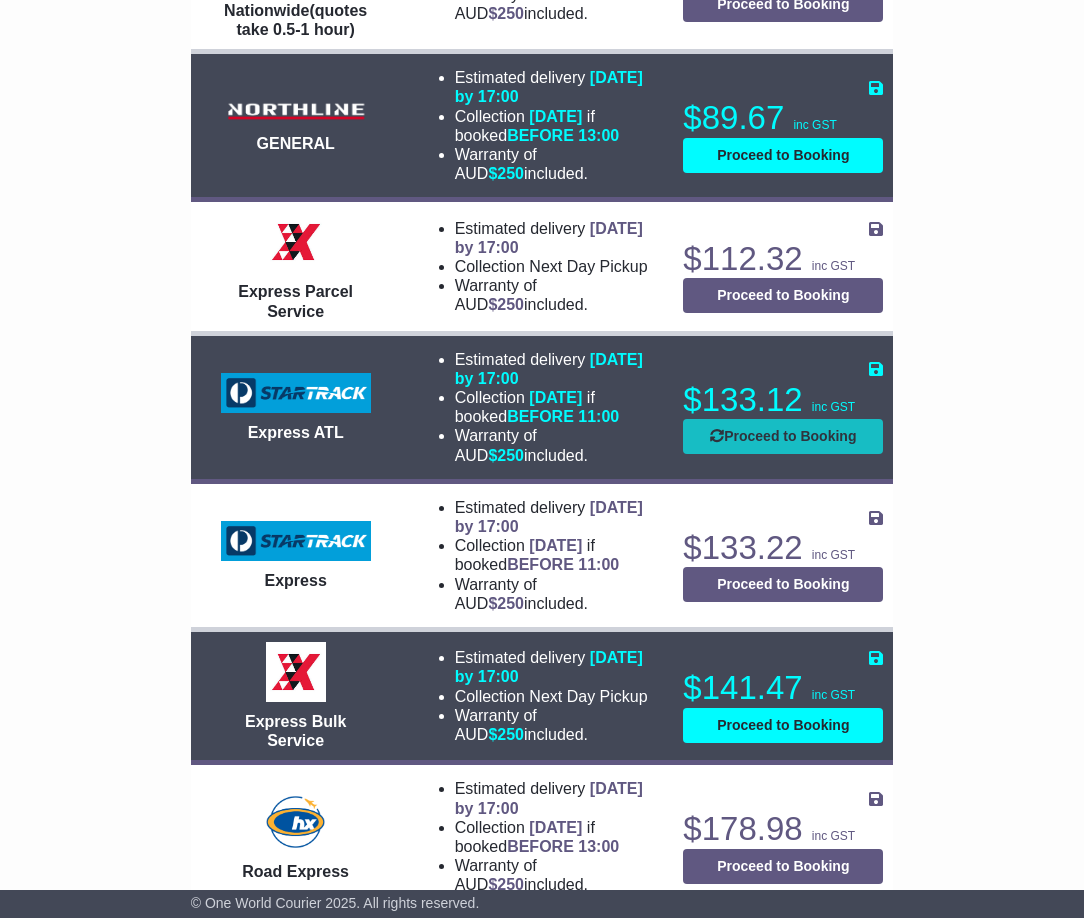 select on "*****" 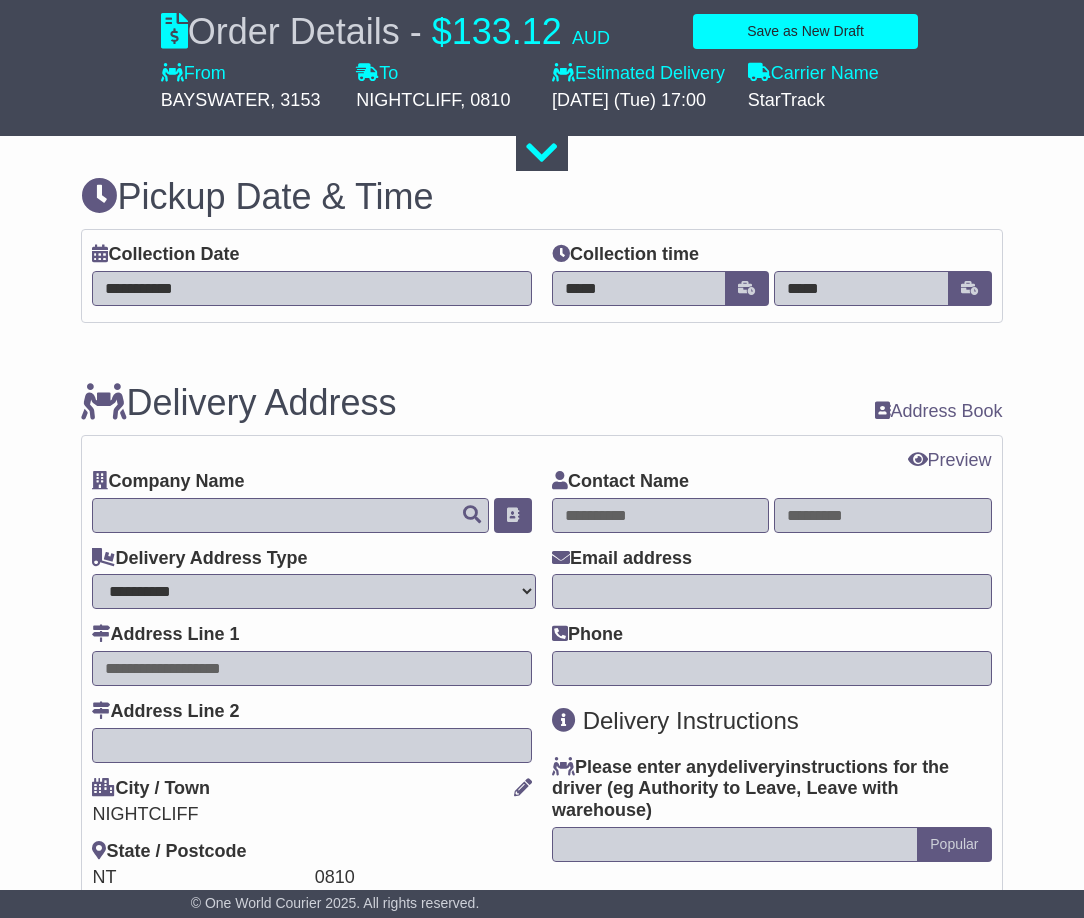 select 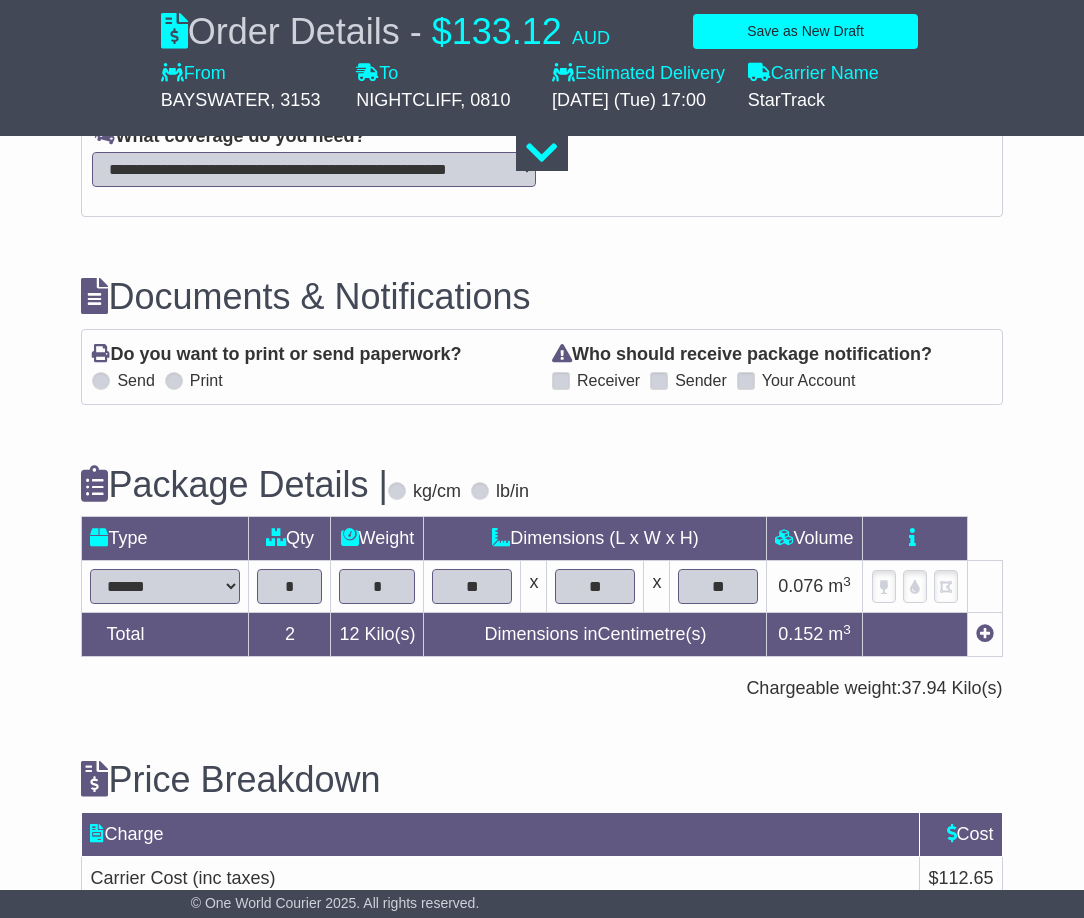 scroll, scrollTop: 2165, scrollLeft: 0, axis: vertical 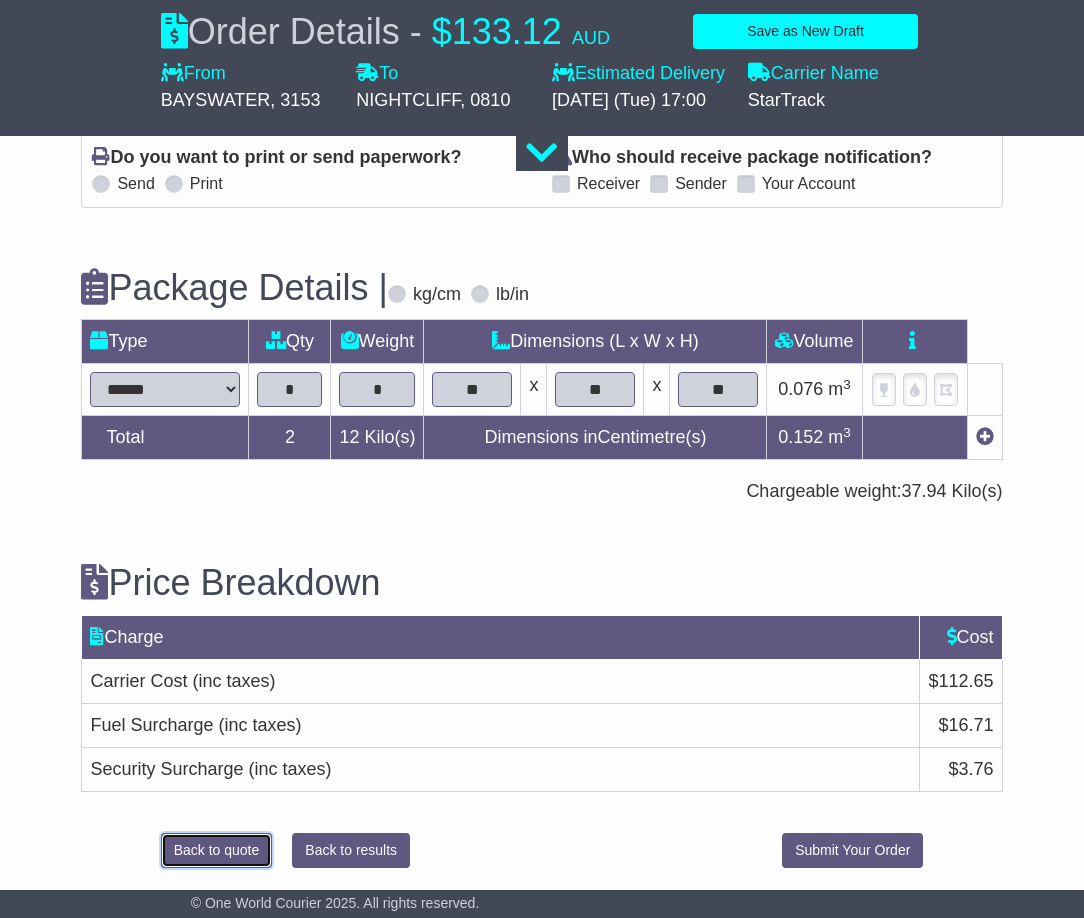 drag, startPoint x: 214, startPoint y: 853, endPoint x: 605, endPoint y: 785, distance: 396.869 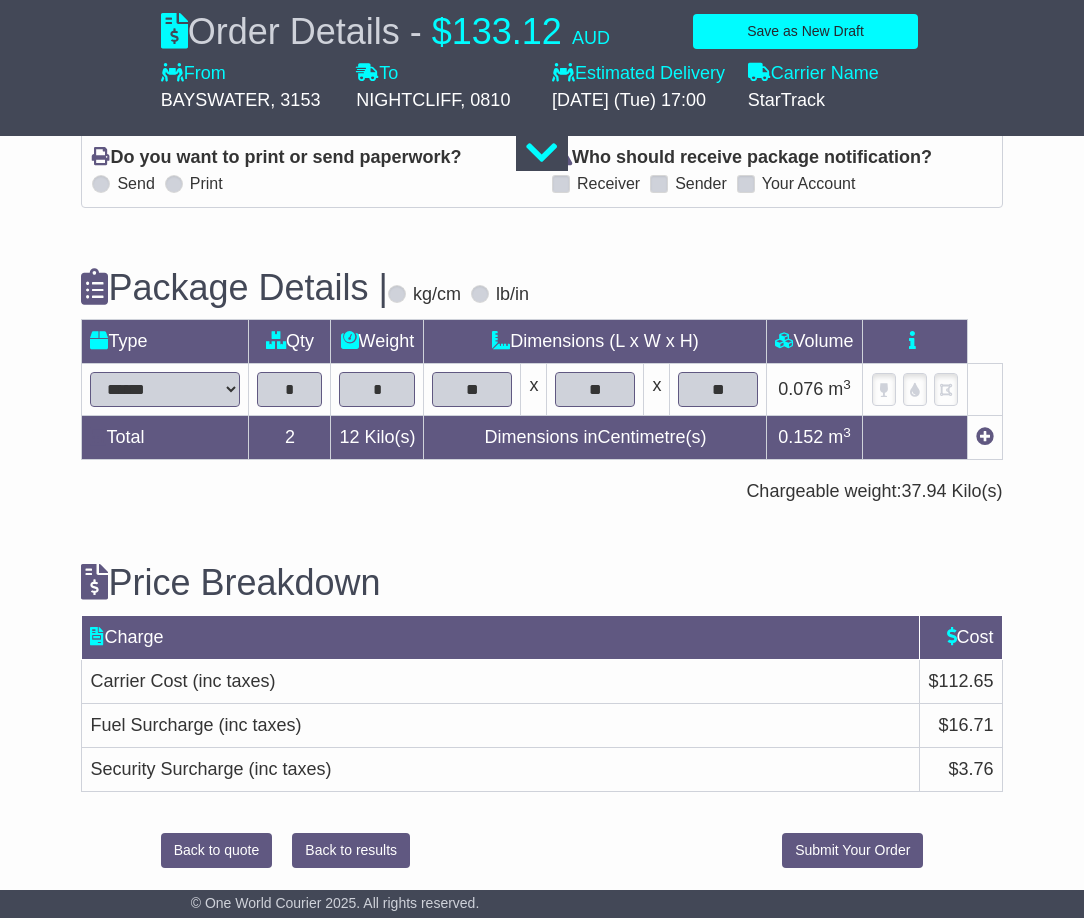 scroll, scrollTop: 0, scrollLeft: 0, axis: both 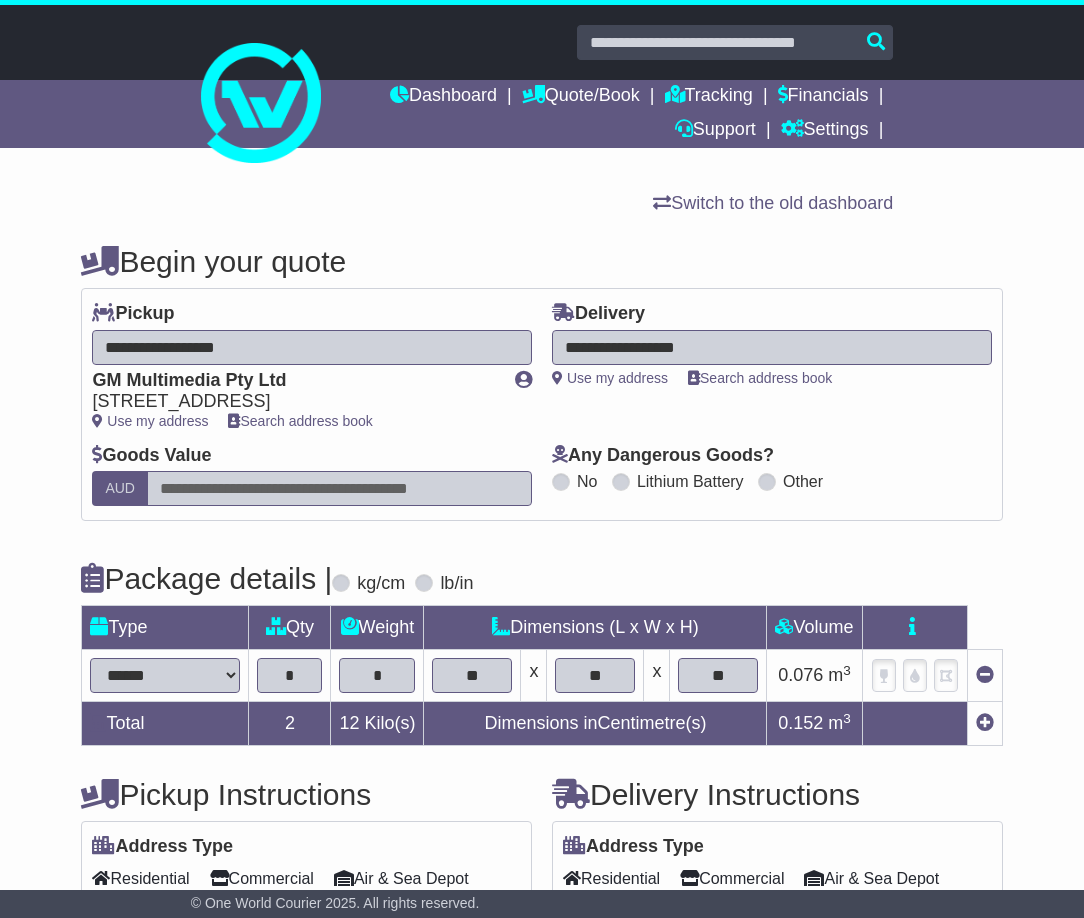 click on "**********" at bounding box center [541, 404] 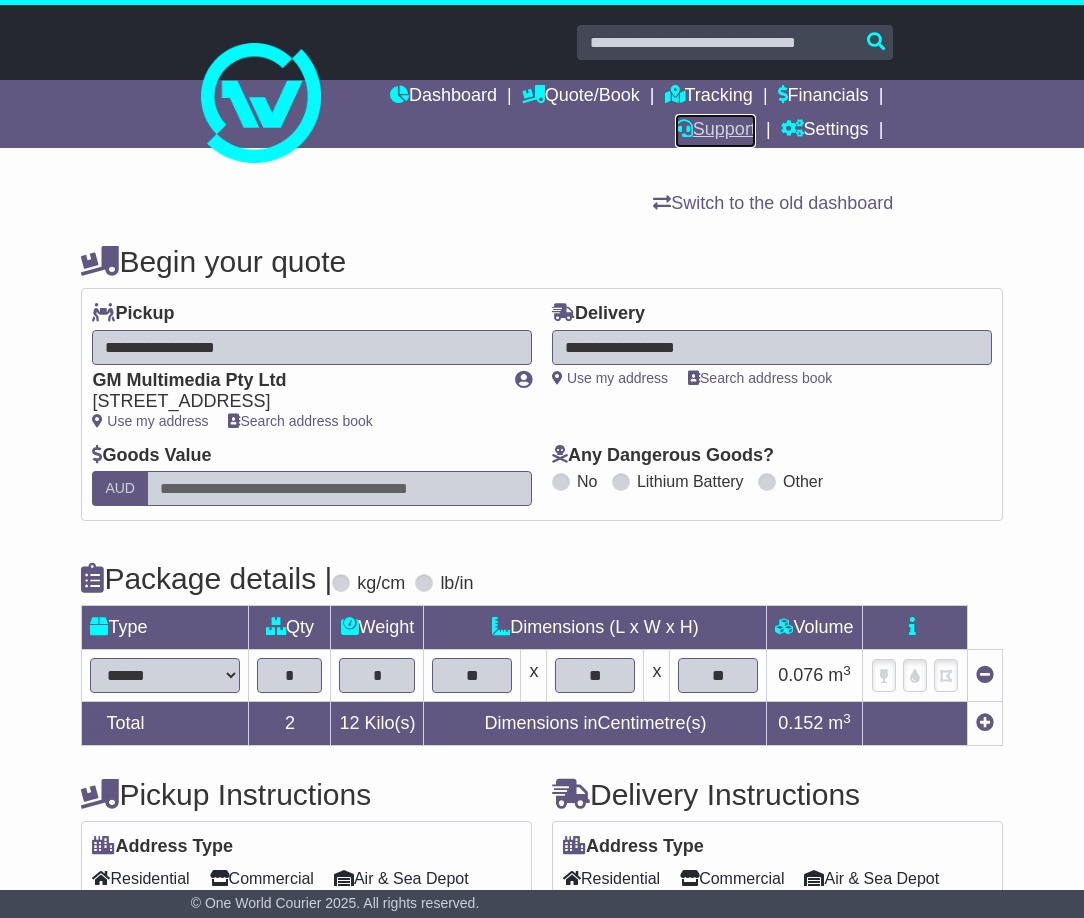 drag, startPoint x: 697, startPoint y: 133, endPoint x: 746, endPoint y: 134, distance: 49.010204 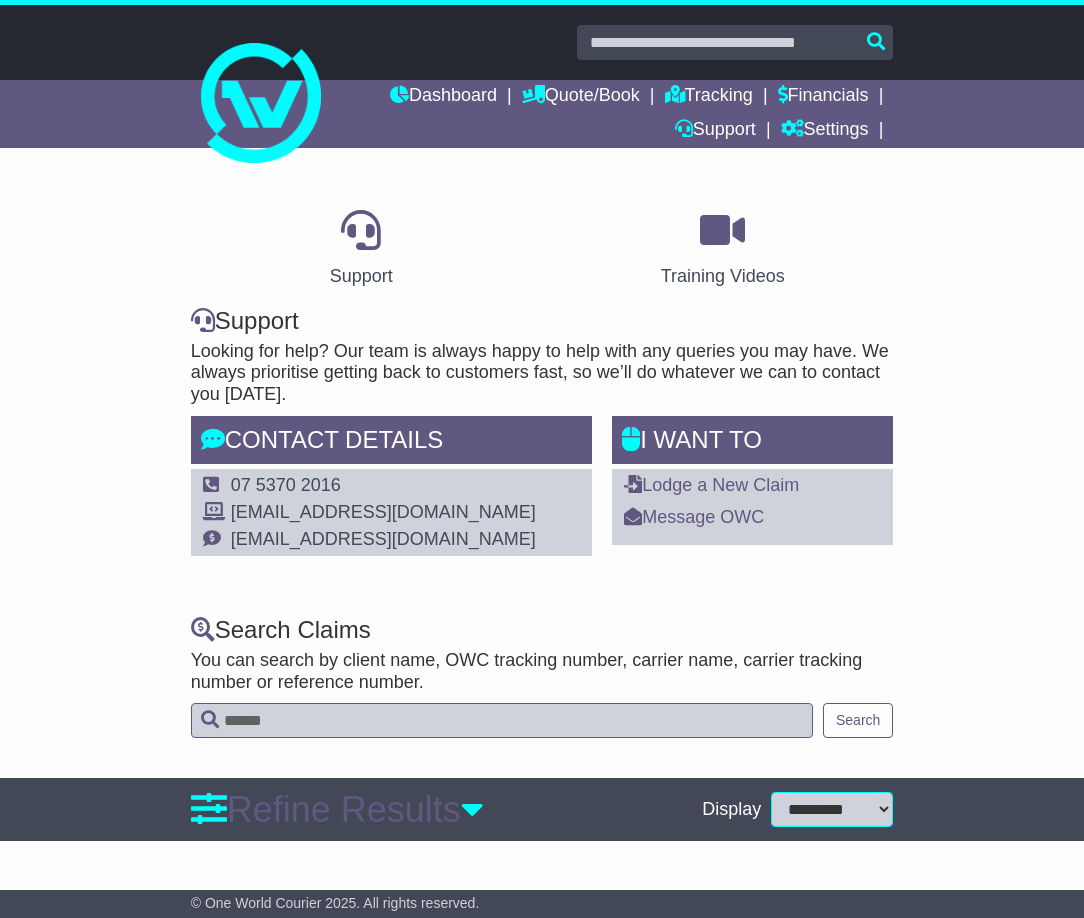 scroll, scrollTop: 0, scrollLeft: 0, axis: both 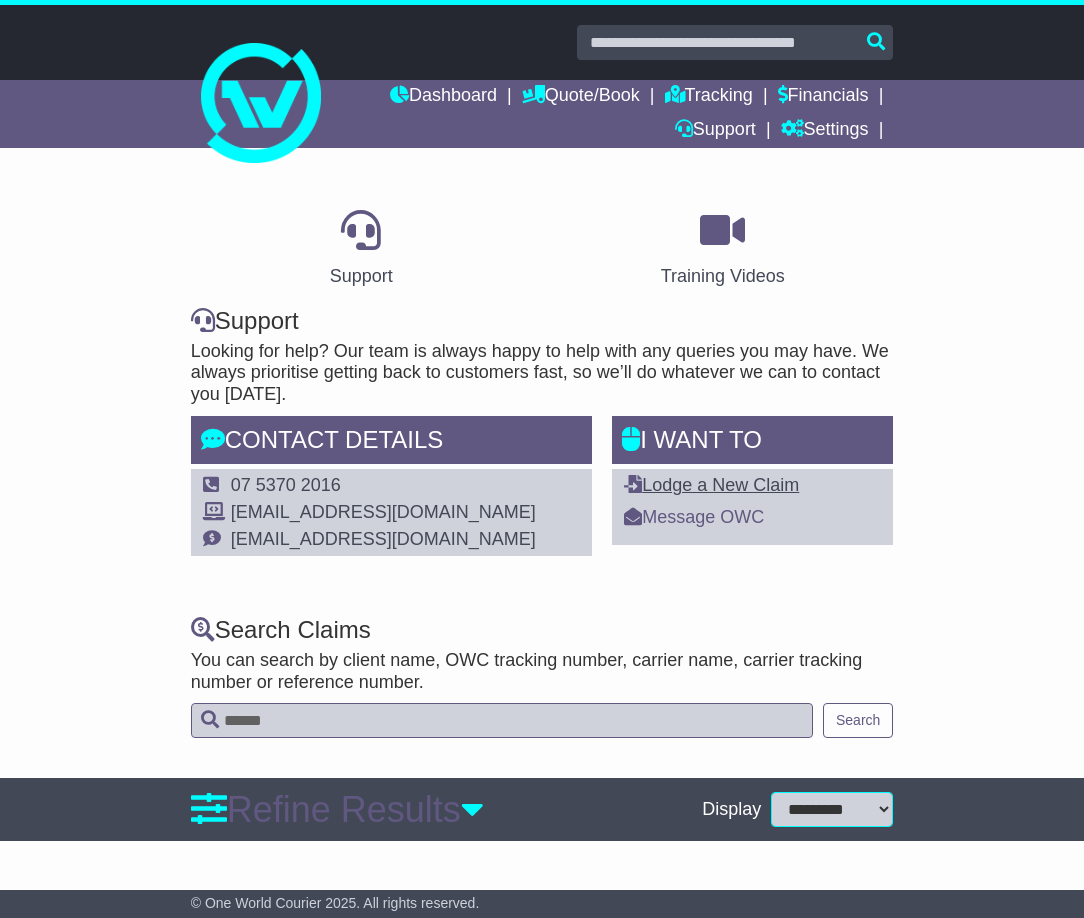 drag, startPoint x: 441, startPoint y: 528, endPoint x: 803, endPoint y: 491, distance: 363.886 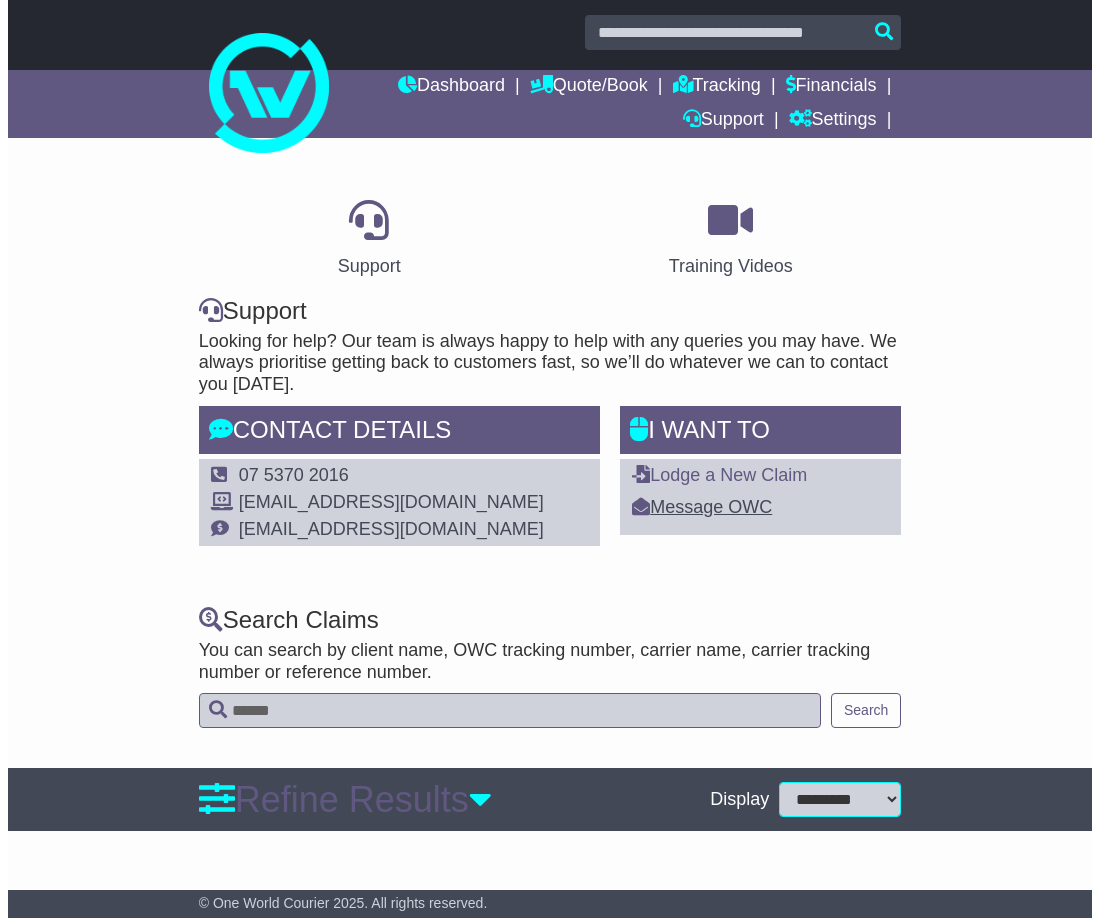scroll, scrollTop: 13, scrollLeft: 0, axis: vertical 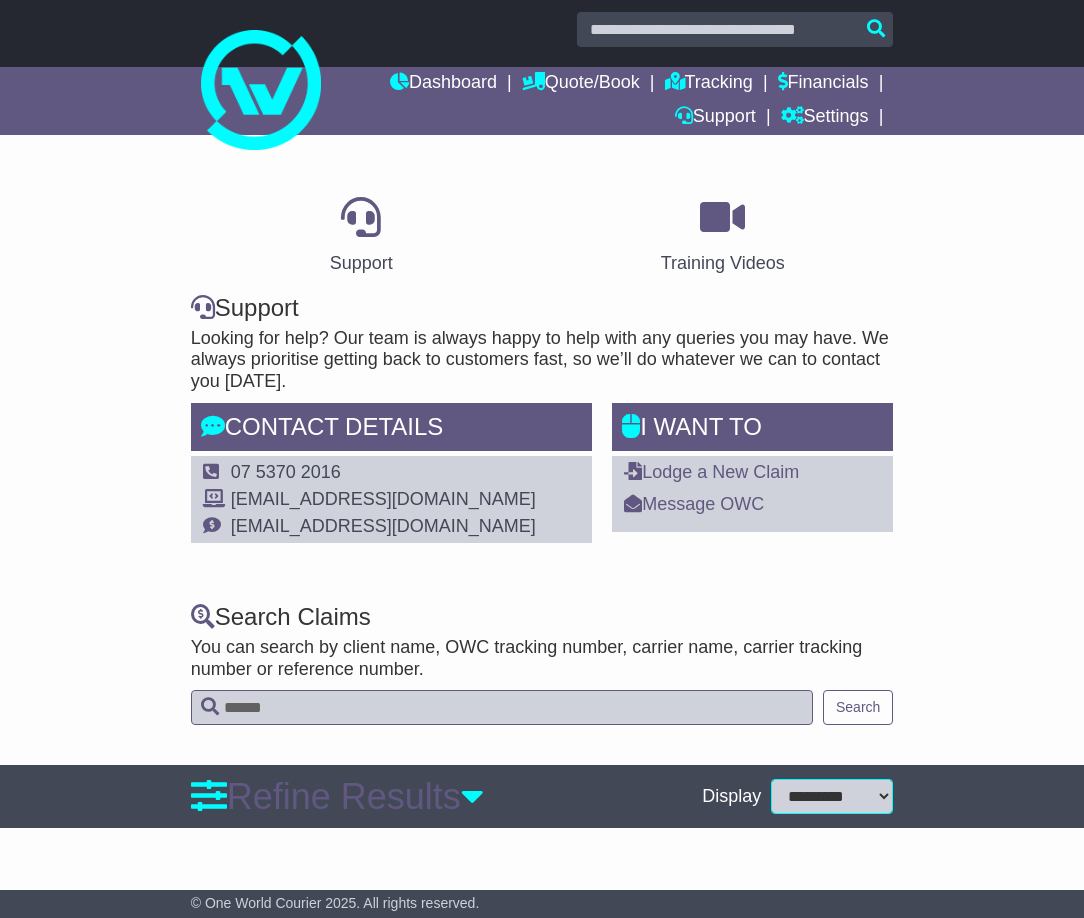 click on "Lodge a New Claim
Message OWC" at bounding box center (752, 493) 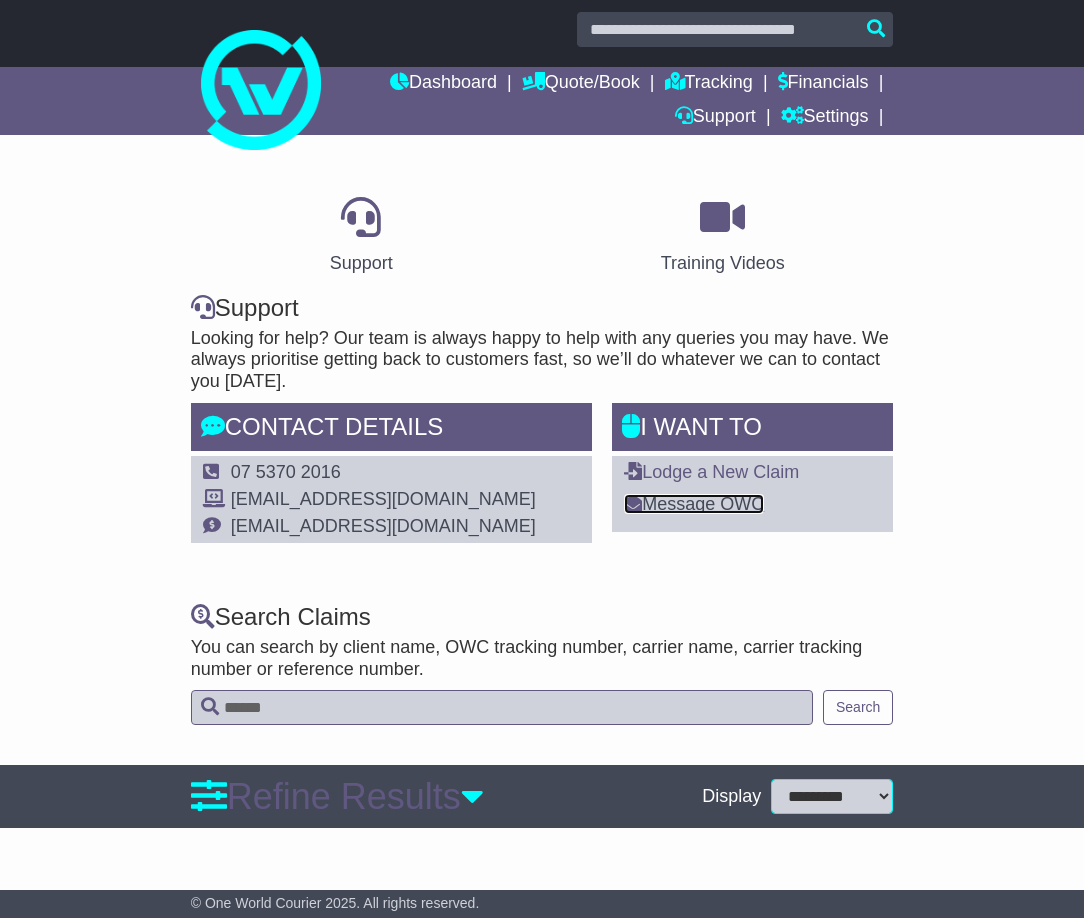 click on "Message OWC" at bounding box center [694, 504] 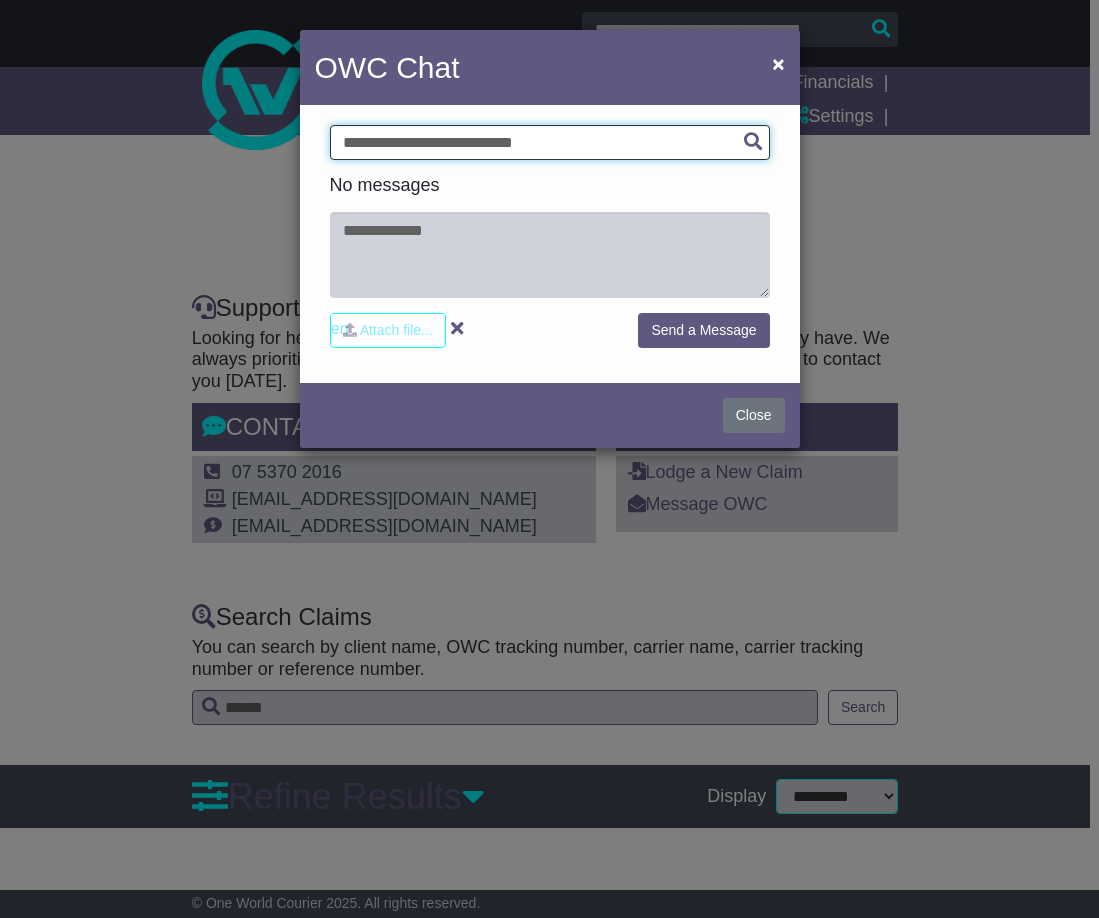 click at bounding box center (550, 142) 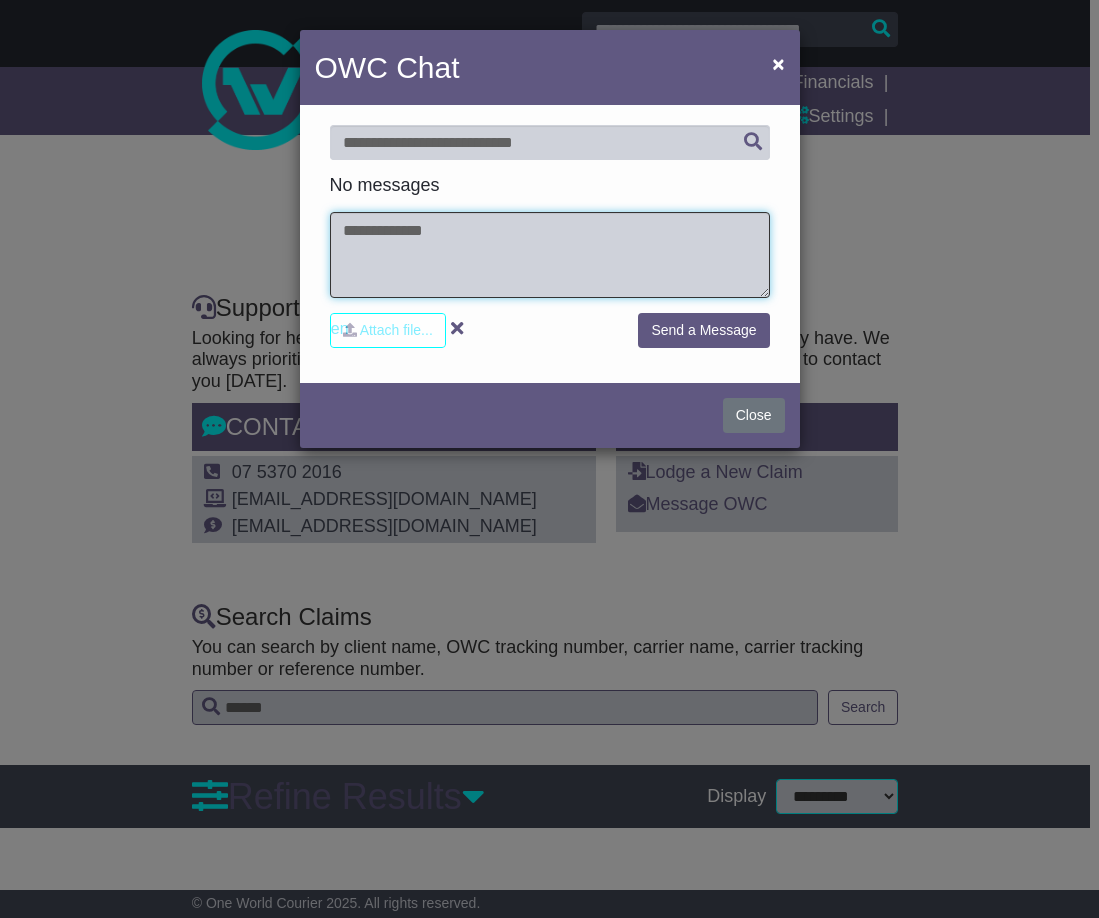 click at bounding box center [550, 255] 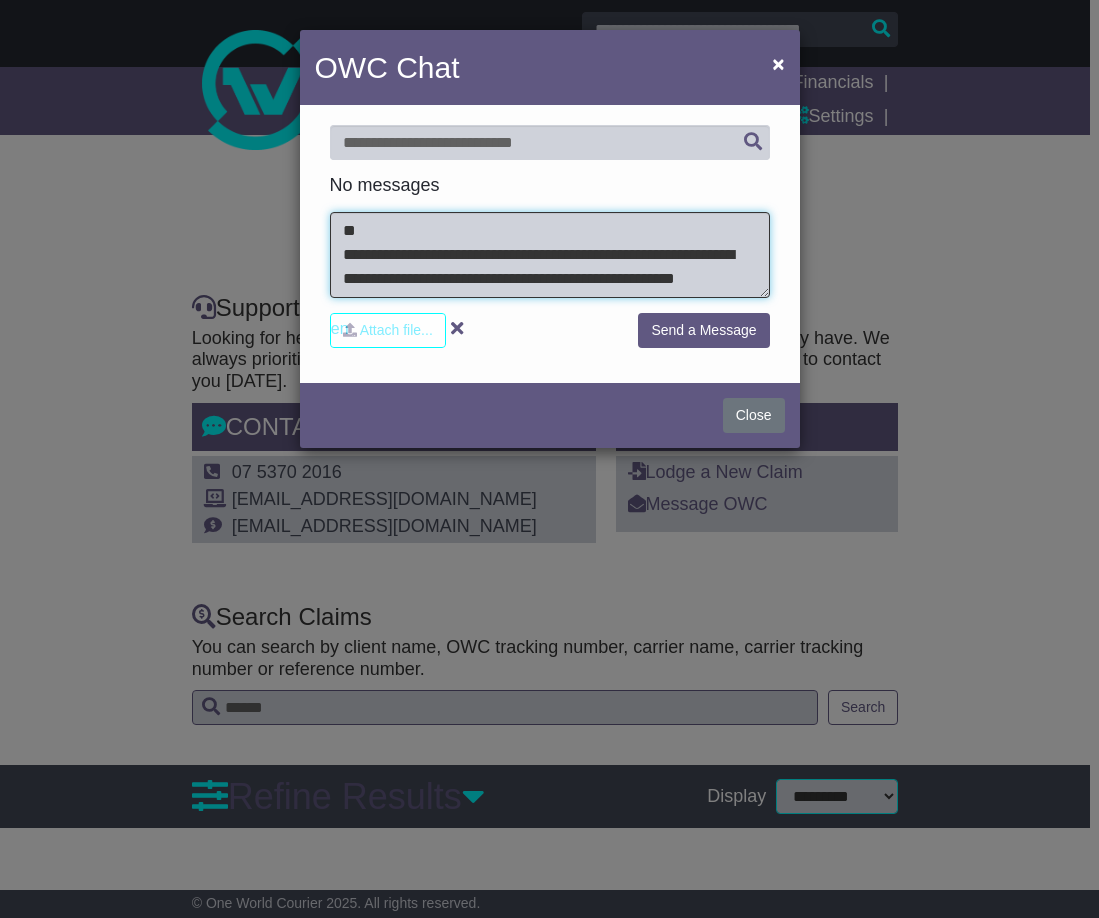 scroll, scrollTop: 14, scrollLeft: 0, axis: vertical 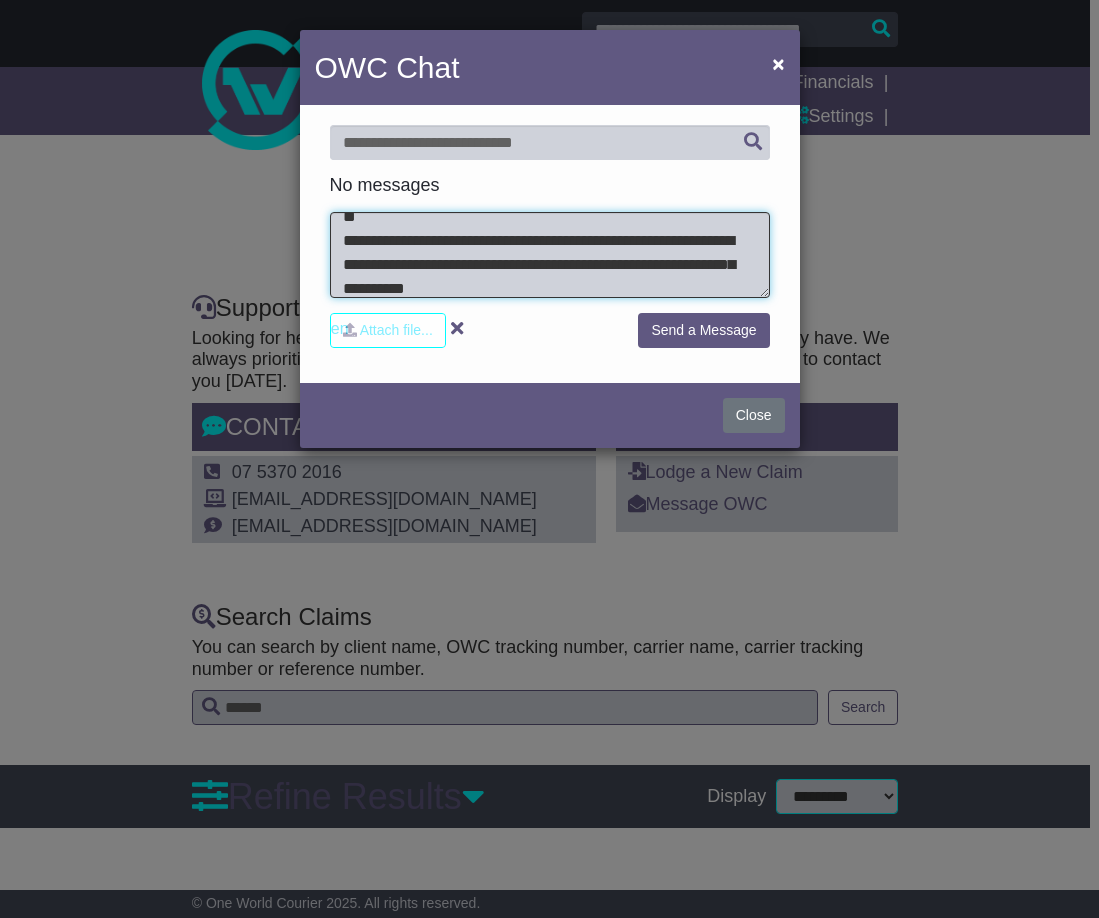click on "**********" at bounding box center (550, 255) 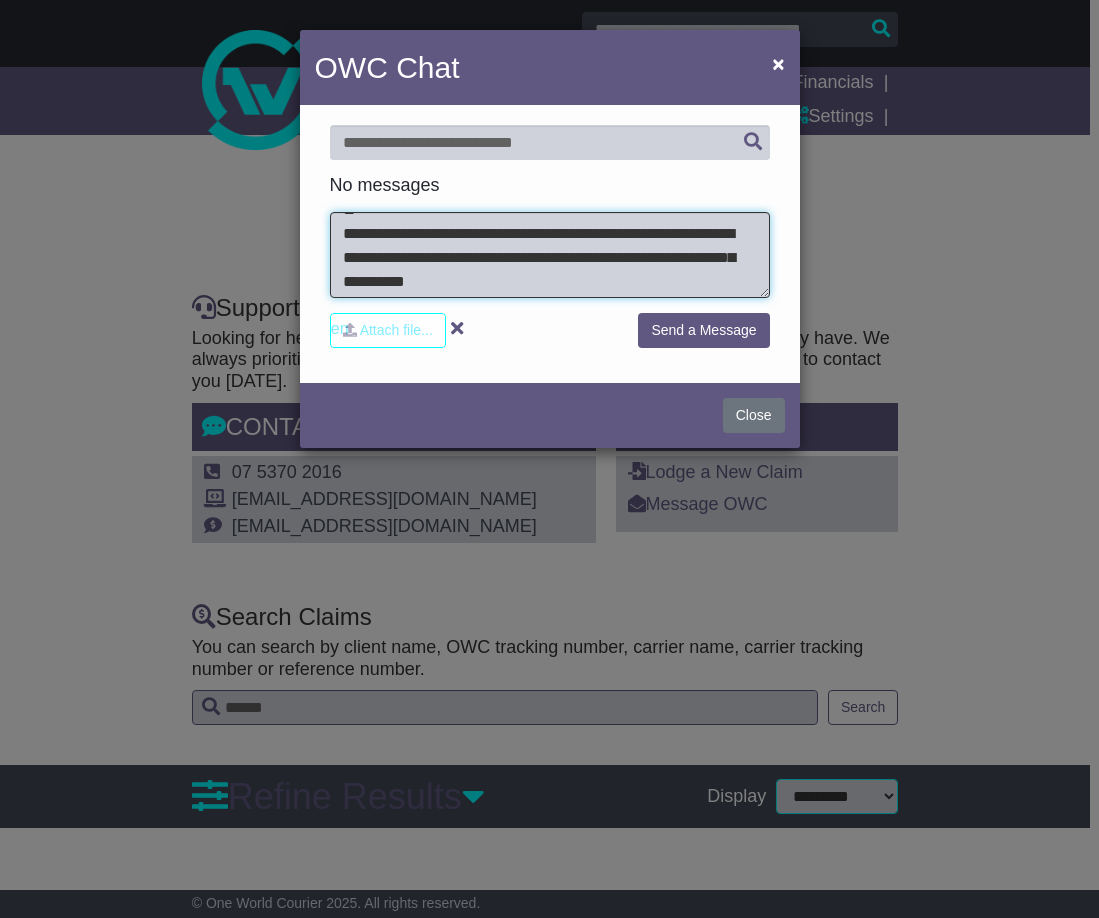 scroll, scrollTop: 24, scrollLeft: 0, axis: vertical 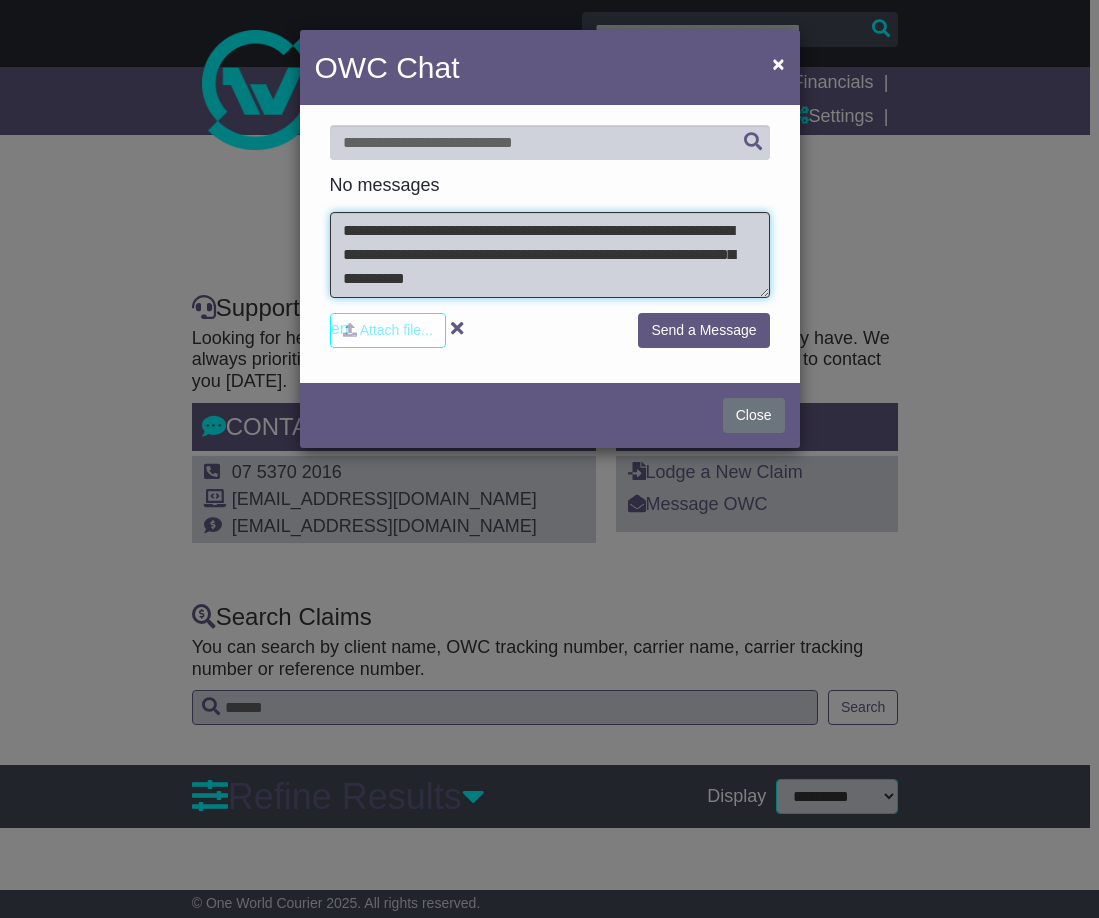 click on "**********" at bounding box center [550, 255] 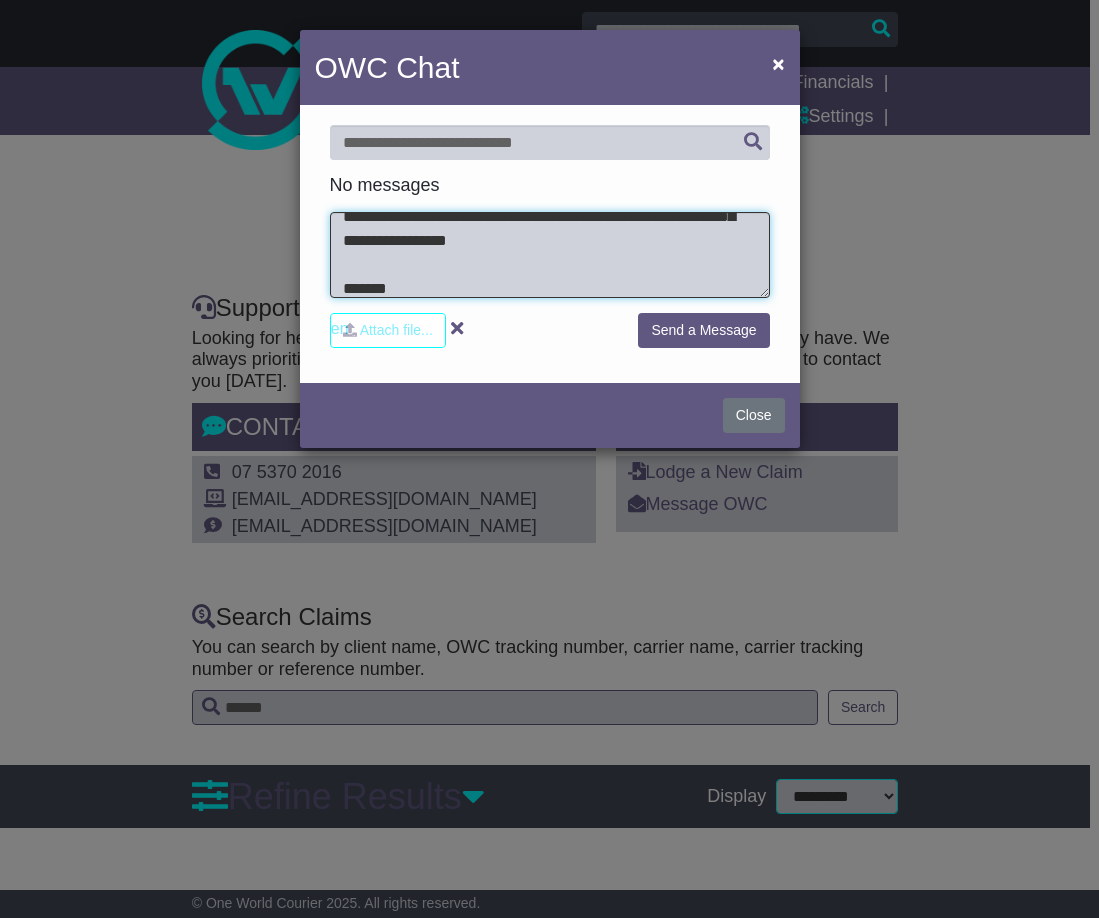 scroll, scrollTop: 86, scrollLeft: 0, axis: vertical 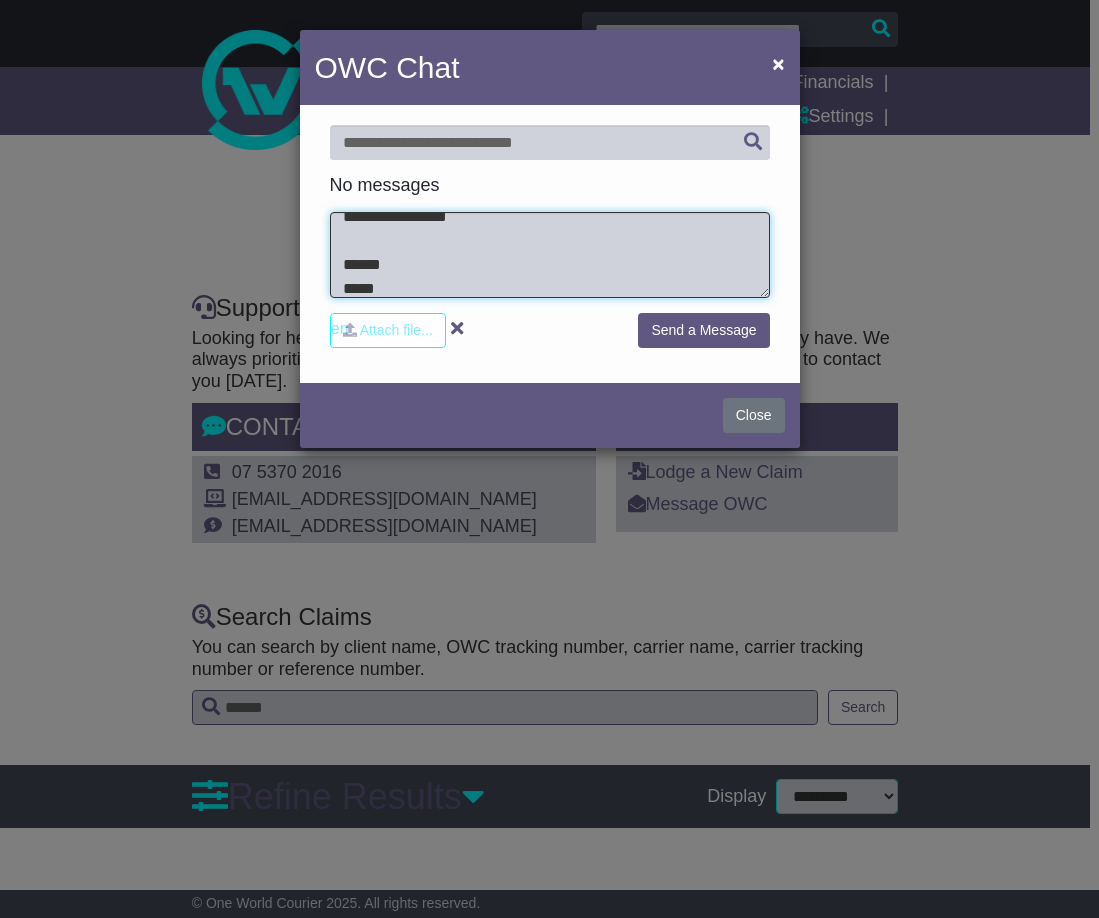 type on "**********" 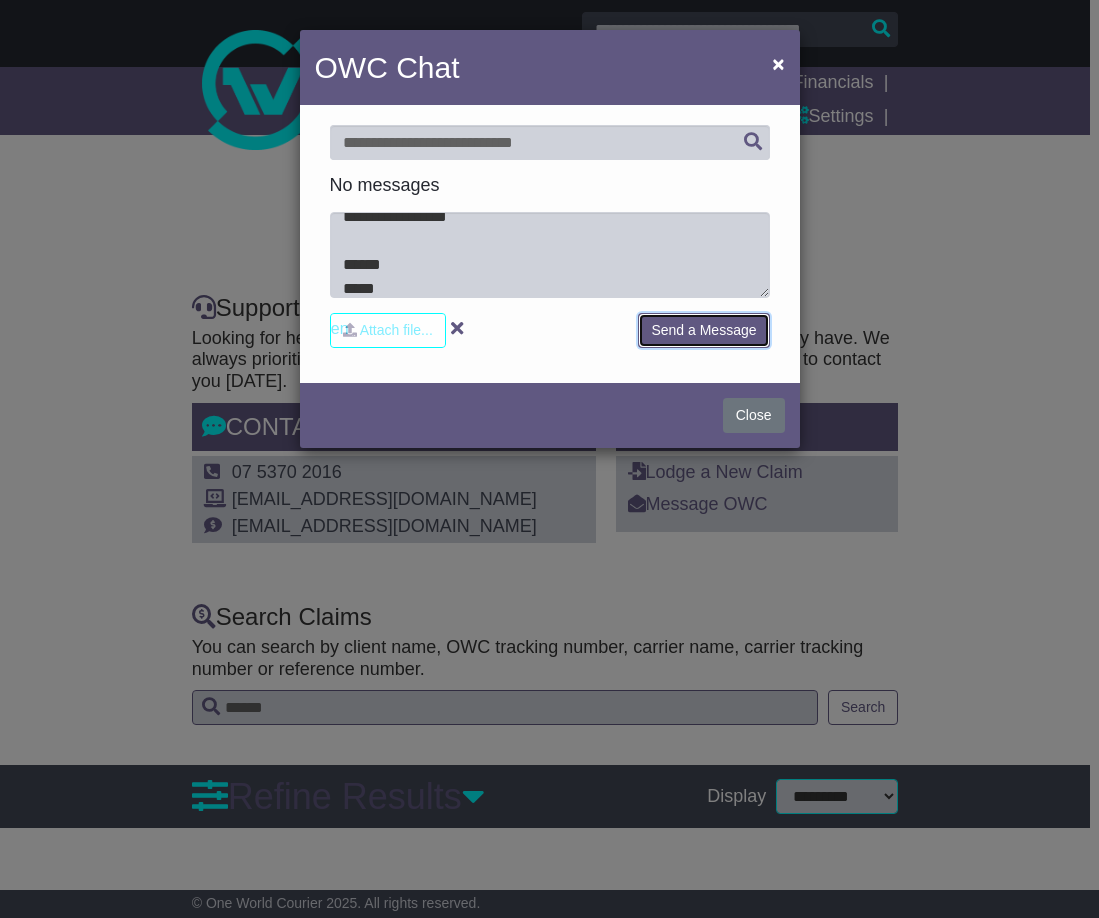 click on "Send a Message" at bounding box center [703, 330] 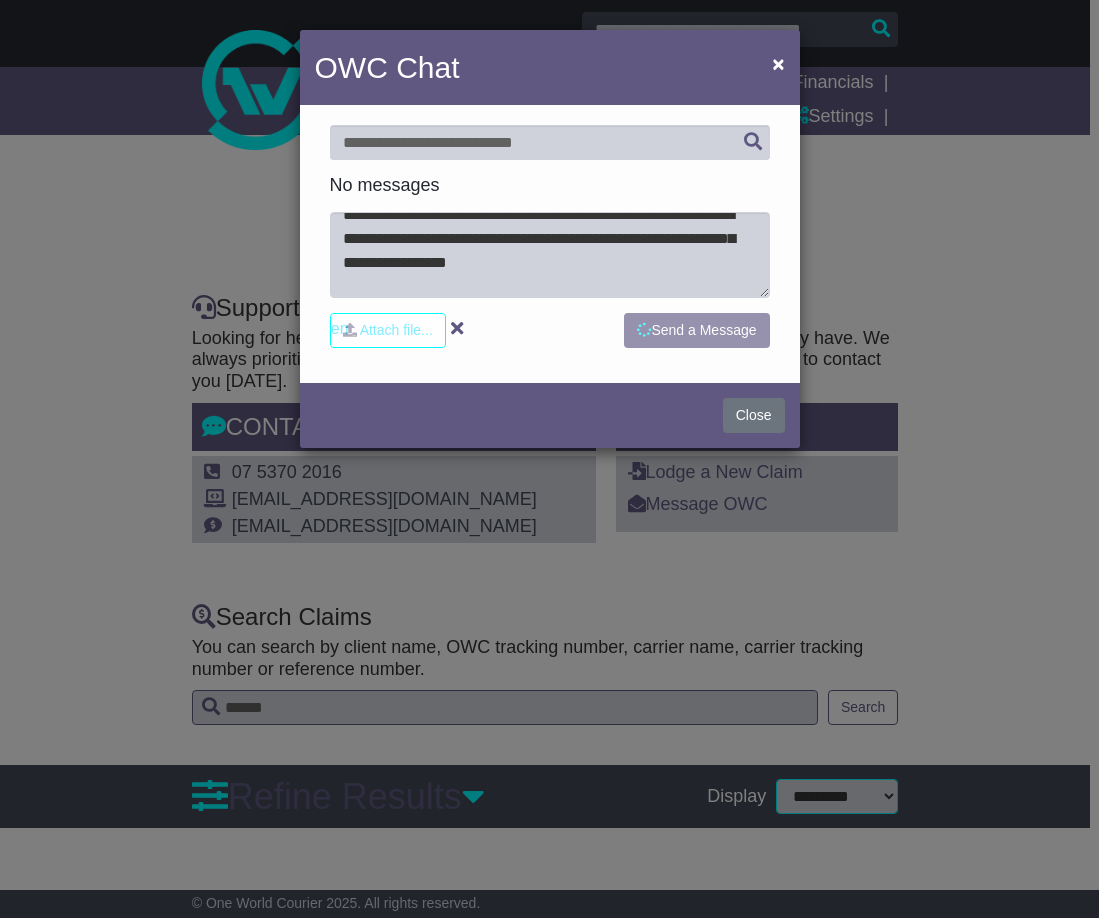 scroll, scrollTop: 0, scrollLeft: 0, axis: both 